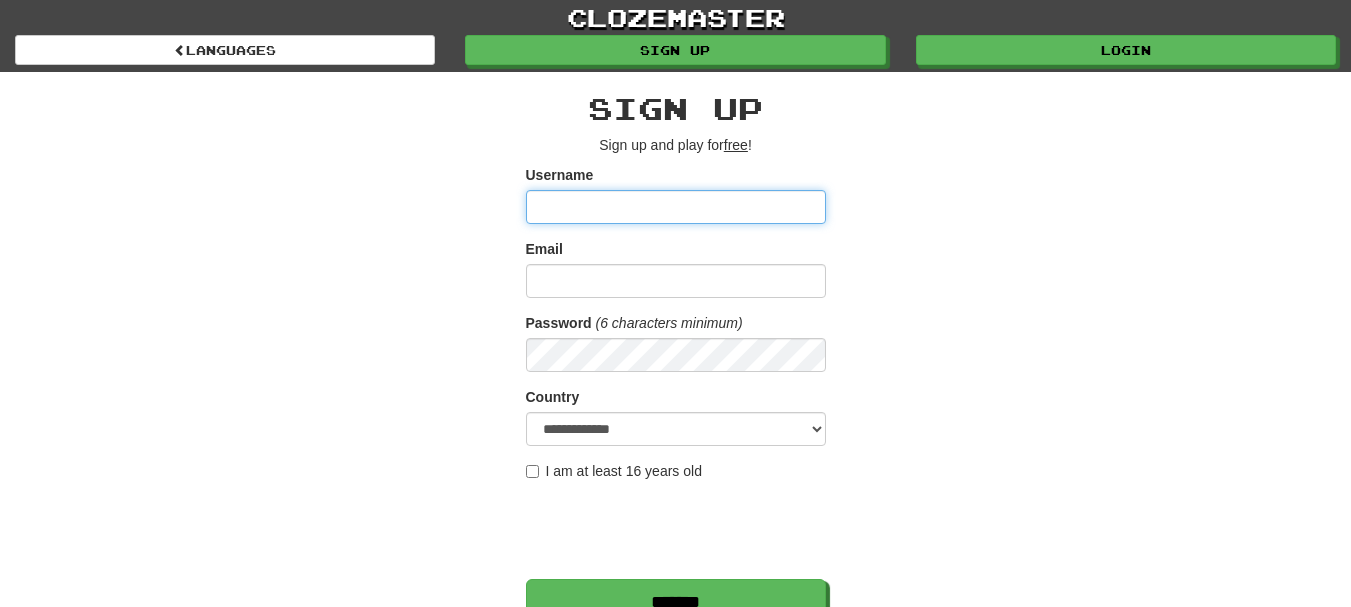 scroll, scrollTop: 0, scrollLeft: 0, axis: both 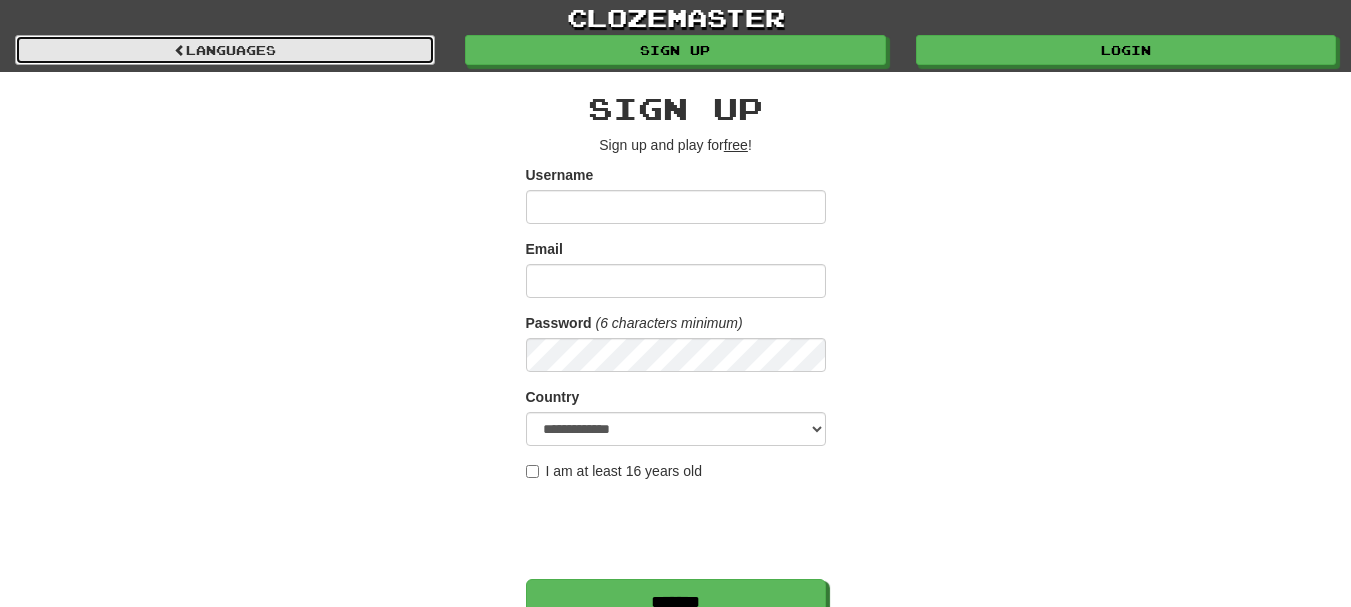 drag, startPoint x: 300, startPoint y: 45, endPoint x: 320, endPoint y: 80, distance: 40.311287 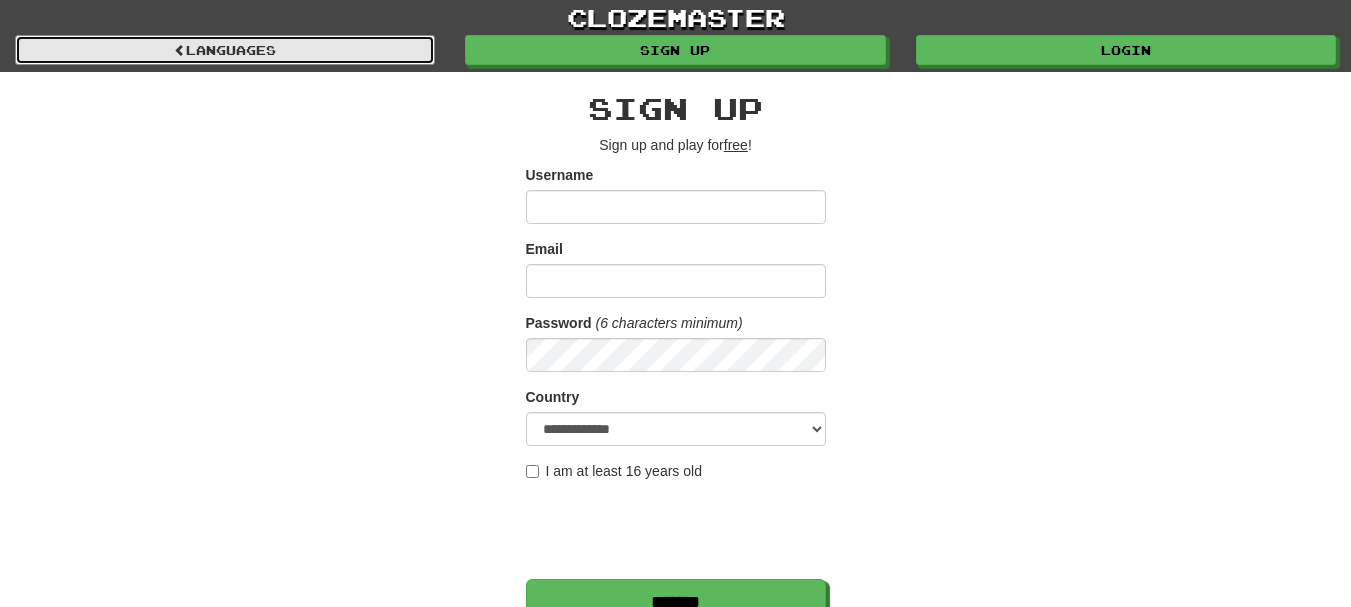 click on "Languages" at bounding box center (225, 50) 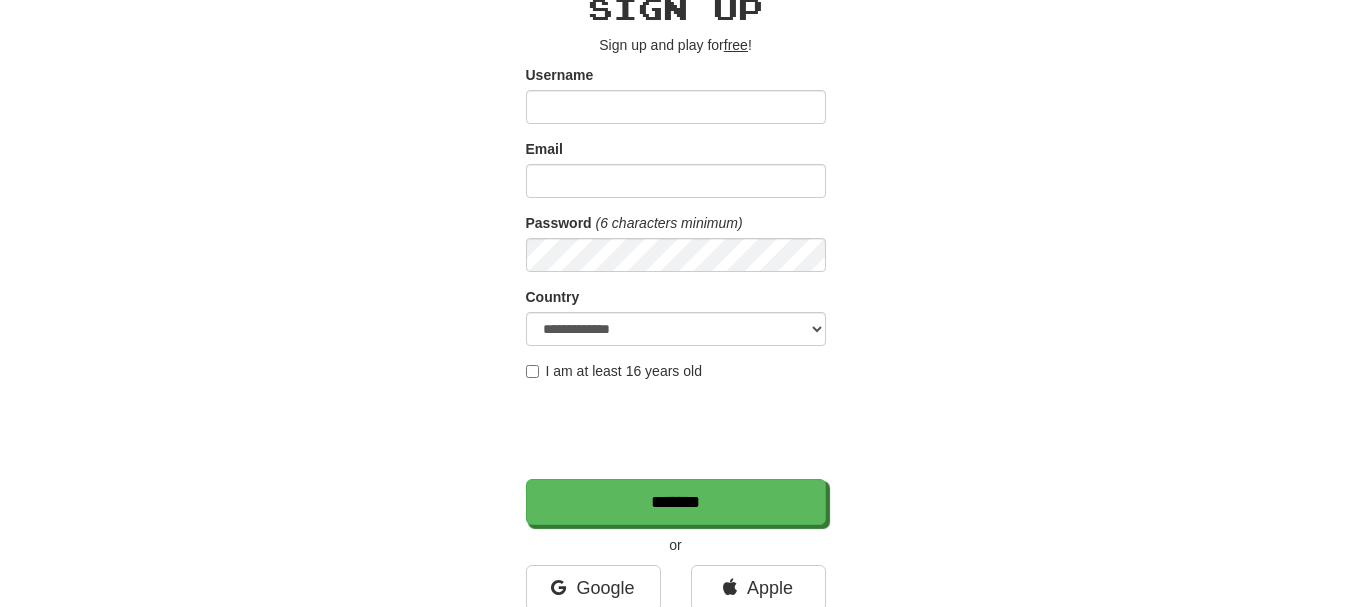 scroll, scrollTop: 300, scrollLeft: 0, axis: vertical 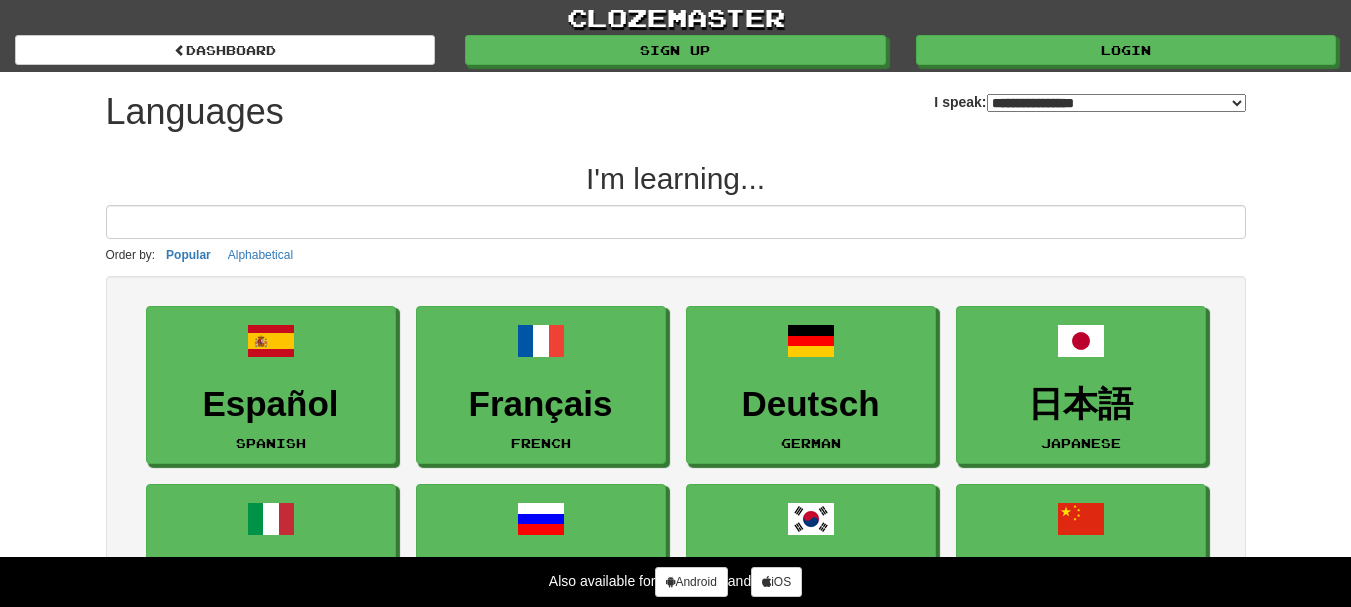 select on "*******" 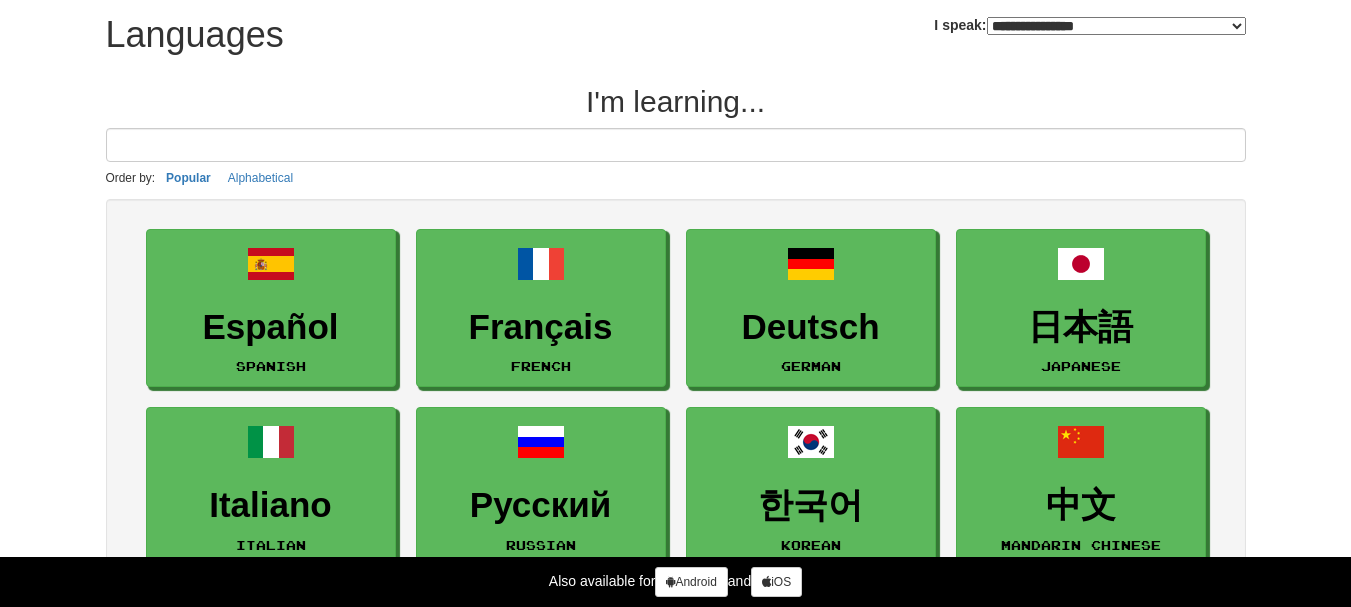 scroll, scrollTop: 0, scrollLeft: 0, axis: both 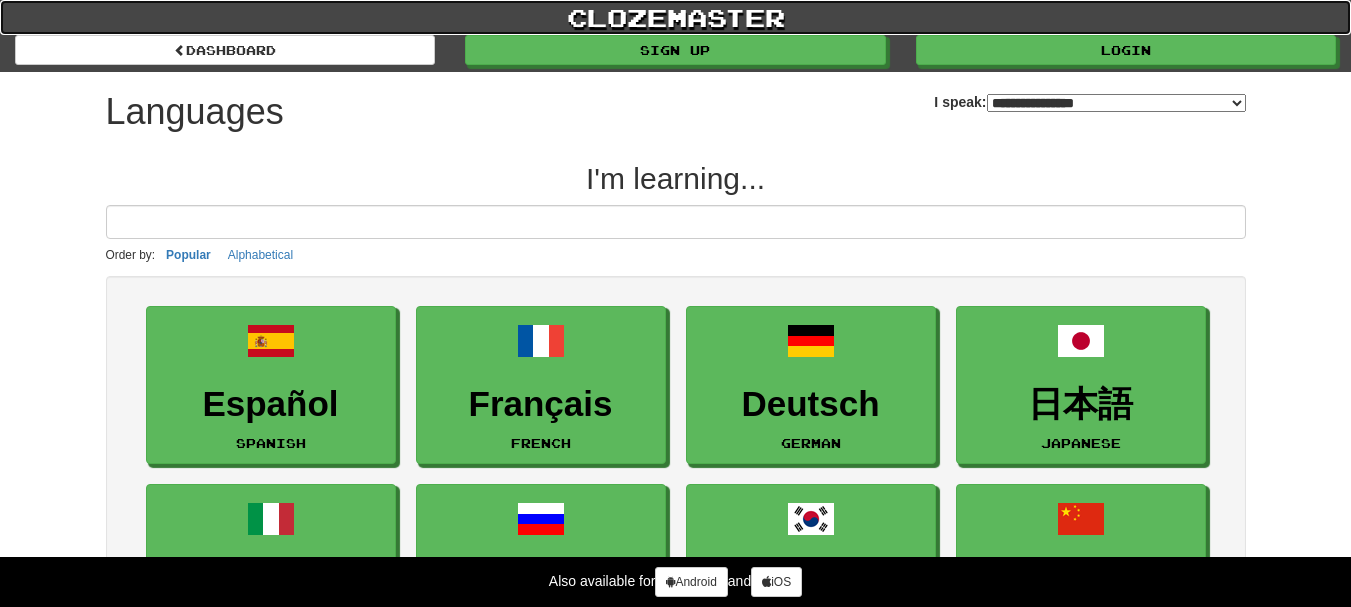 click on "clozemaster" at bounding box center (675, 17) 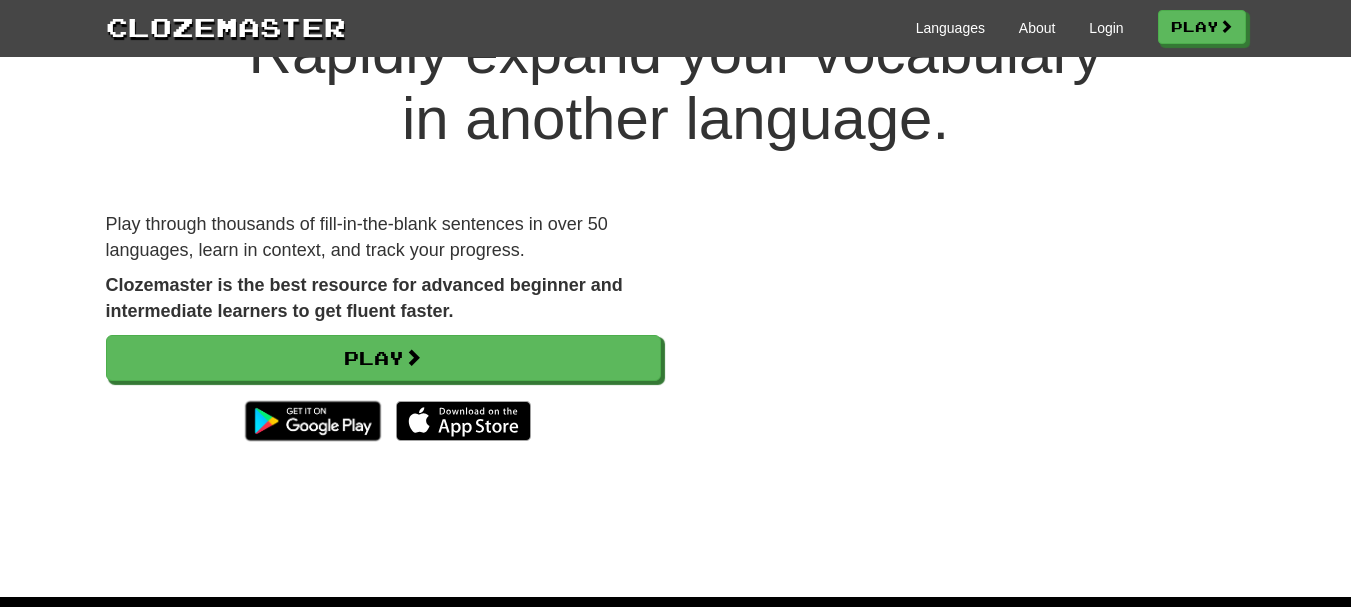 scroll, scrollTop: 0, scrollLeft: 0, axis: both 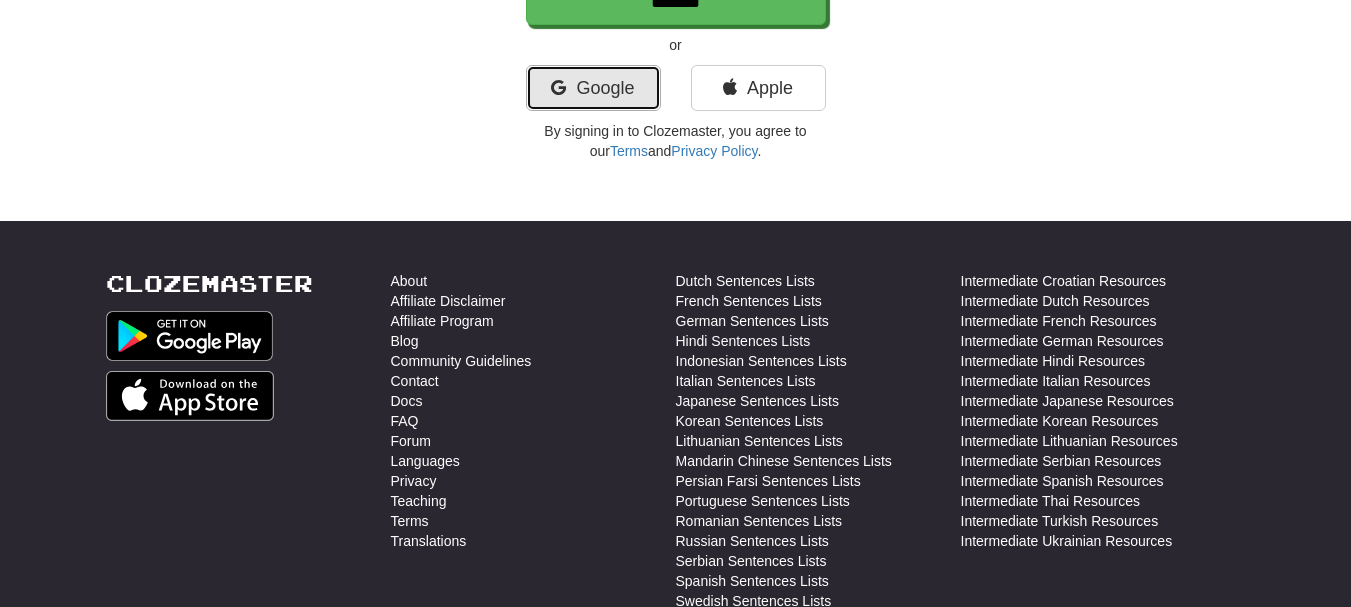 click on "Google" at bounding box center (593, 88) 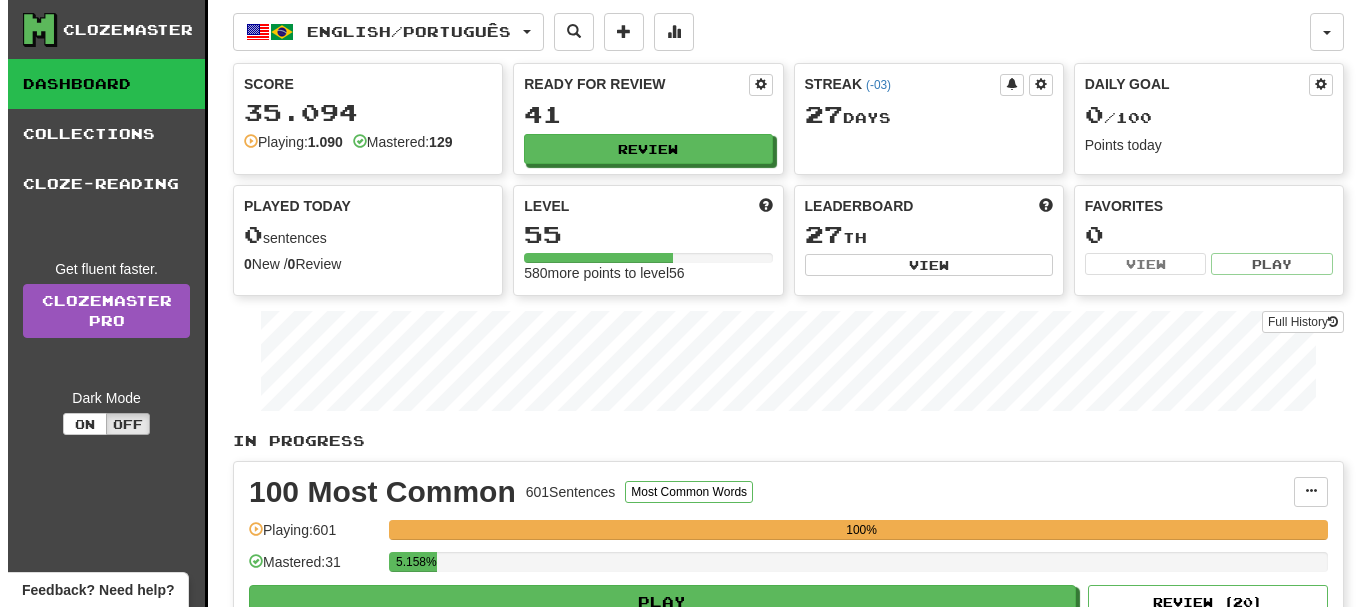 scroll, scrollTop: 600, scrollLeft: 0, axis: vertical 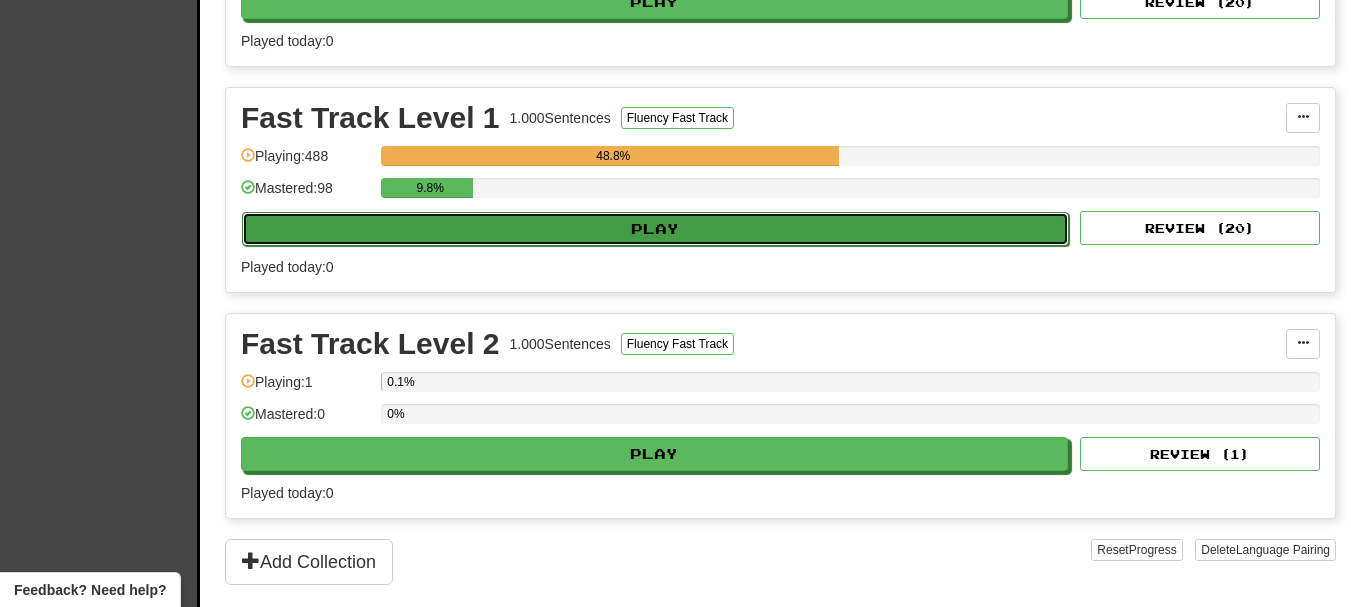 click on "Play" at bounding box center (655, 229) 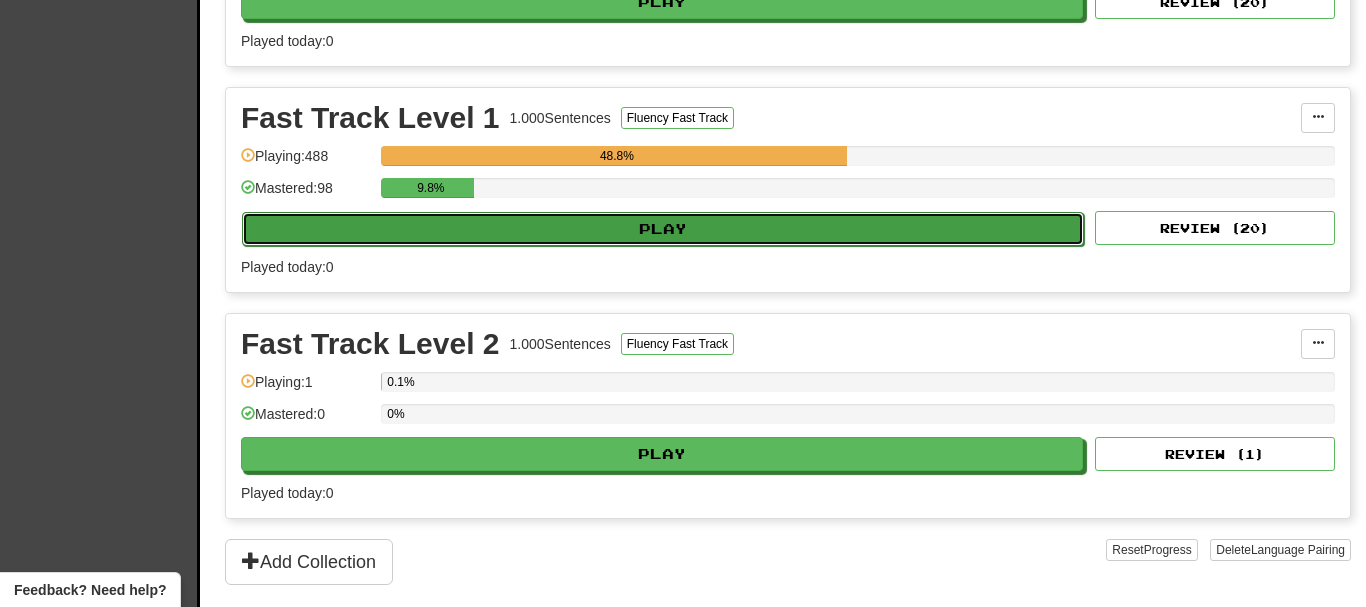 select on "**" 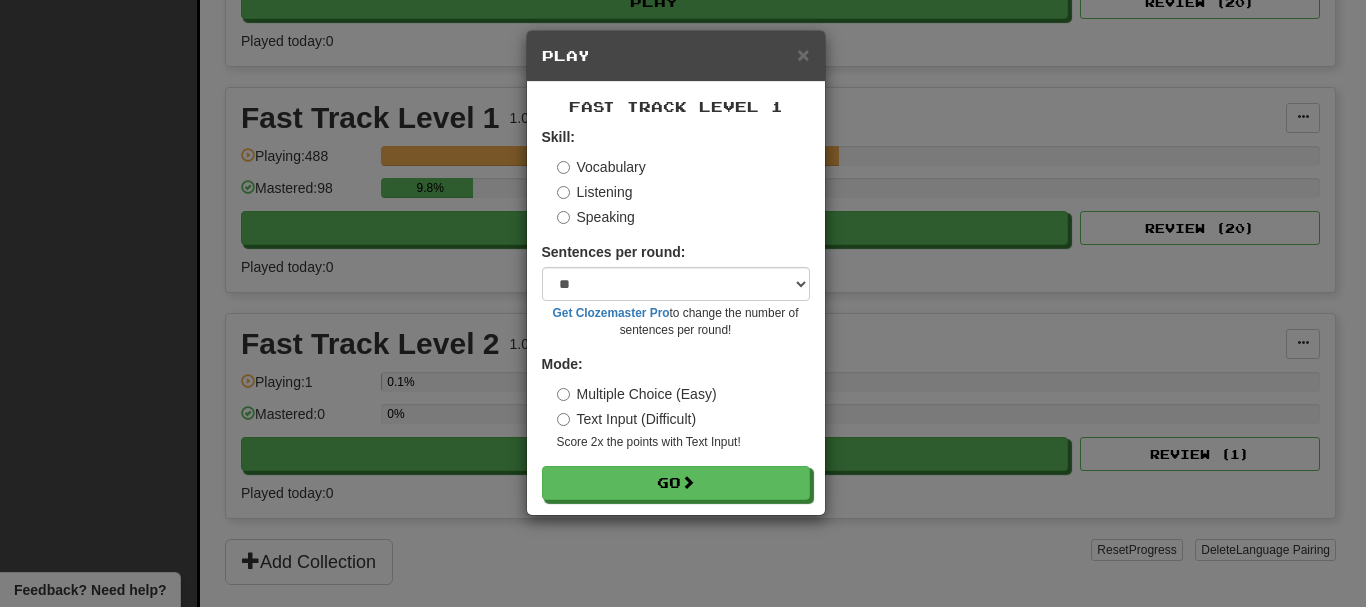 click on "Speaking" at bounding box center [596, 217] 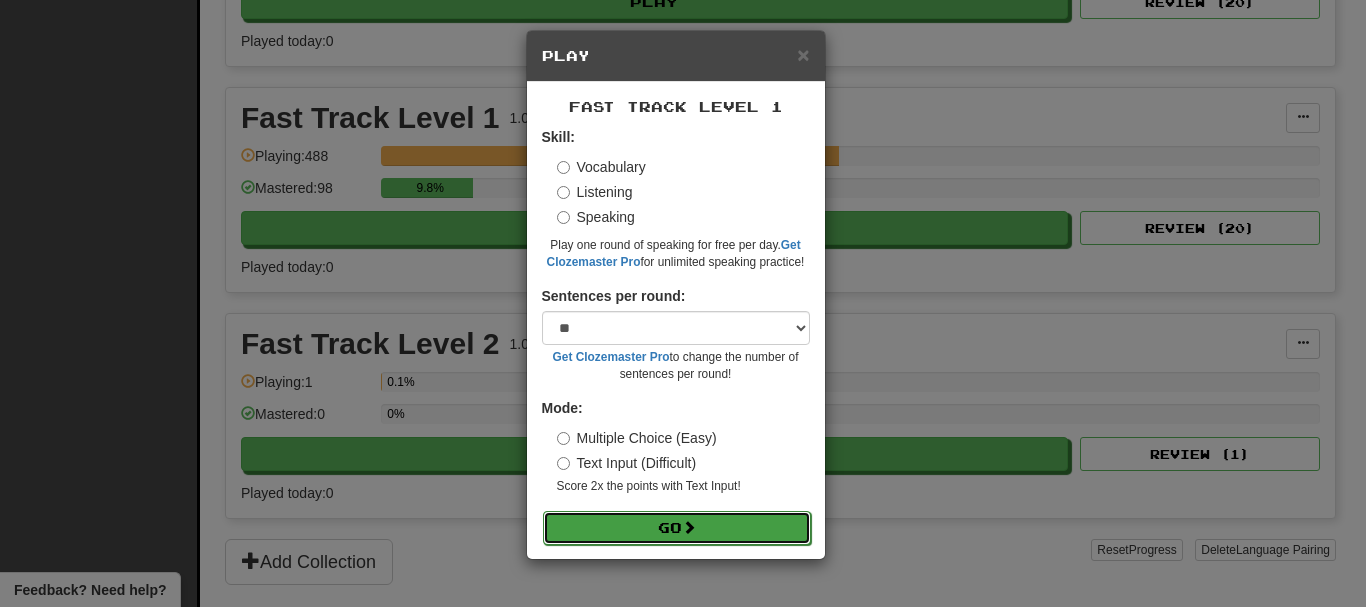 click on "Go" at bounding box center (677, 528) 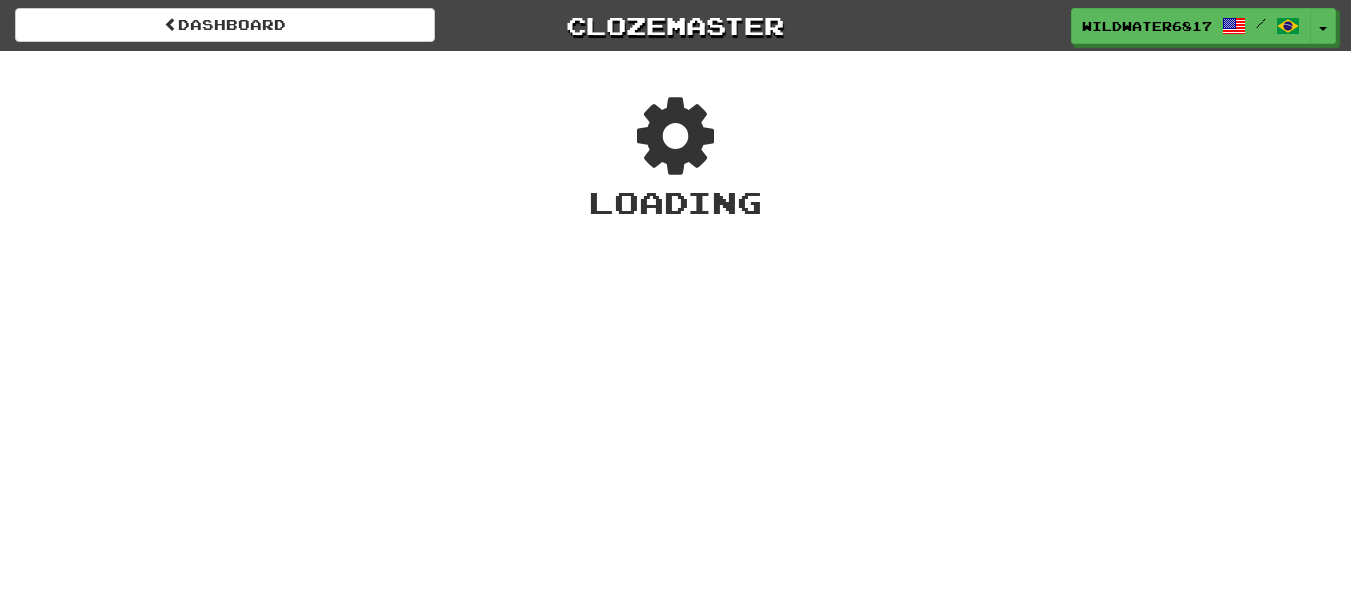 scroll, scrollTop: 0, scrollLeft: 0, axis: both 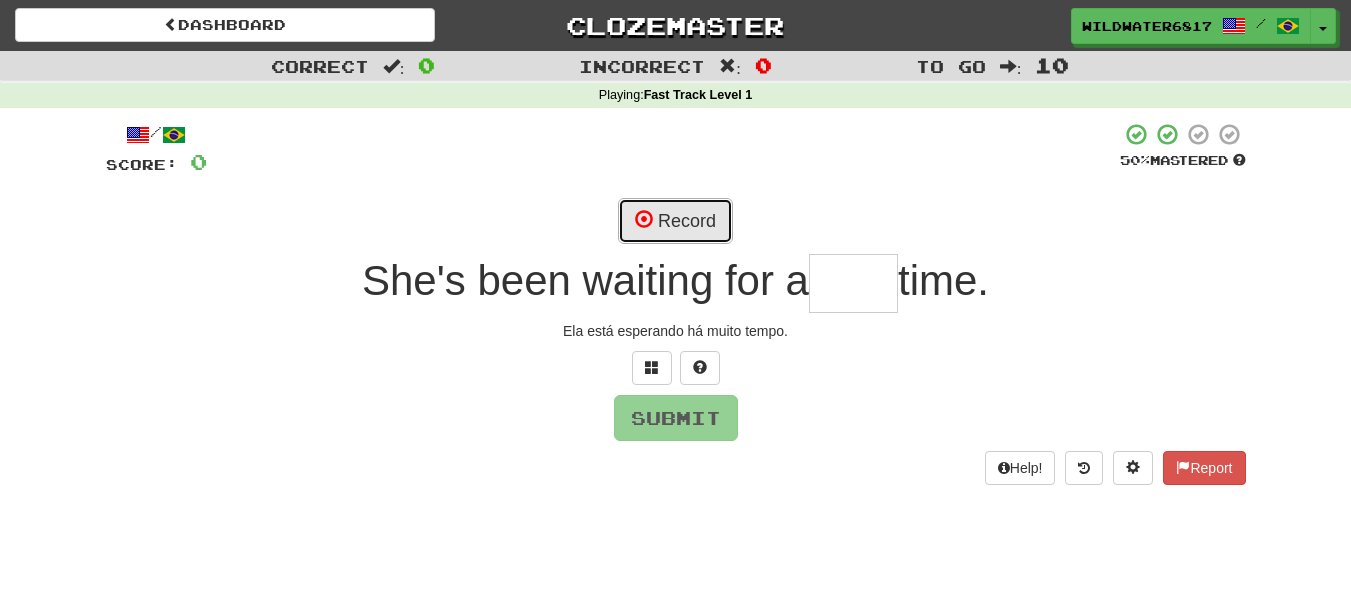 click on "Record" at bounding box center [675, 221] 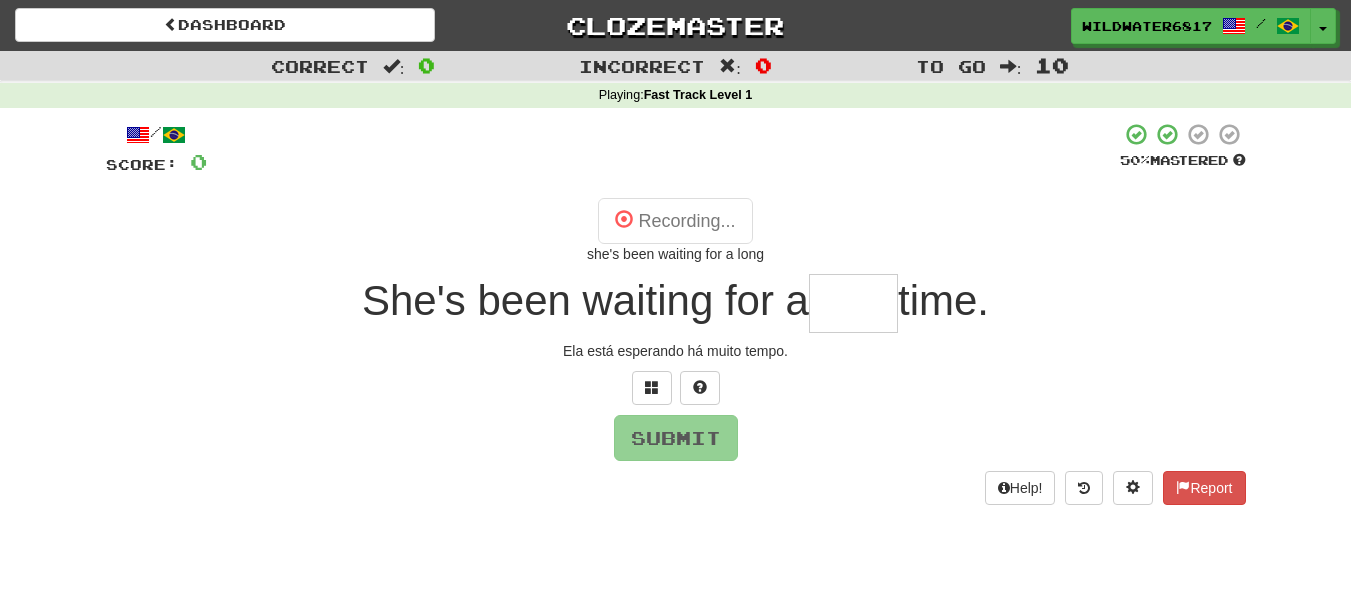 type on "****" 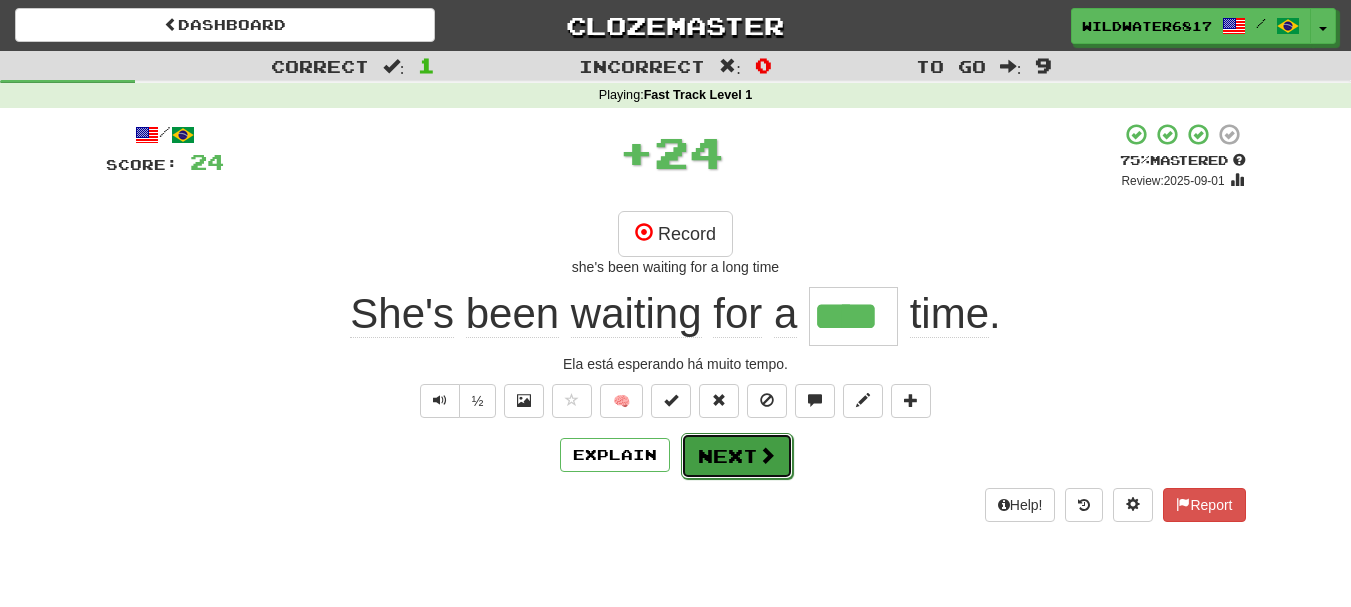 click on "Next" at bounding box center (737, 456) 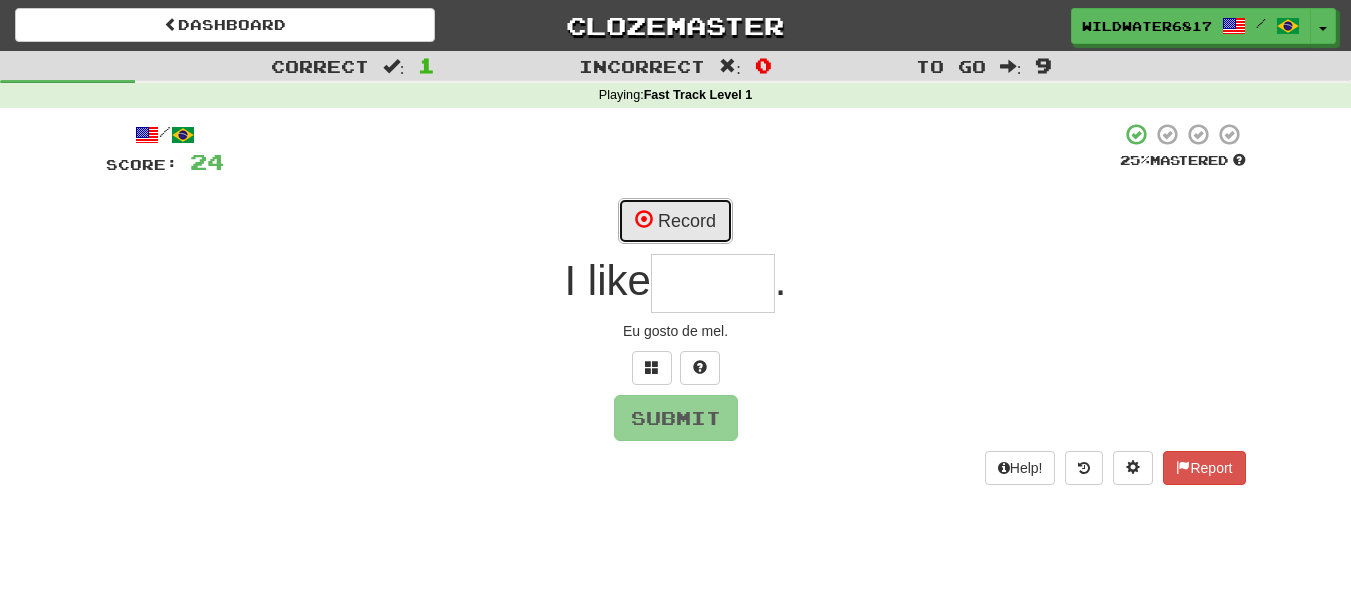 click on "Record" at bounding box center [675, 221] 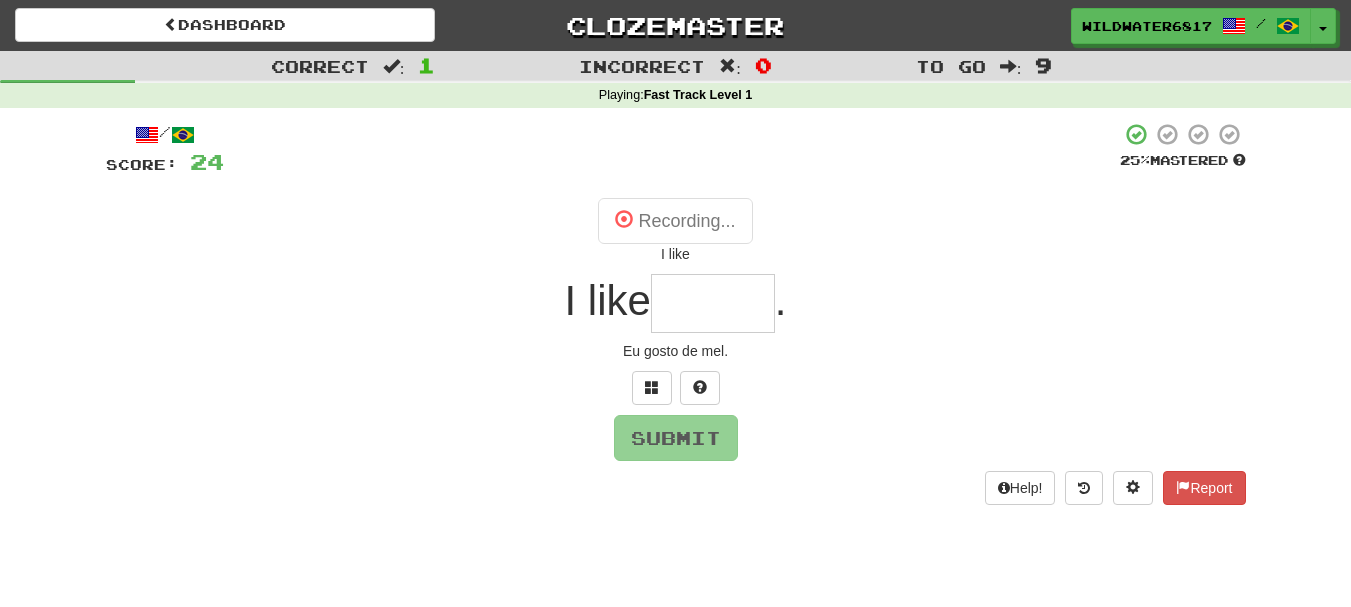 type on "*****" 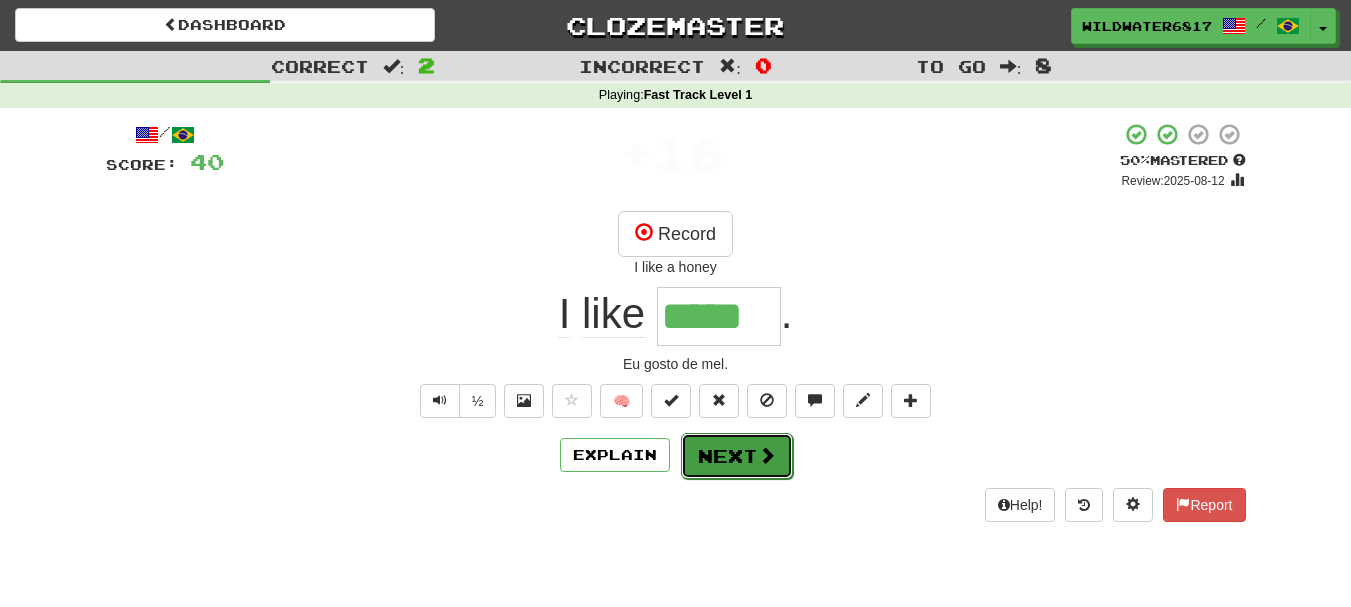 click on "Next" at bounding box center [737, 456] 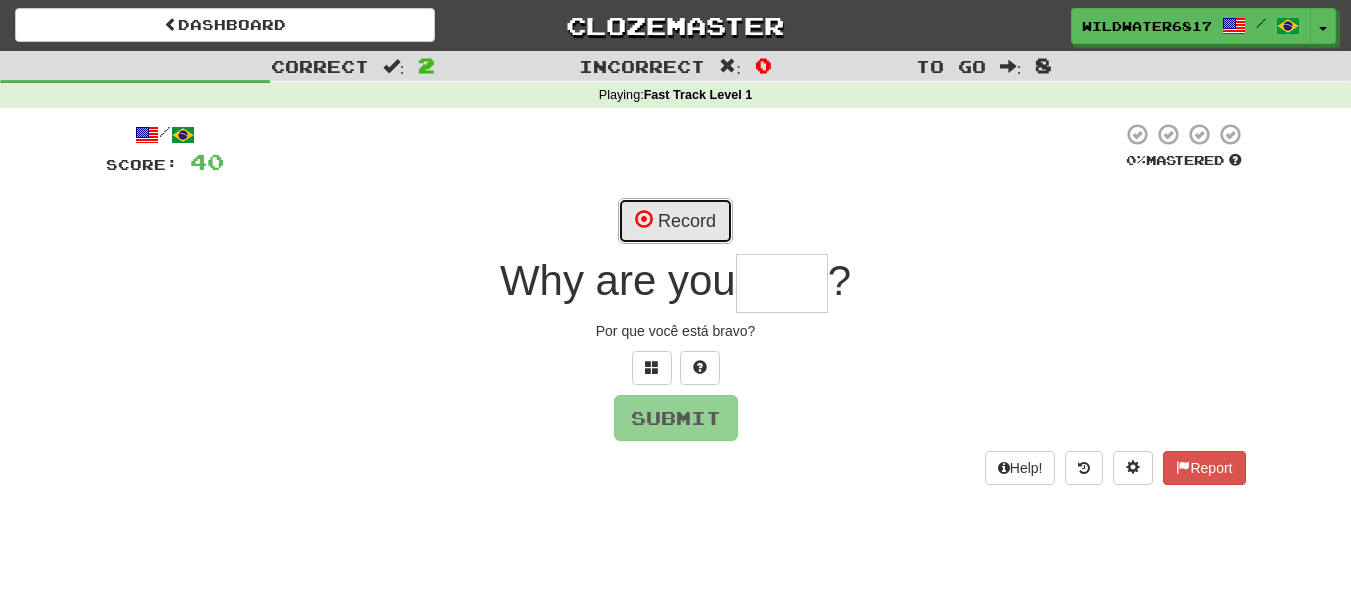 click on "Record" at bounding box center [675, 221] 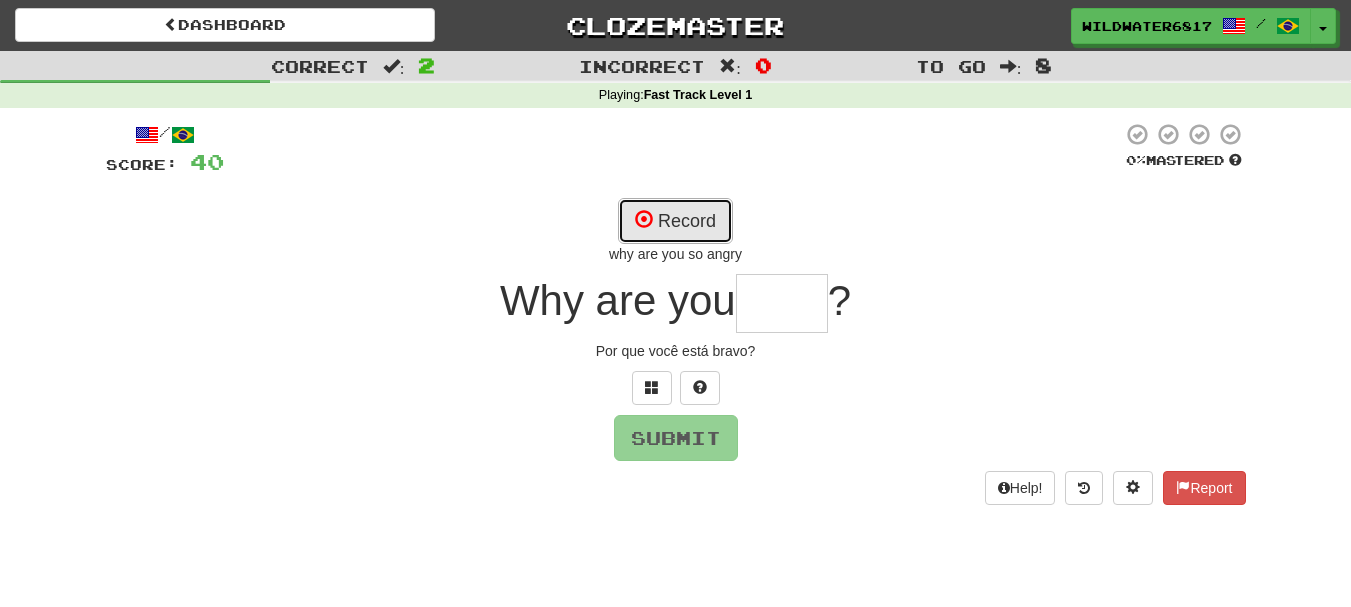 click on "Record" at bounding box center [675, 221] 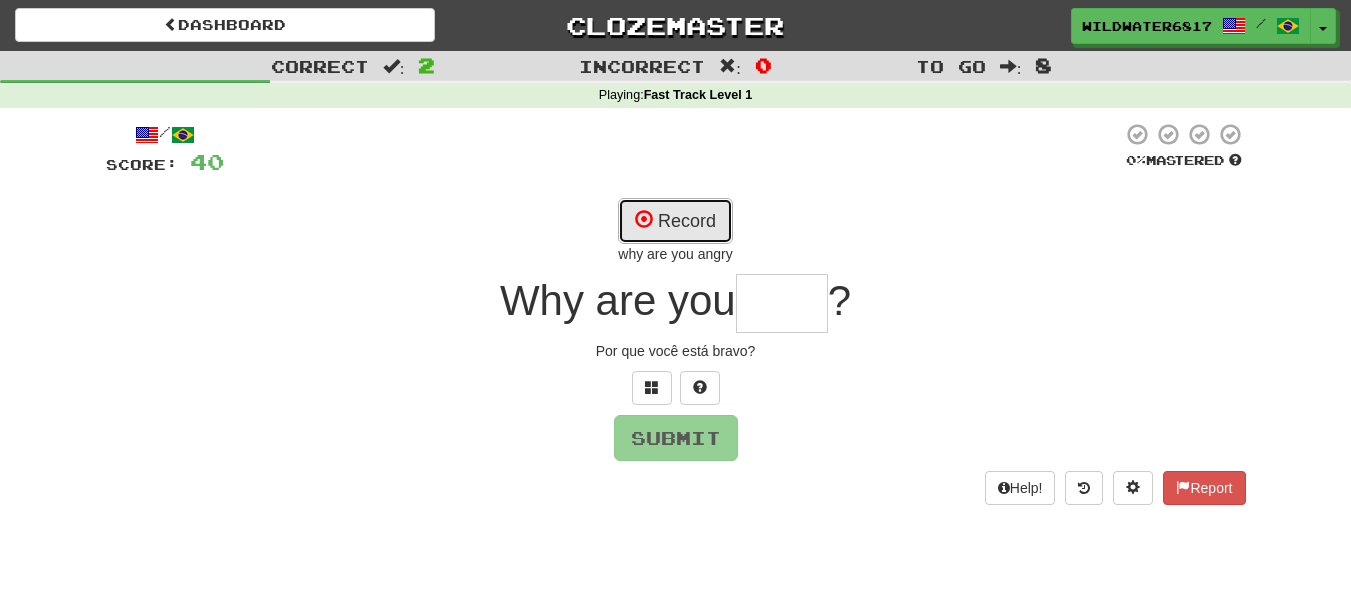 click on "Record" at bounding box center [675, 221] 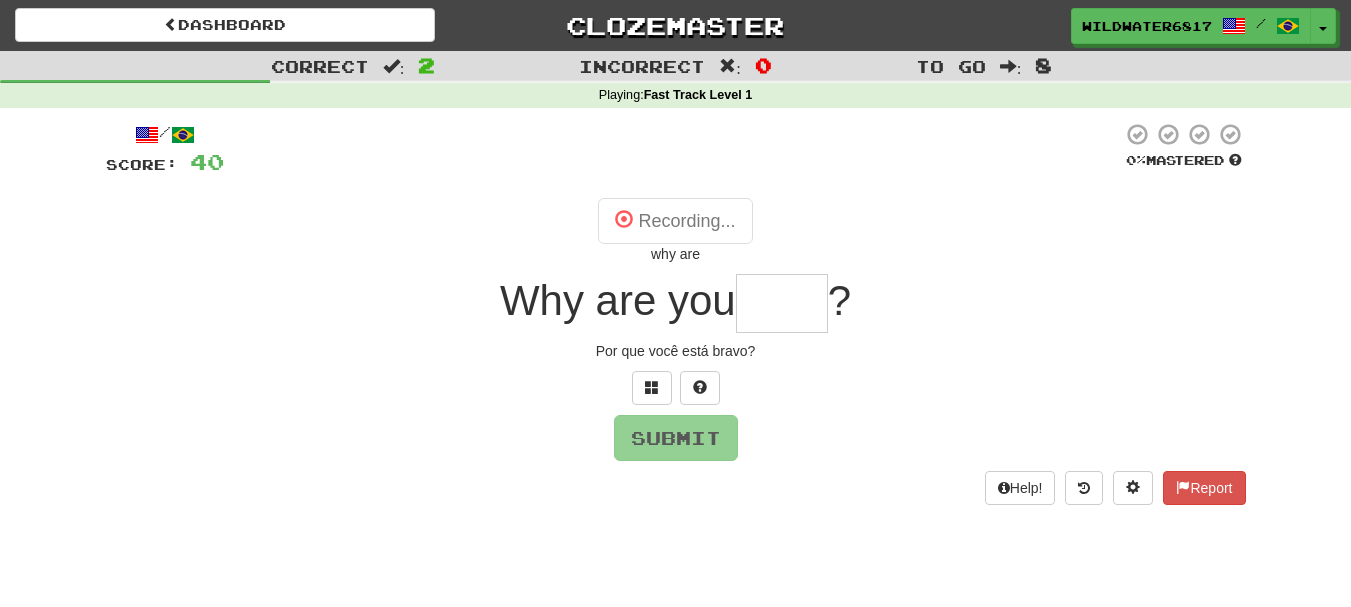 type on "***" 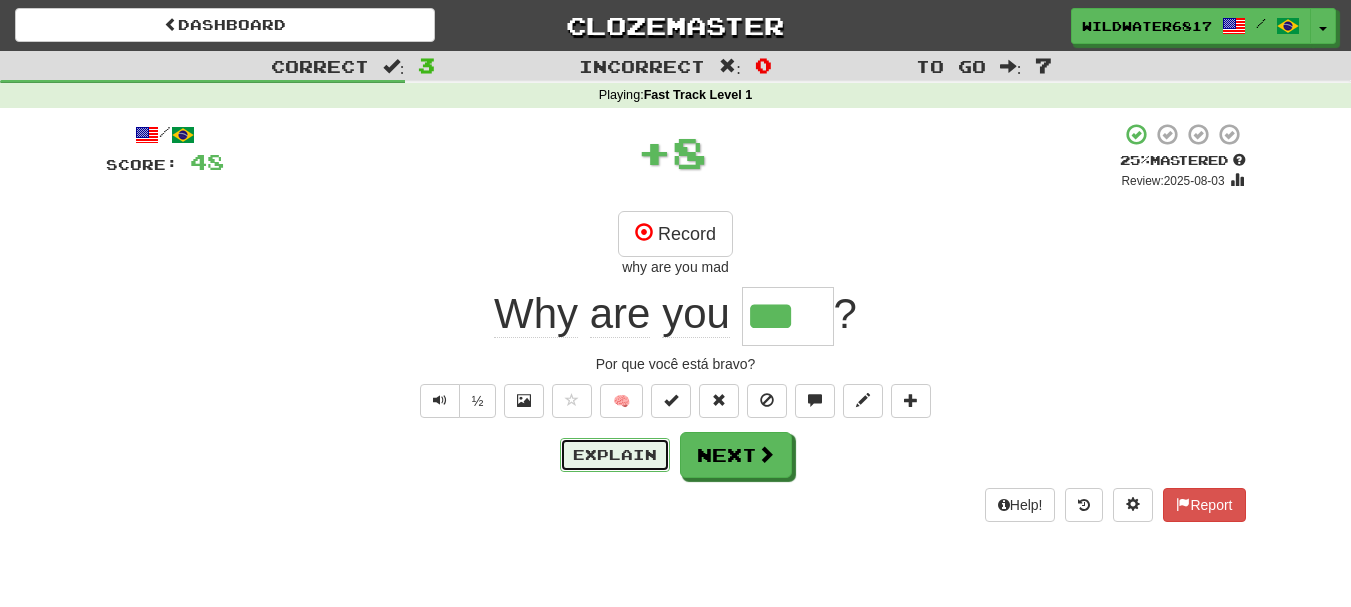 click on "Explain" at bounding box center [615, 455] 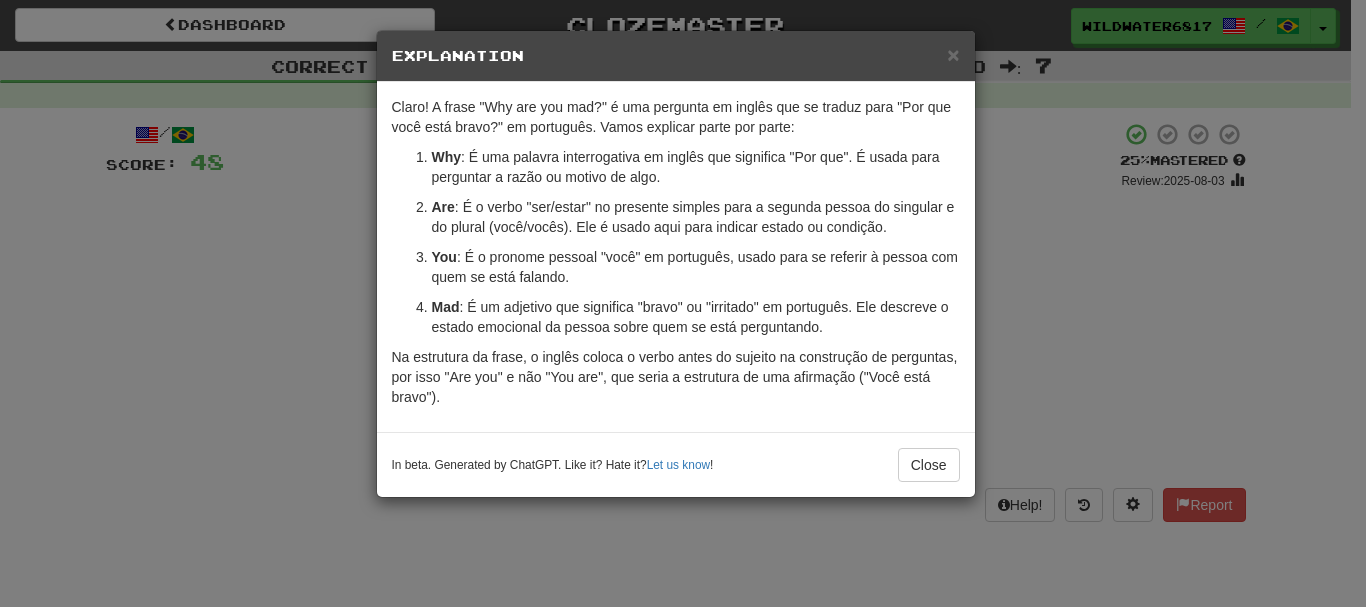 click on "× Explanation Claro! A frase "Why are you mad?" é uma pergunta em inglês que se traduz para "Por que você está bravo?" em português. Vamos explicar parte por parte:
Why : É uma palavra interrogativa em inglês que significa "Por que". É usada para perguntar a razão ou motivo de algo.
Are : É o verbo "ser/estar" no presente simples para a segunda pessoa do singular e do plural (você/vocês). Ele é usado aqui para indicar estado ou condição.
You : É o pronome pessoal "você" em português, usado para se referir à pessoa com quem se está falando.
Mad : É um adjetivo que significa "bravo" ou "irritado" em português. Ele descreve o estado emocional da pessoa sobre quem se está perguntando.
Na estrutura da frase, o inglês coloca o verbo antes do sujeito na construção de perguntas, por isso "Are you" e não "You are", que seria a estrutura de uma afirmação ("Você está bravo"). In beta. Generated by ChatGPT. Like it? Hate it?  Let us know ! Close" at bounding box center [683, 303] 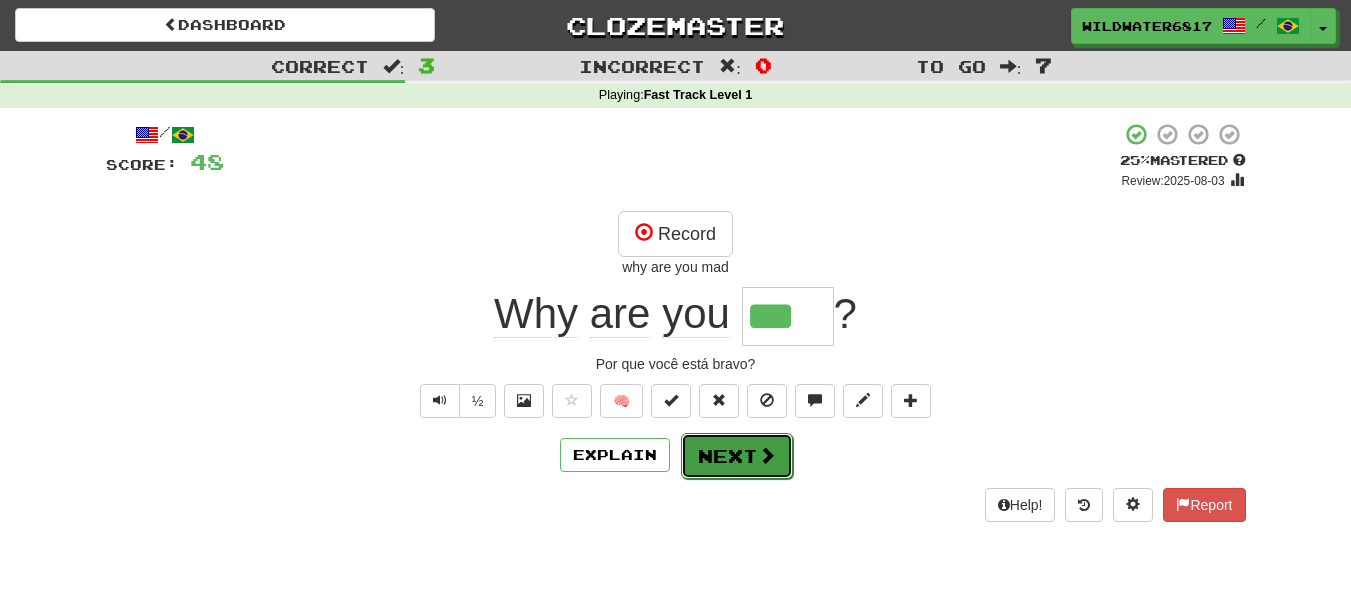click on "Next" at bounding box center (737, 456) 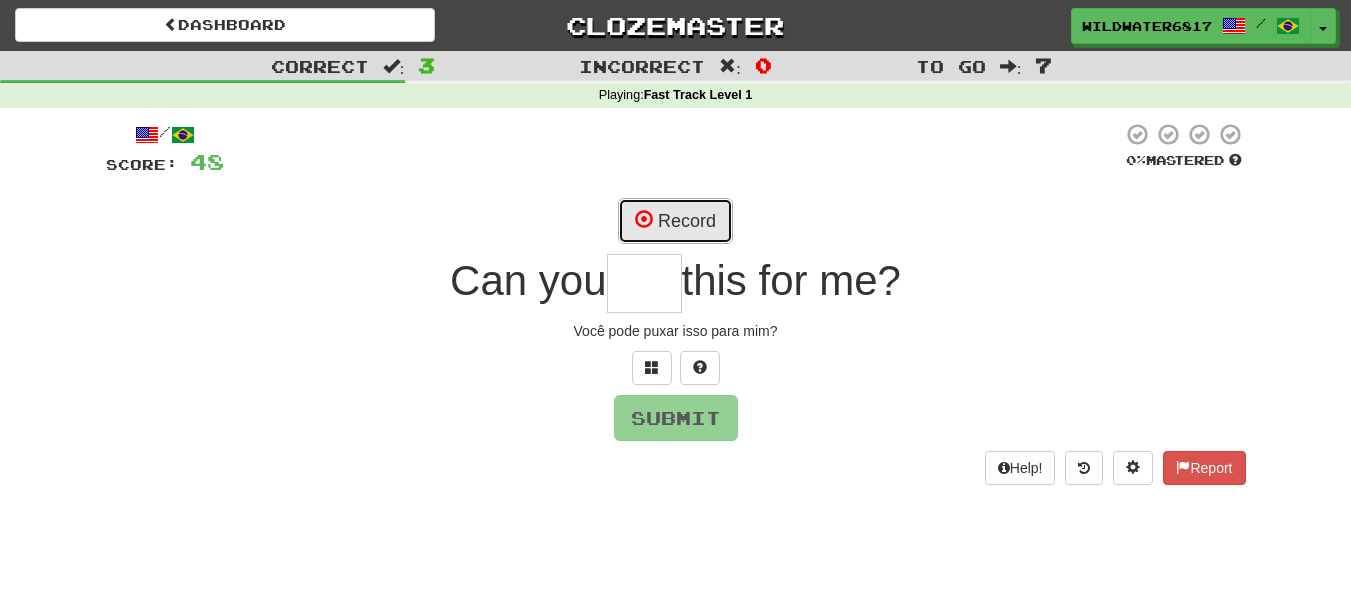 click on "Record" at bounding box center [675, 221] 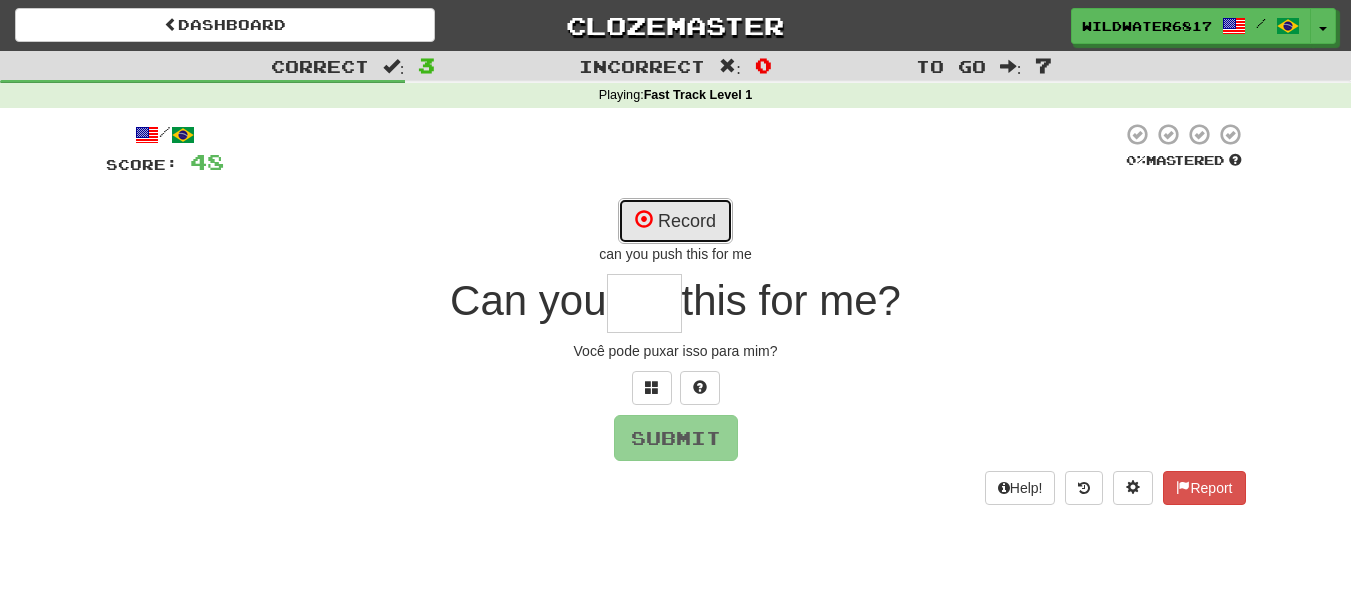 click on "Record" at bounding box center (675, 221) 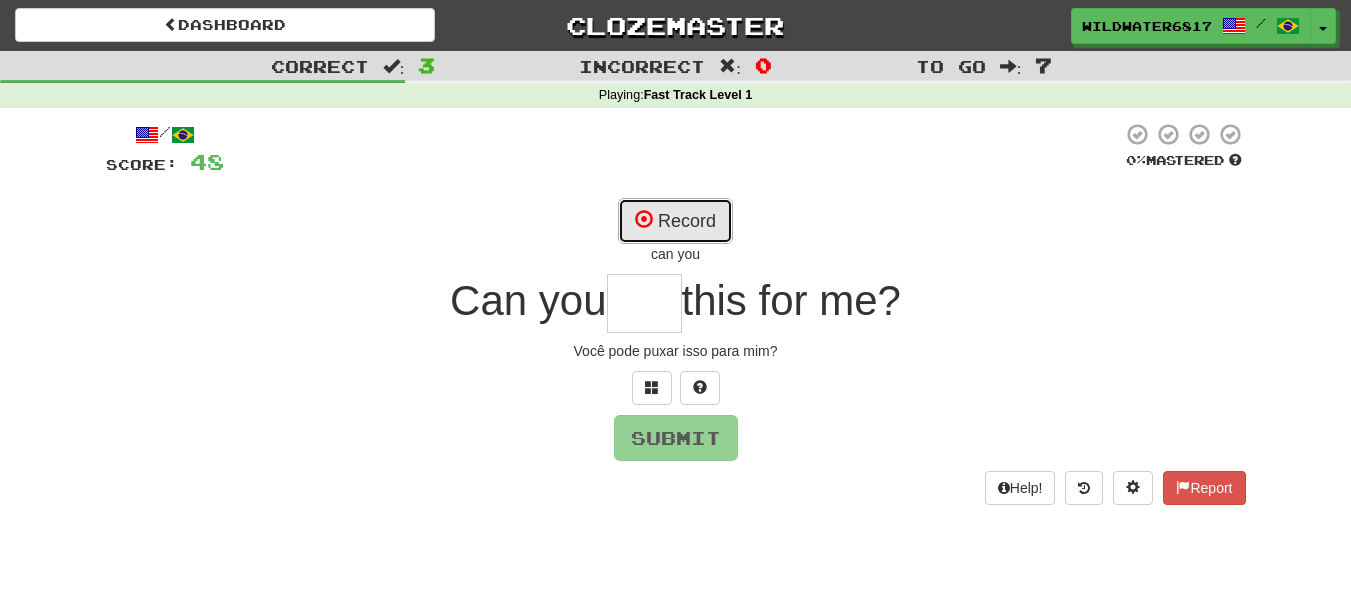 click on "Record" at bounding box center (675, 221) 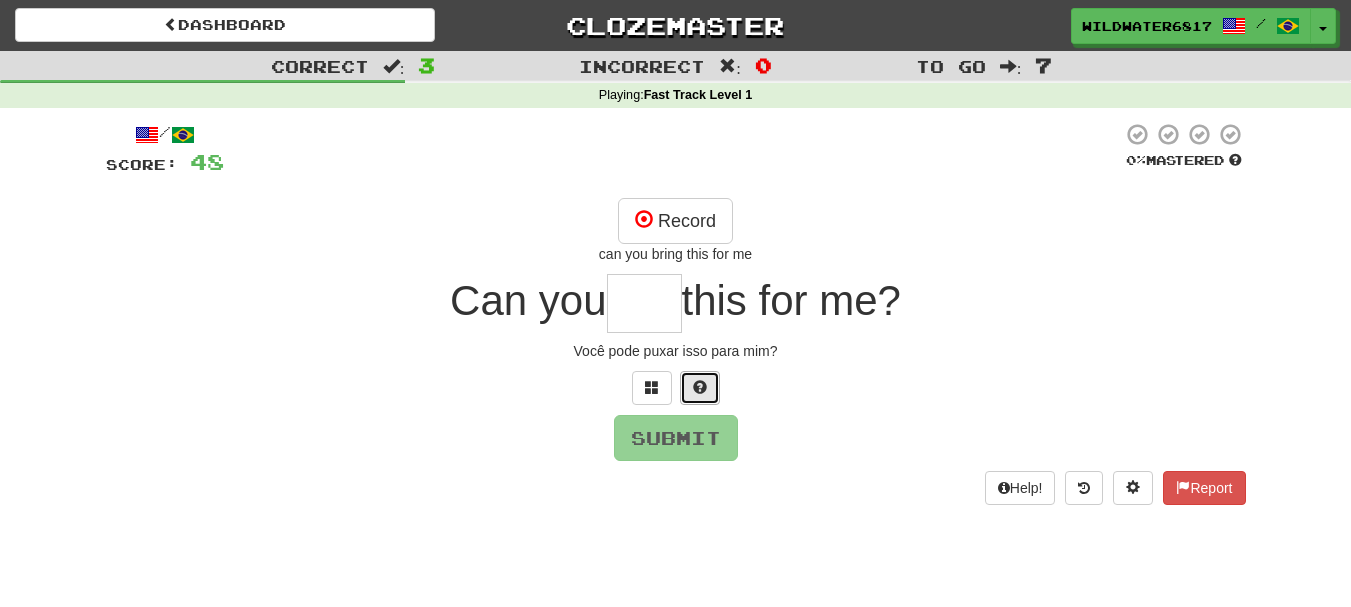 click at bounding box center (700, 388) 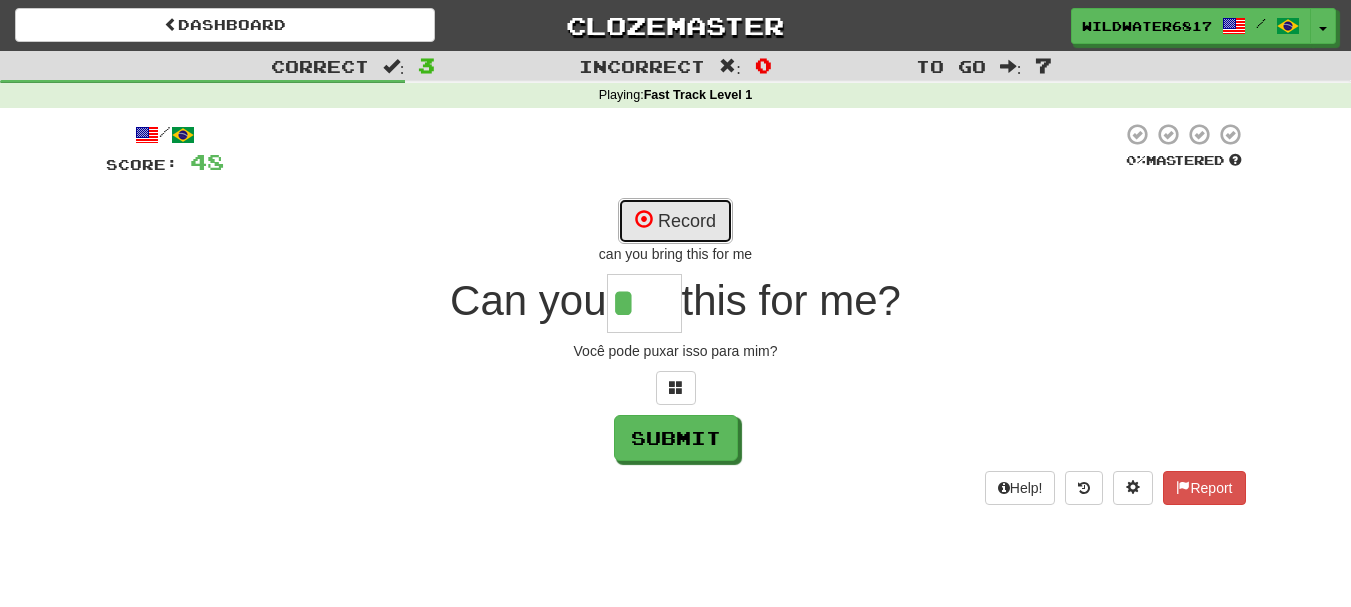 click on "Record" at bounding box center [675, 221] 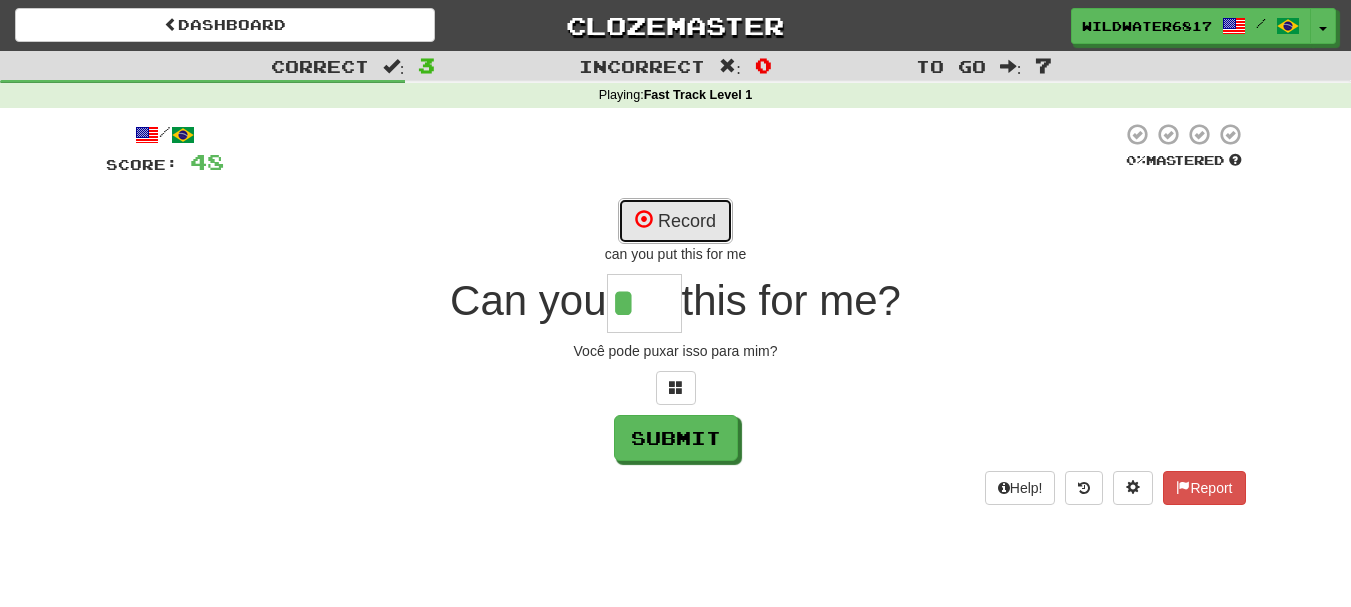click on "Record" at bounding box center [675, 221] 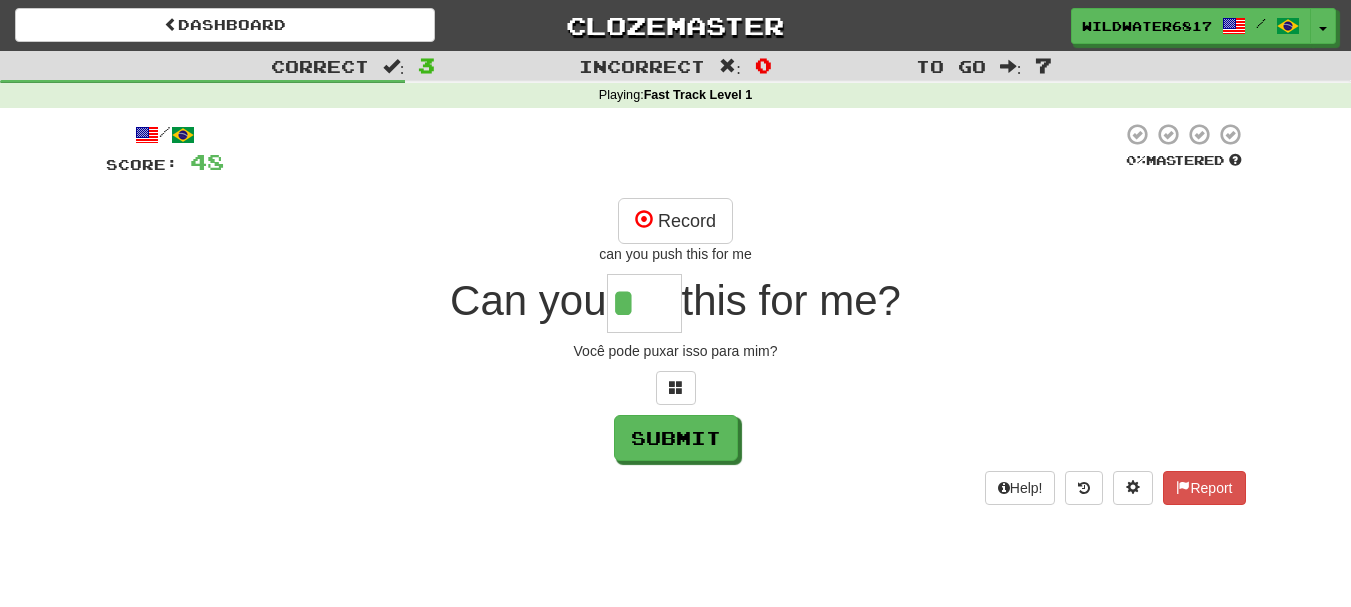 click on "*" at bounding box center [644, 303] 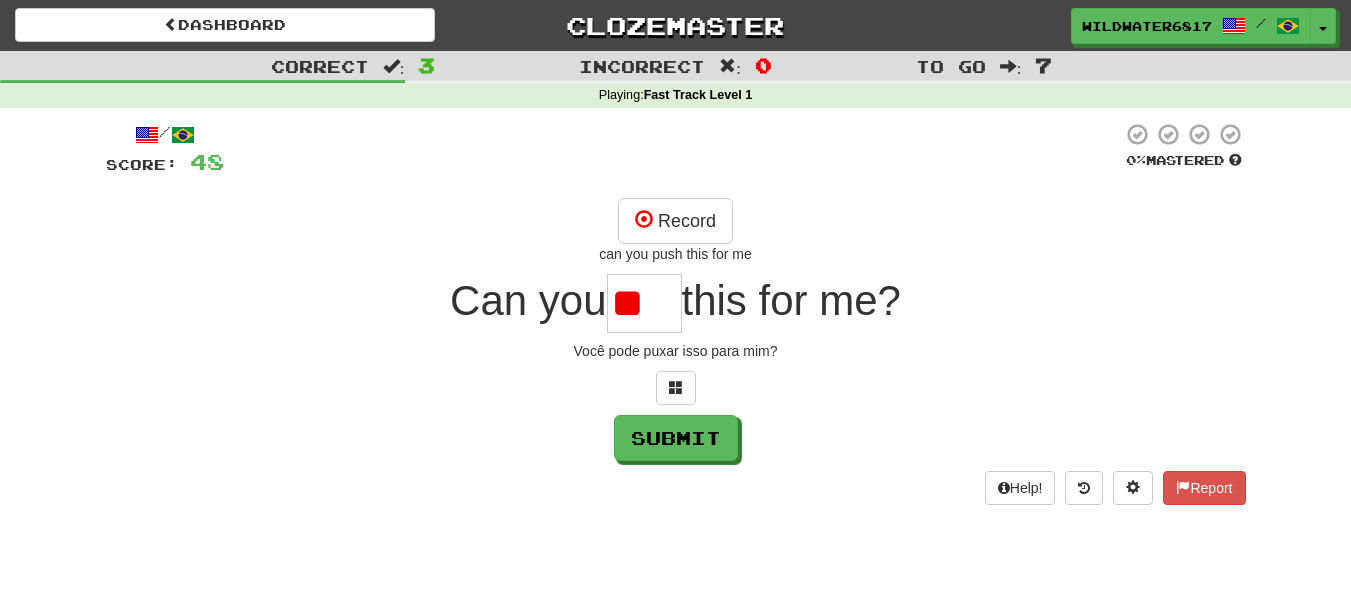 scroll, scrollTop: 0, scrollLeft: 0, axis: both 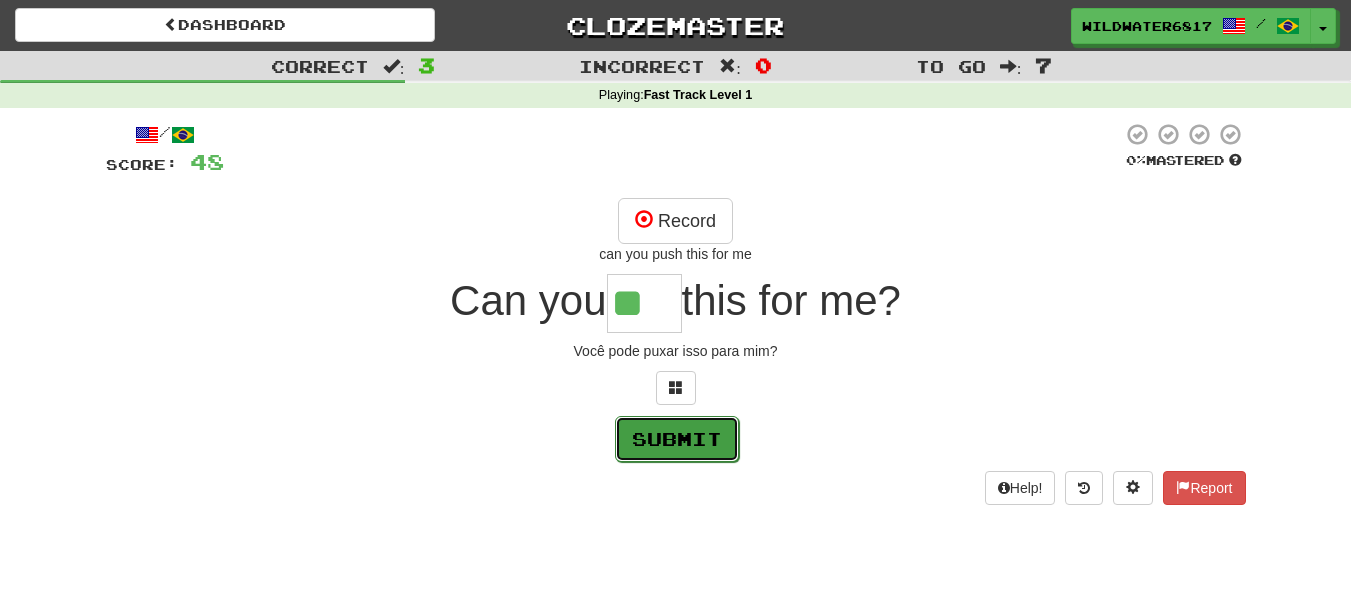 click on "Submit" at bounding box center [677, 439] 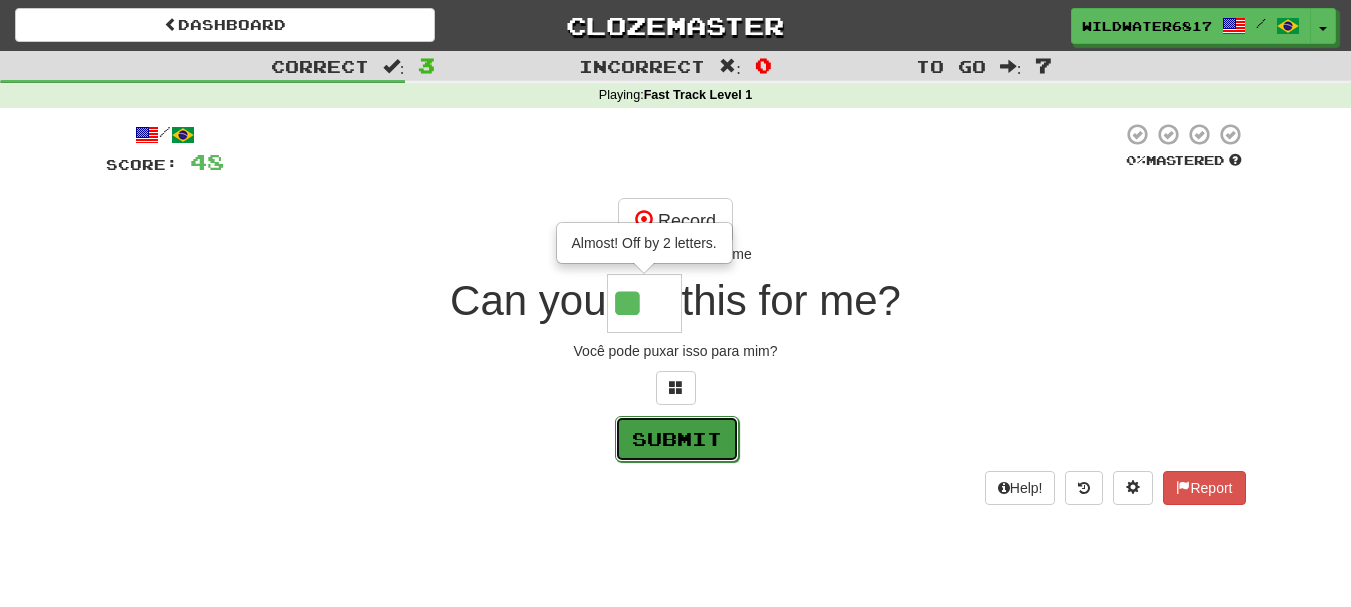 click on "Submit" at bounding box center (677, 439) 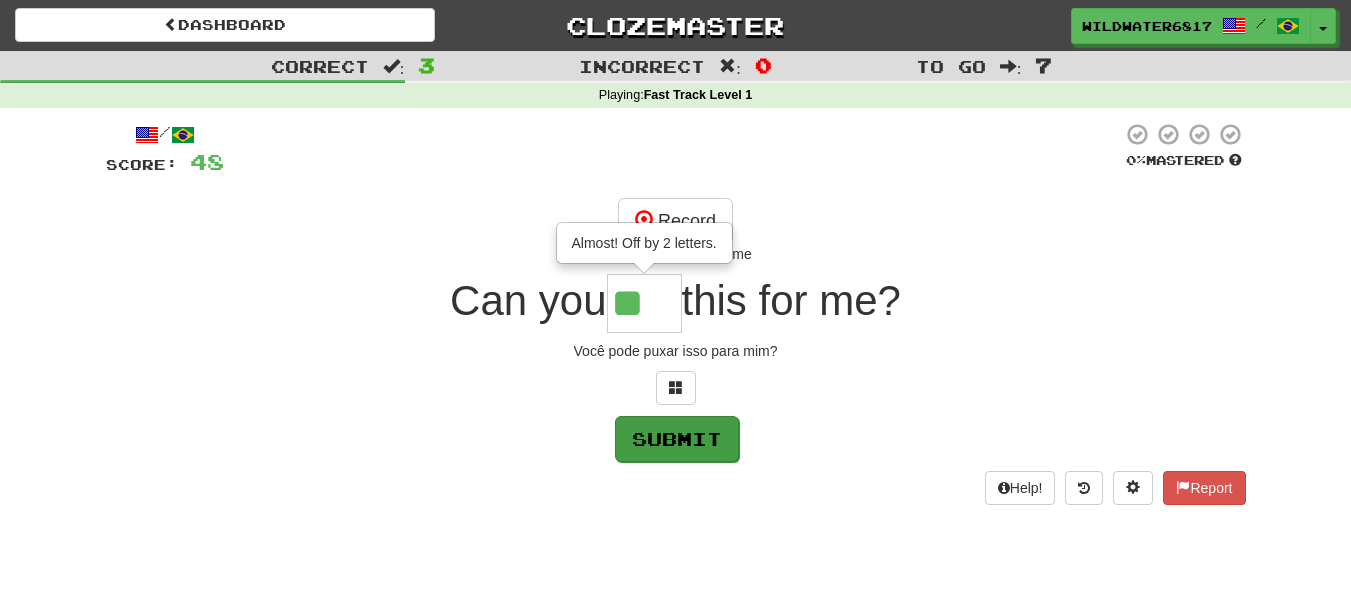 type on "****" 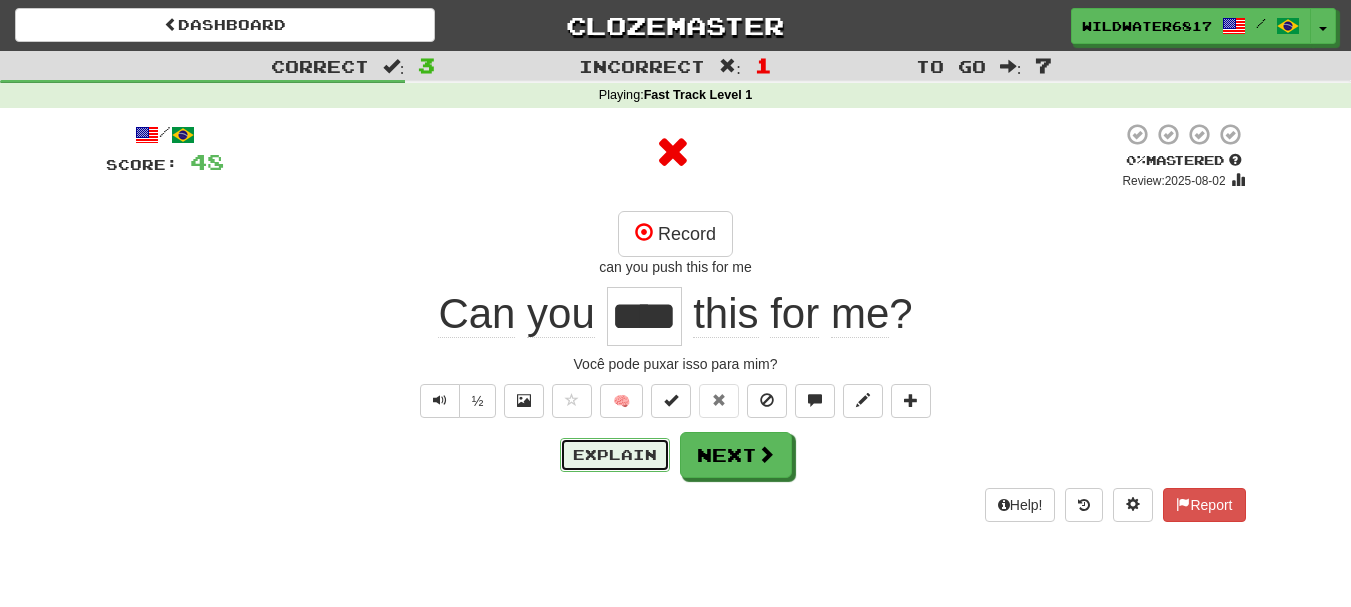 click on "Explain" at bounding box center [615, 455] 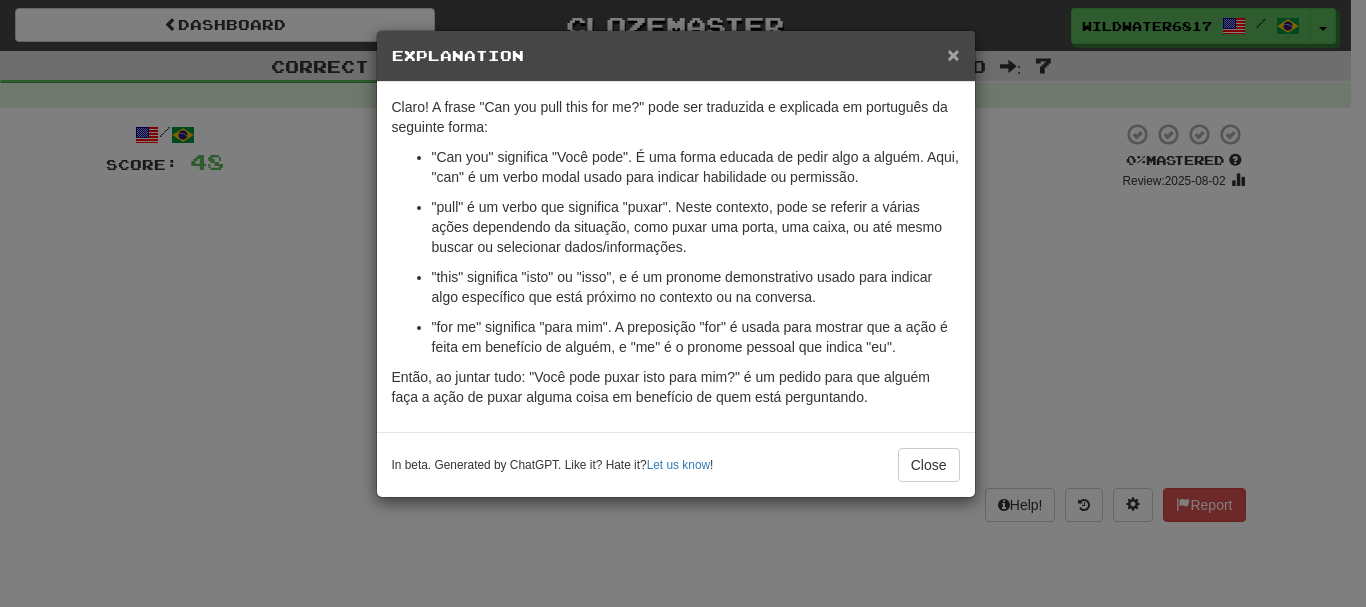 click on "×" at bounding box center (953, 54) 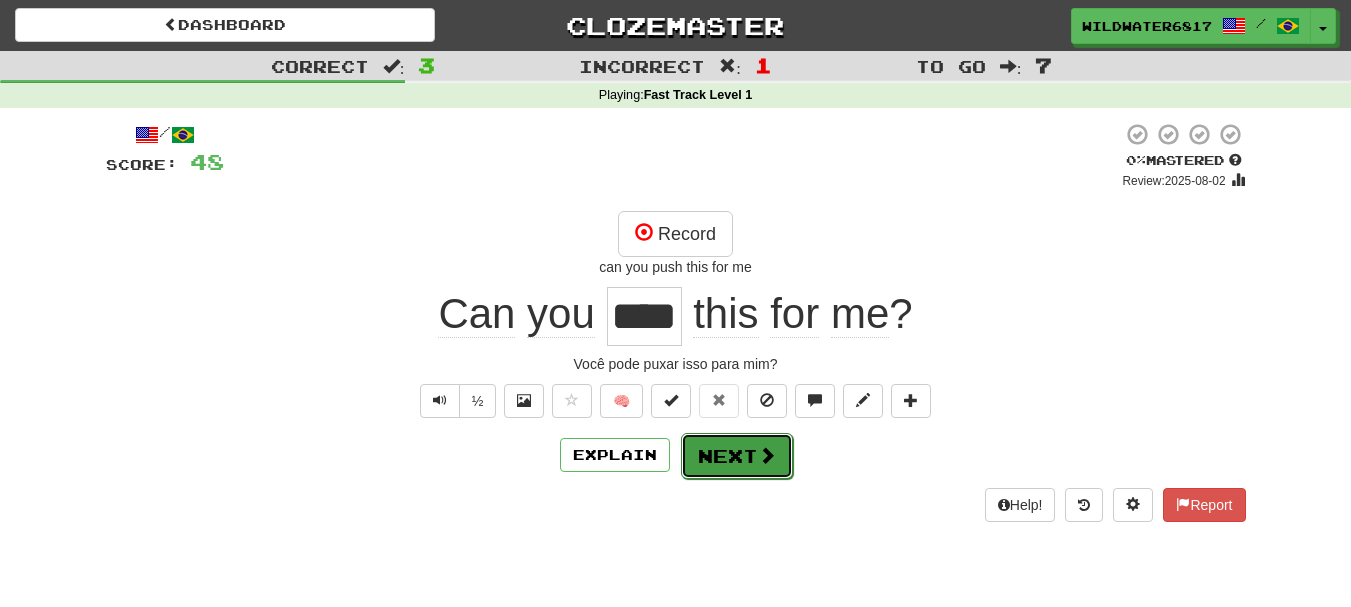 click on "Next" at bounding box center [737, 456] 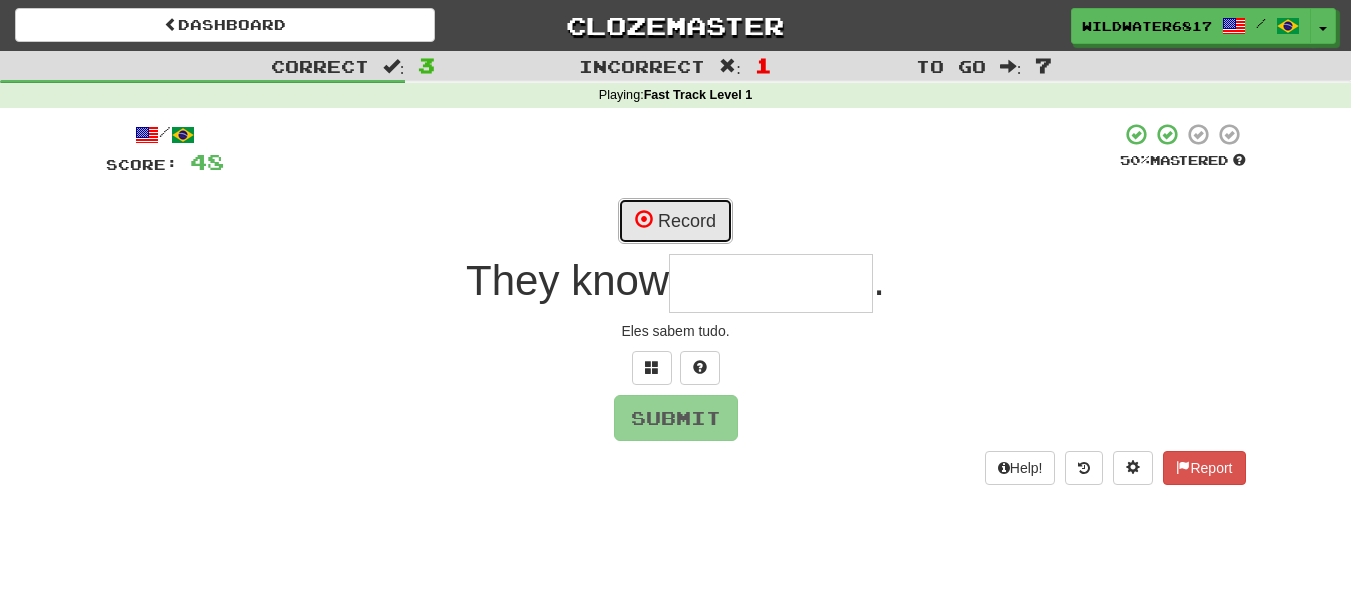 click on "Record" at bounding box center (675, 221) 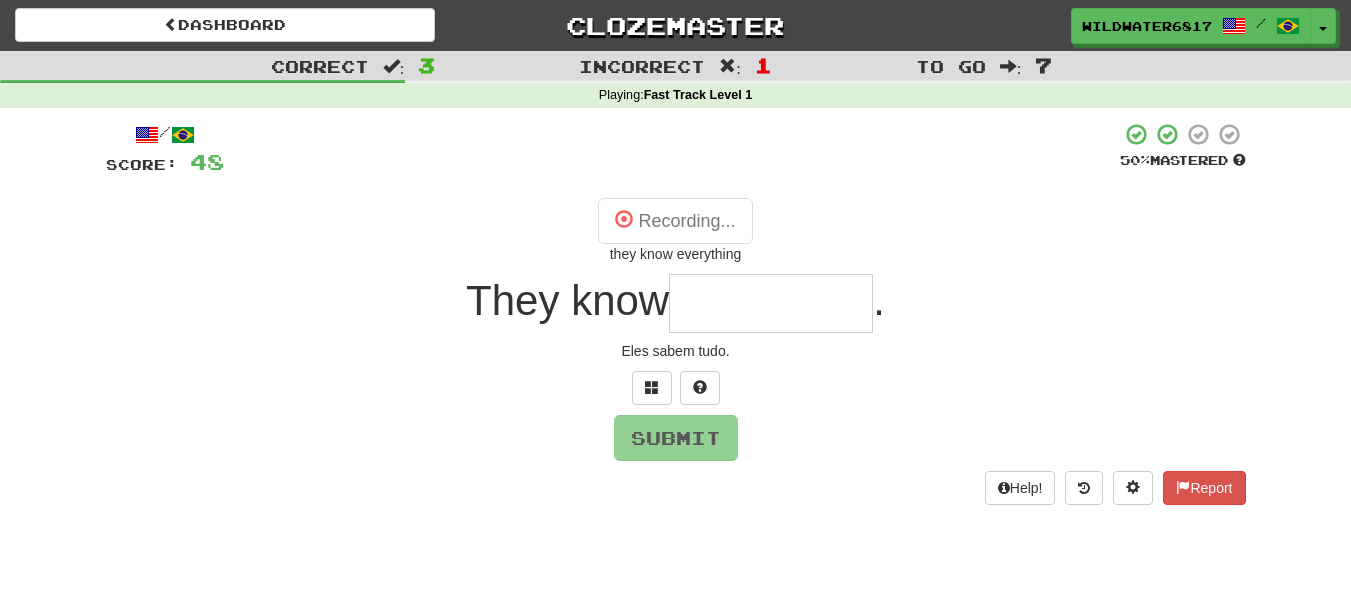 type on "**********" 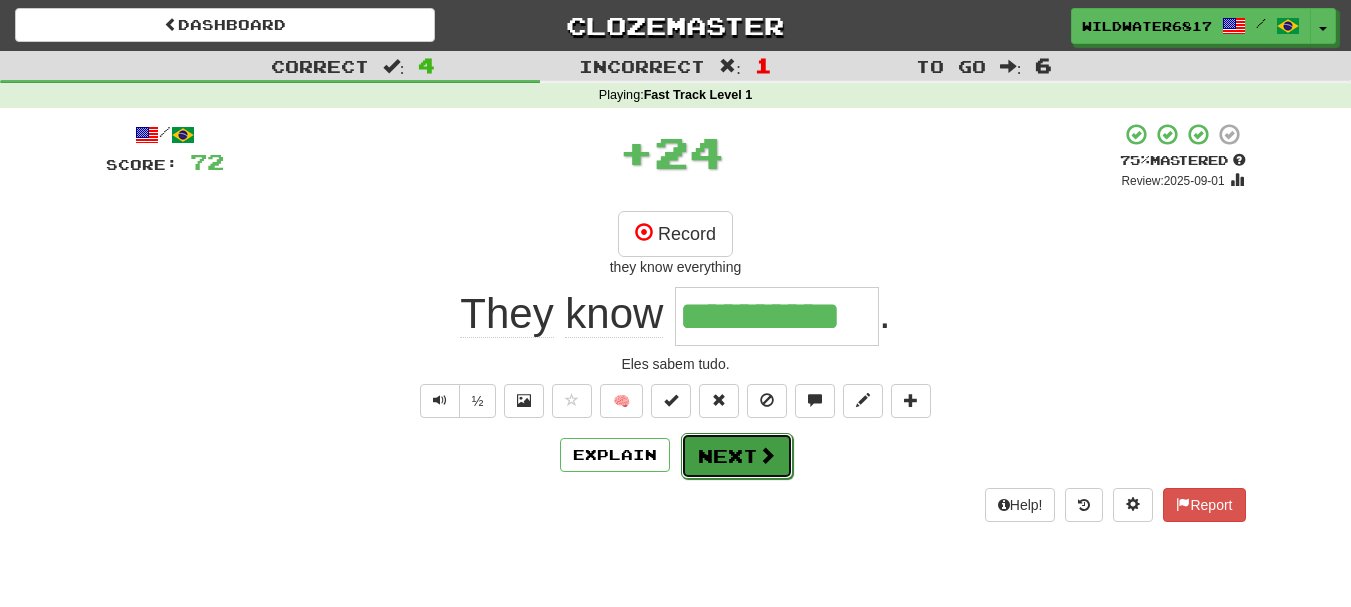 click on "Next" at bounding box center (737, 456) 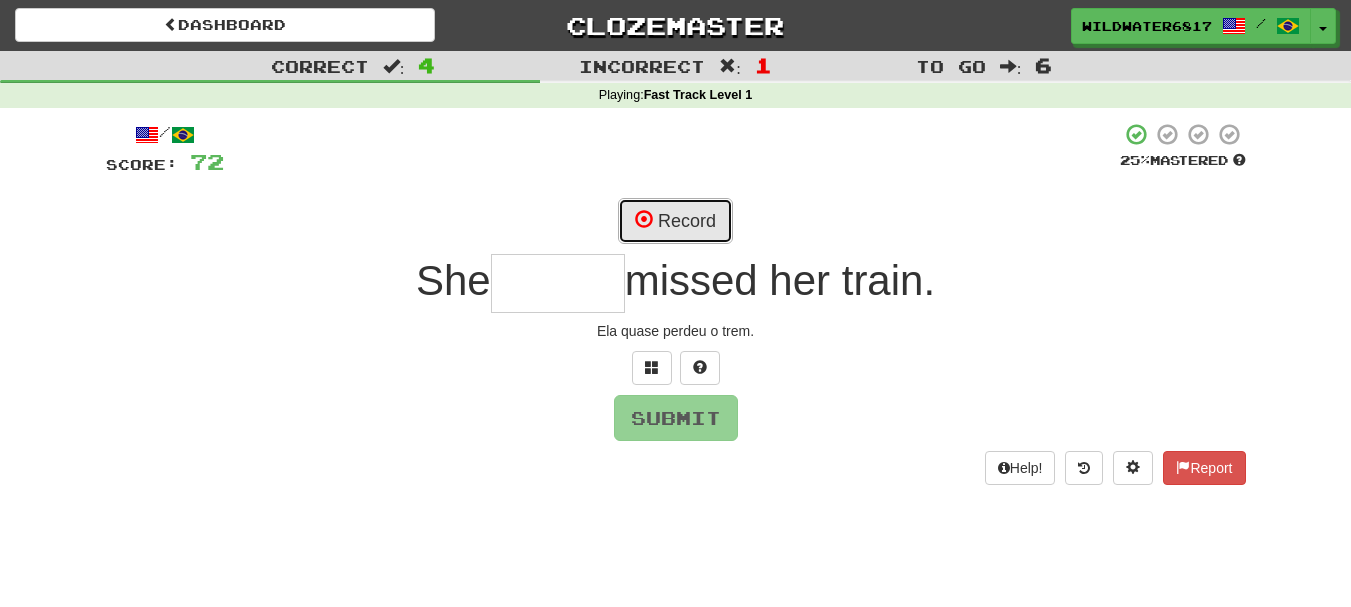 click on "Record" at bounding box center (675, 221) 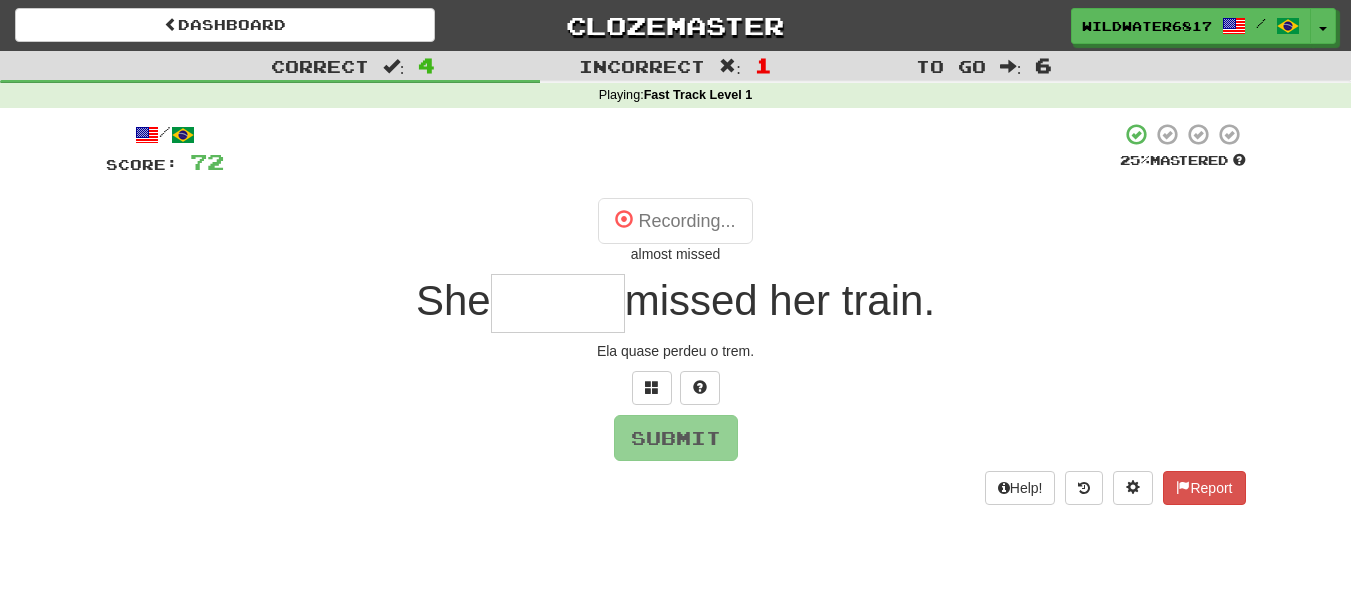 type on "******" 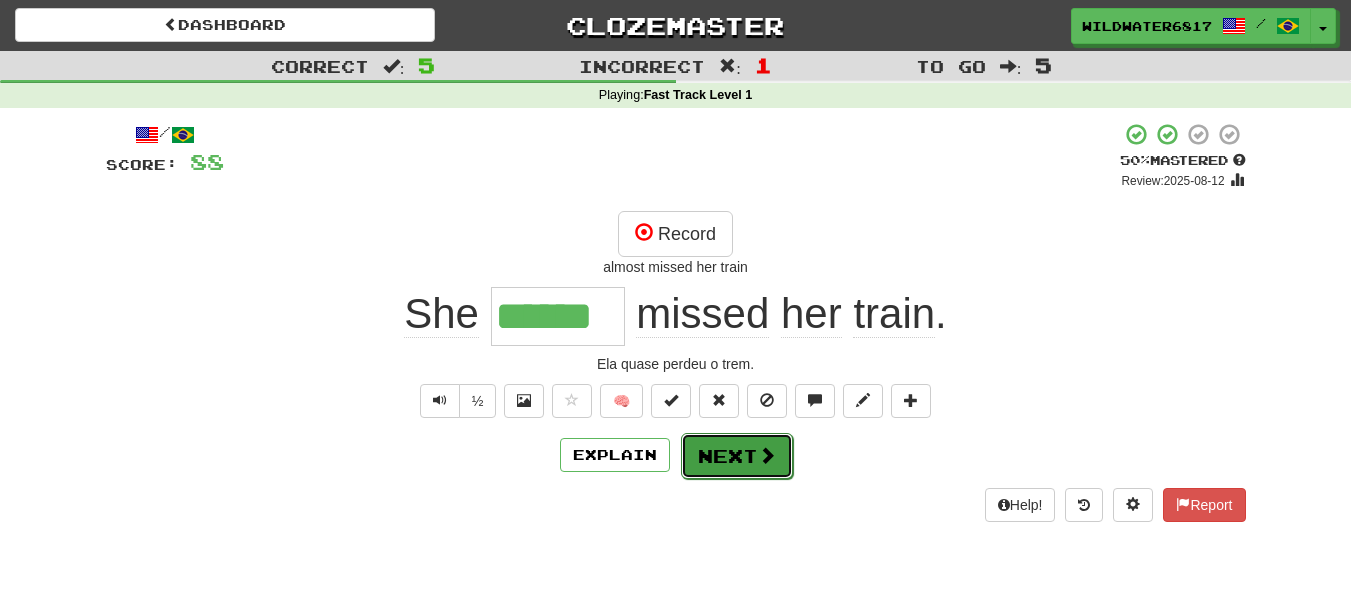 click at bounding box center [767, 455] 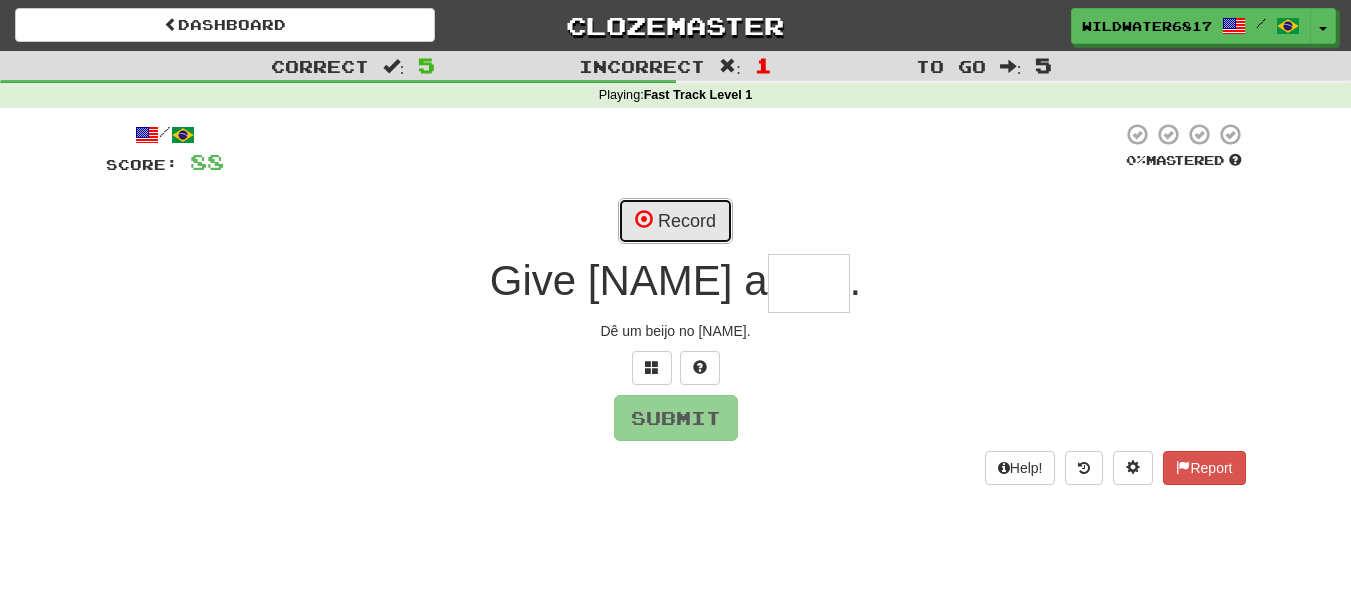 click on "Record" at bounding box center [675, 221] 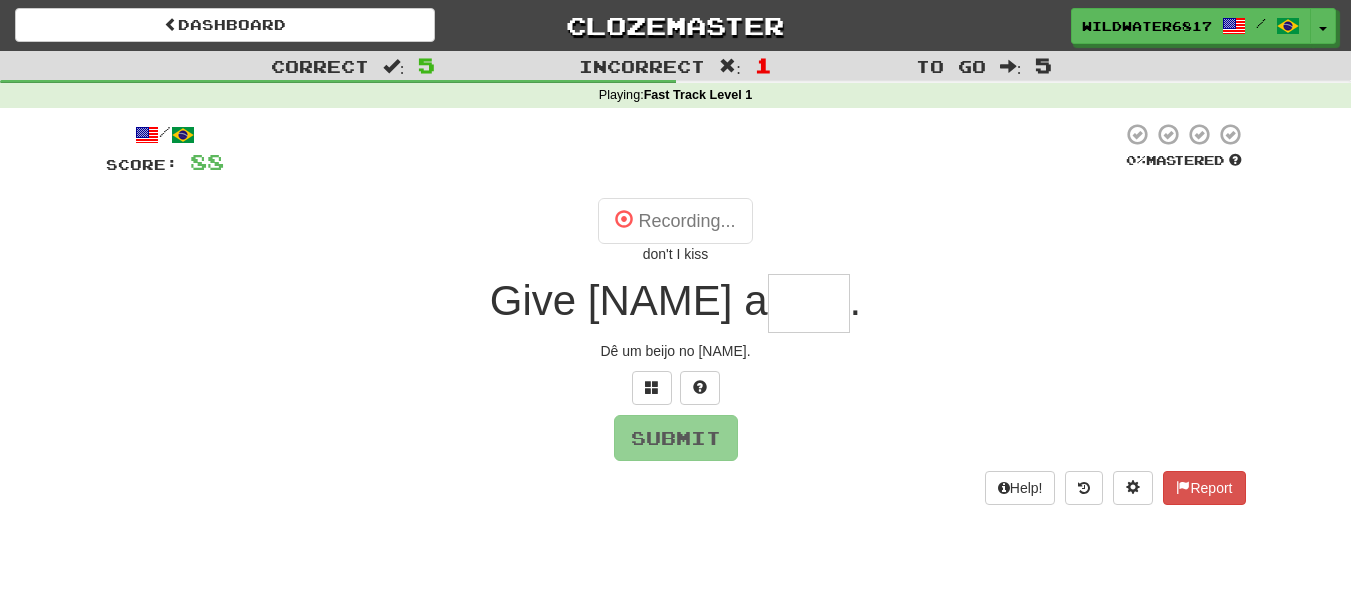 type on "****" 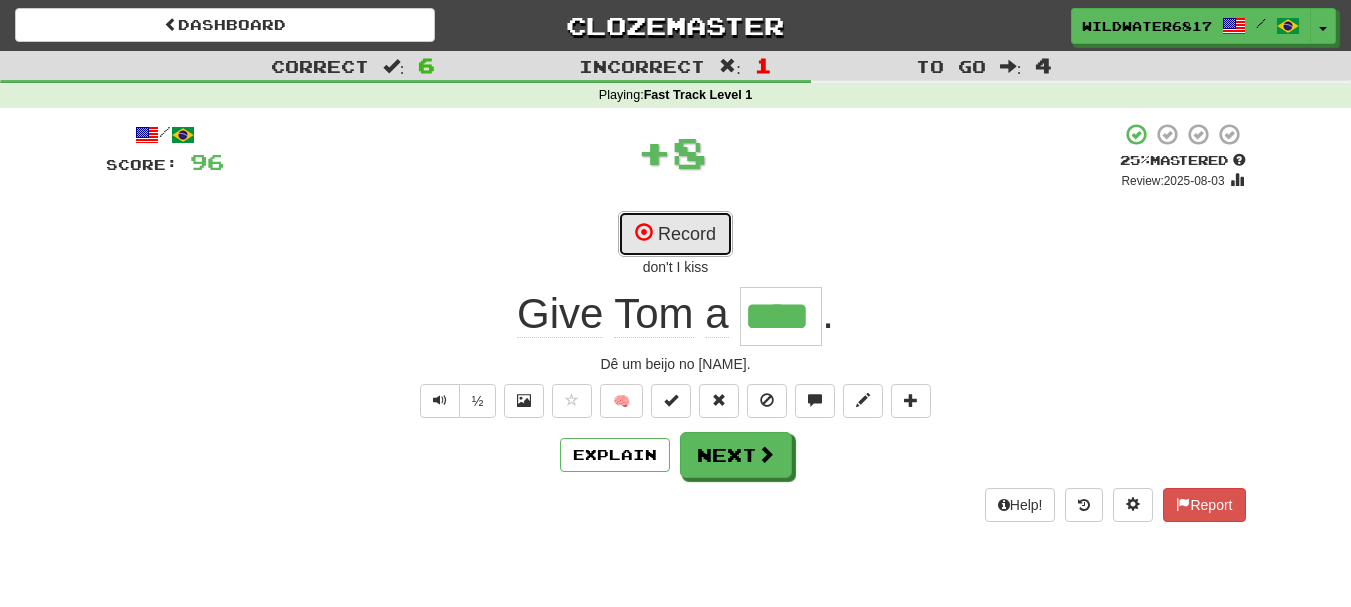 click on "Record" at bounding box center (675, 234) 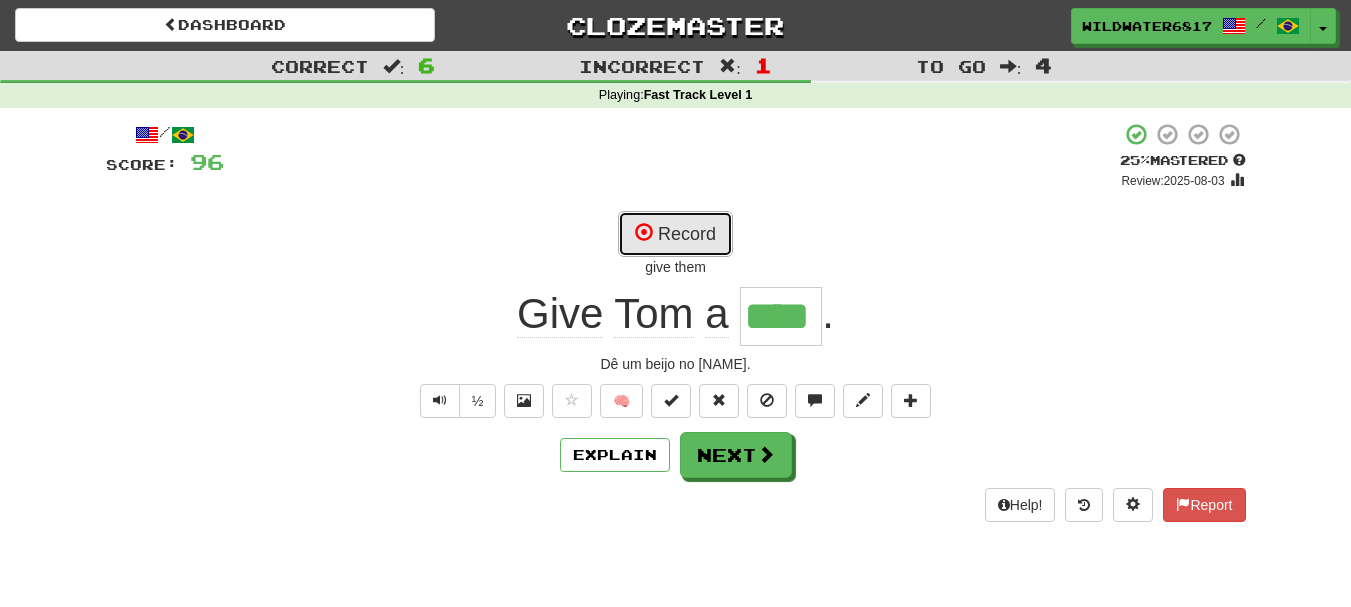 click on "Record" at bounding box center (675, 234) 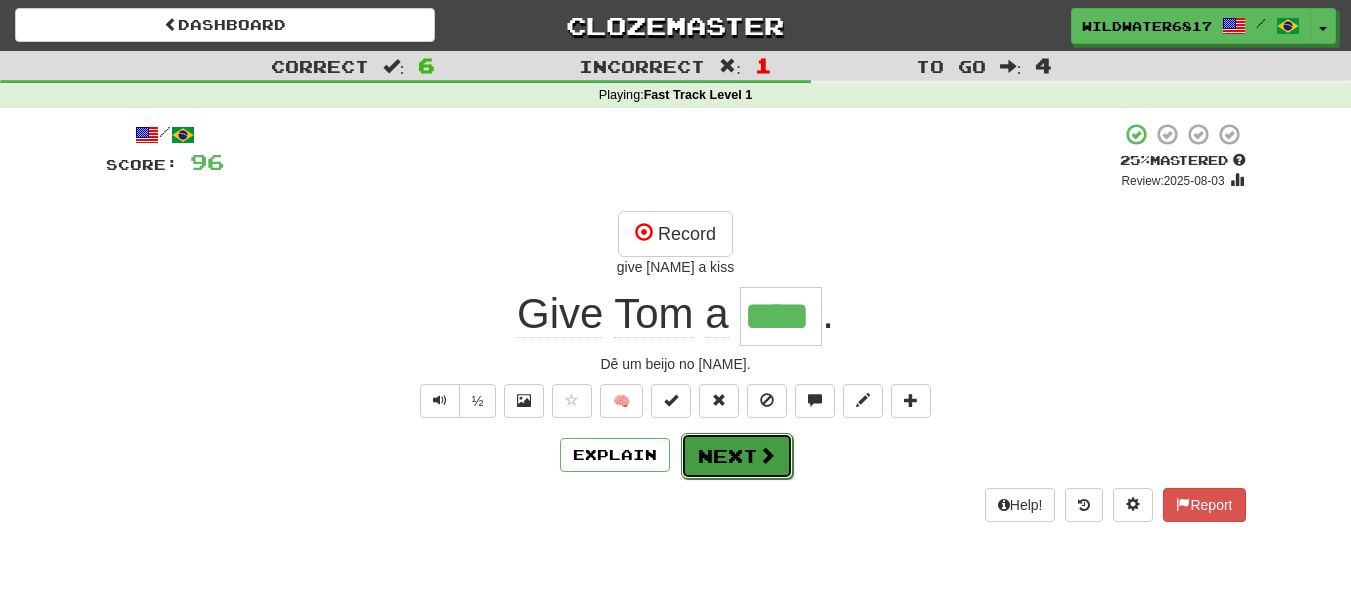 click on "Next" at bounding box center (737, 456) 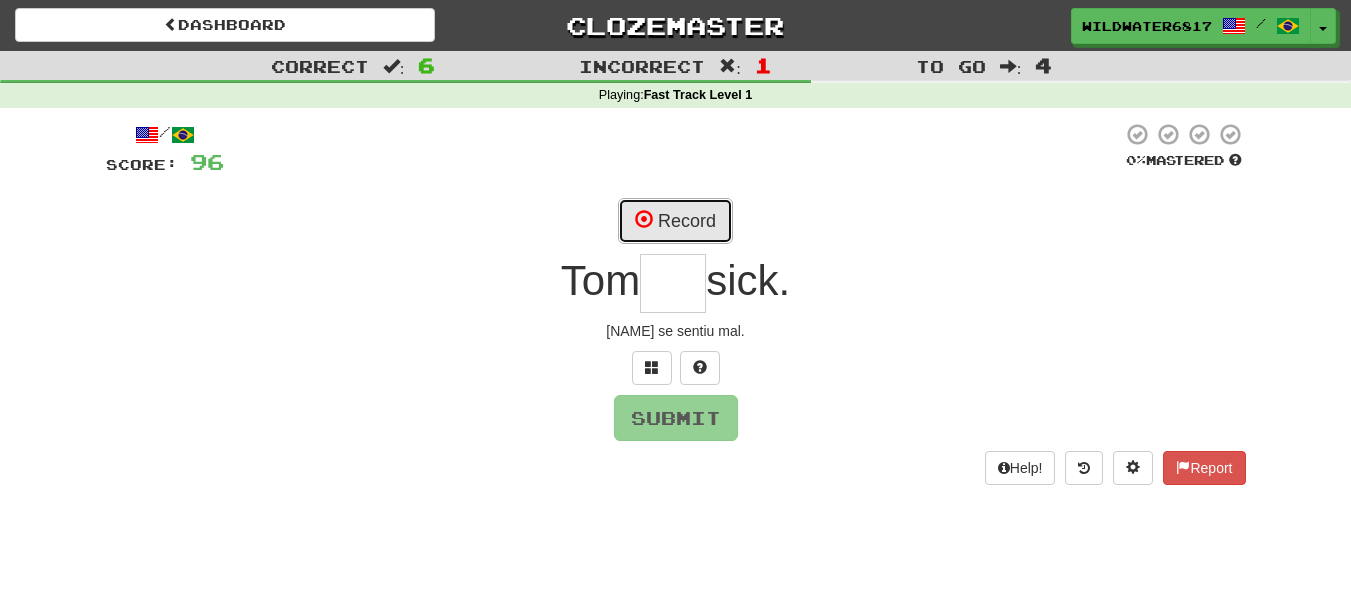 click on "Record" at bounding box center [675, 221] 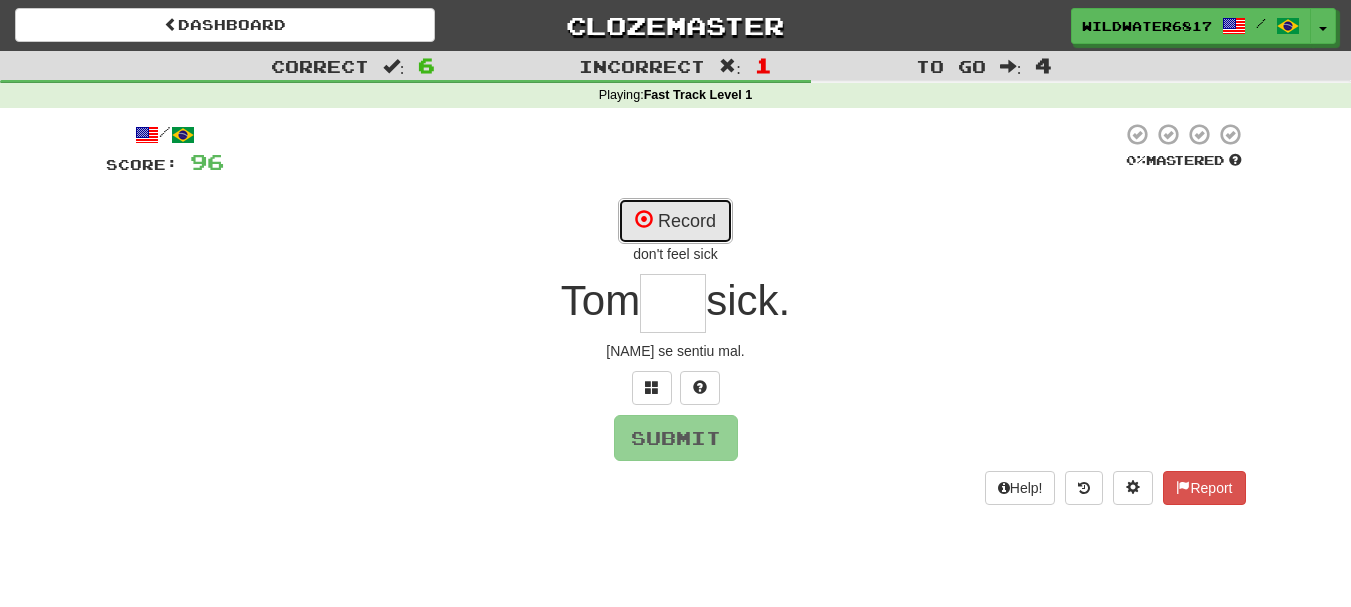 click on "Record" at bounding box center [675, 221] 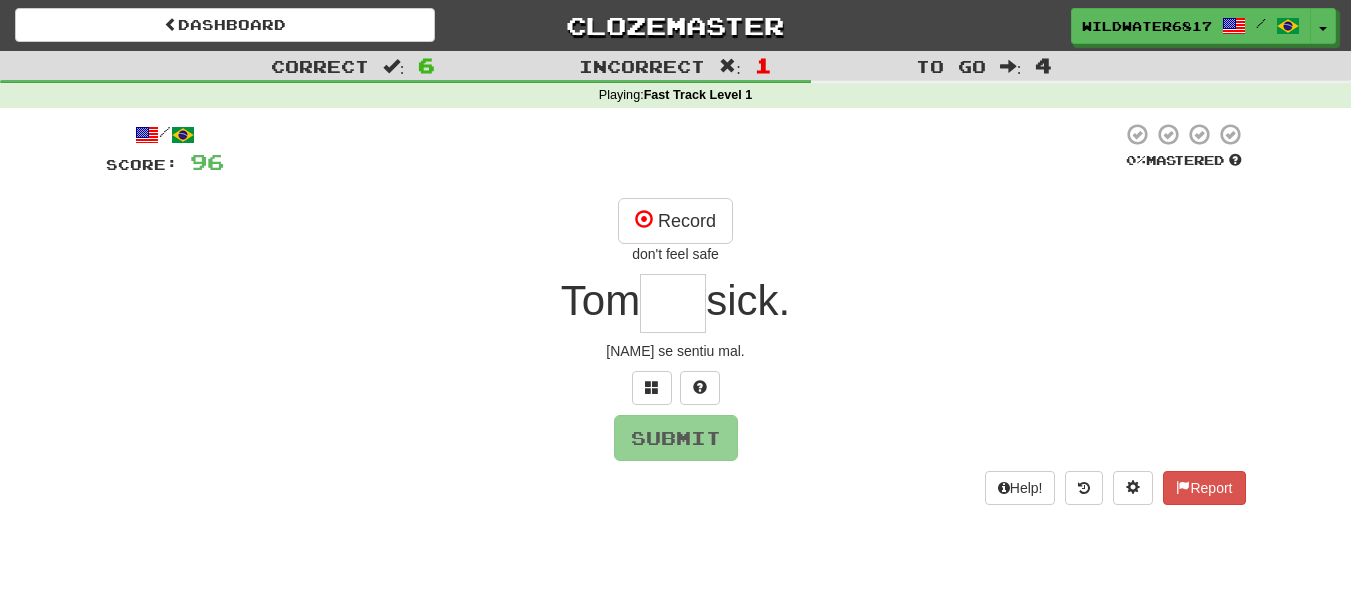 click at bounding box center [673, 303] 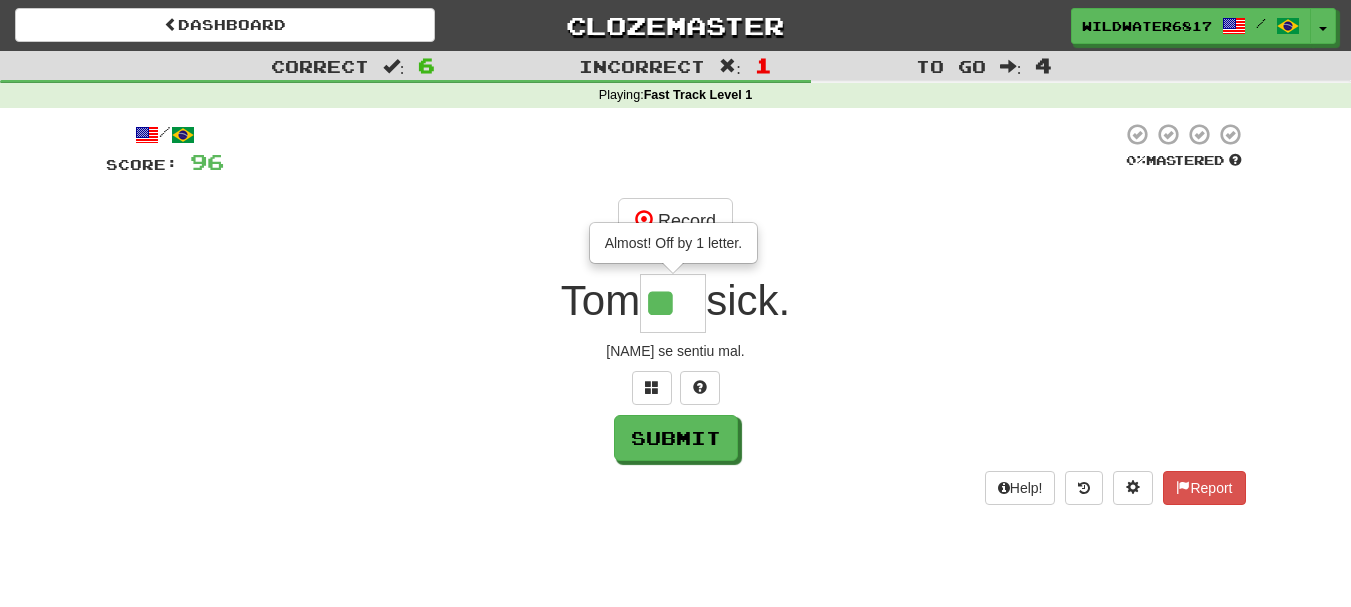 scroll, scrollTop: 0, scrollLeft: 0, axis: both 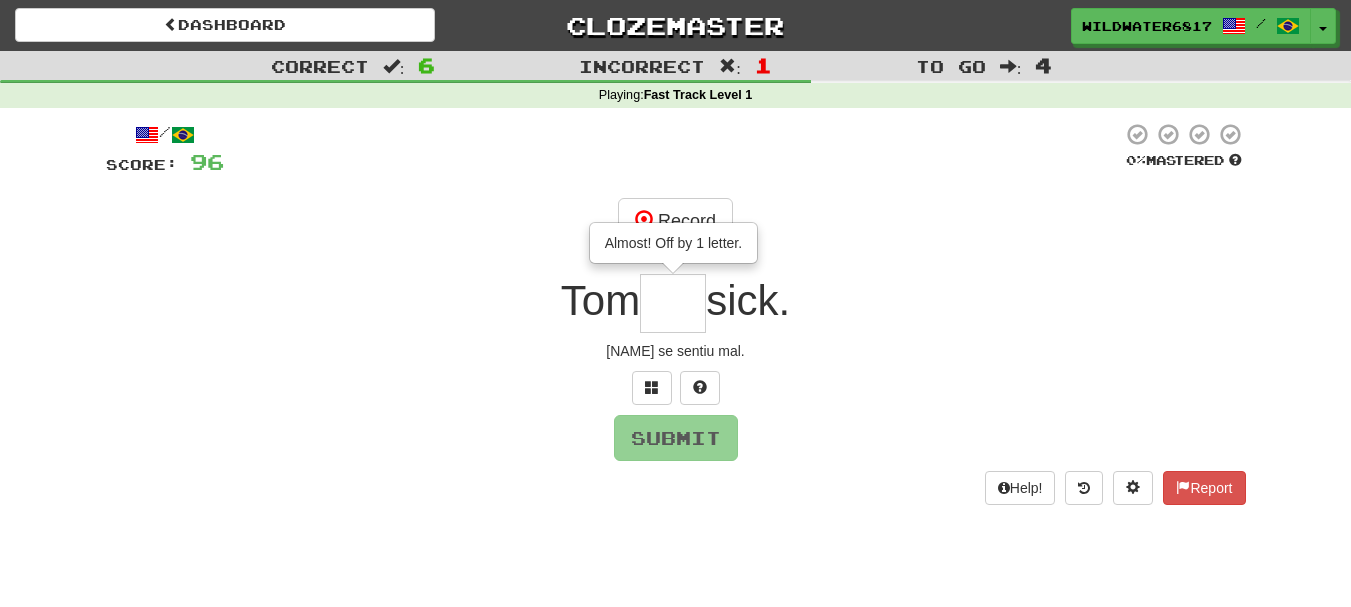 type on "*" 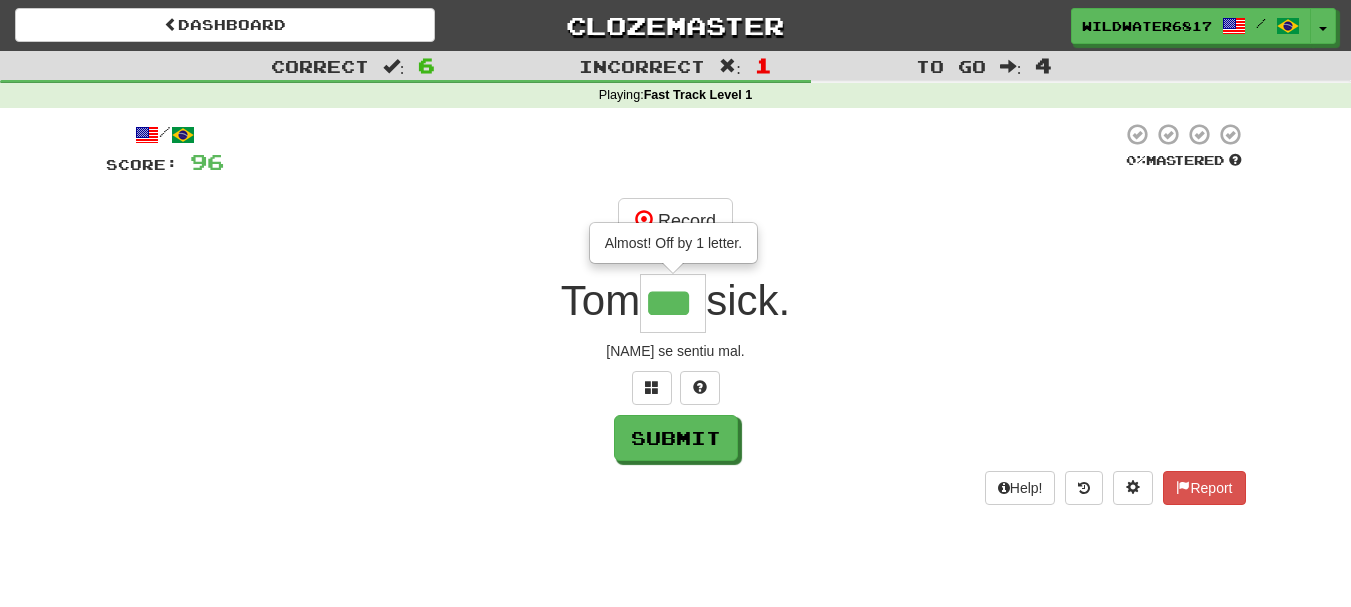 scroll, scrollTop: 0, scrollLeft: 0, axis: both 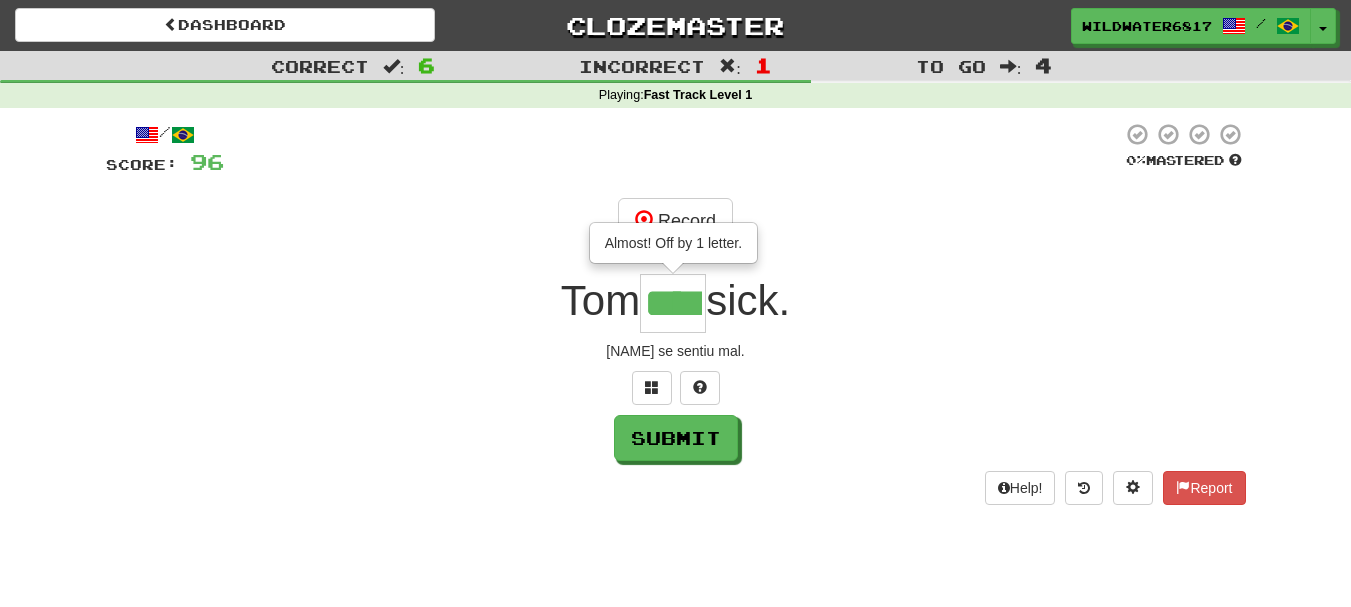 type on "****" 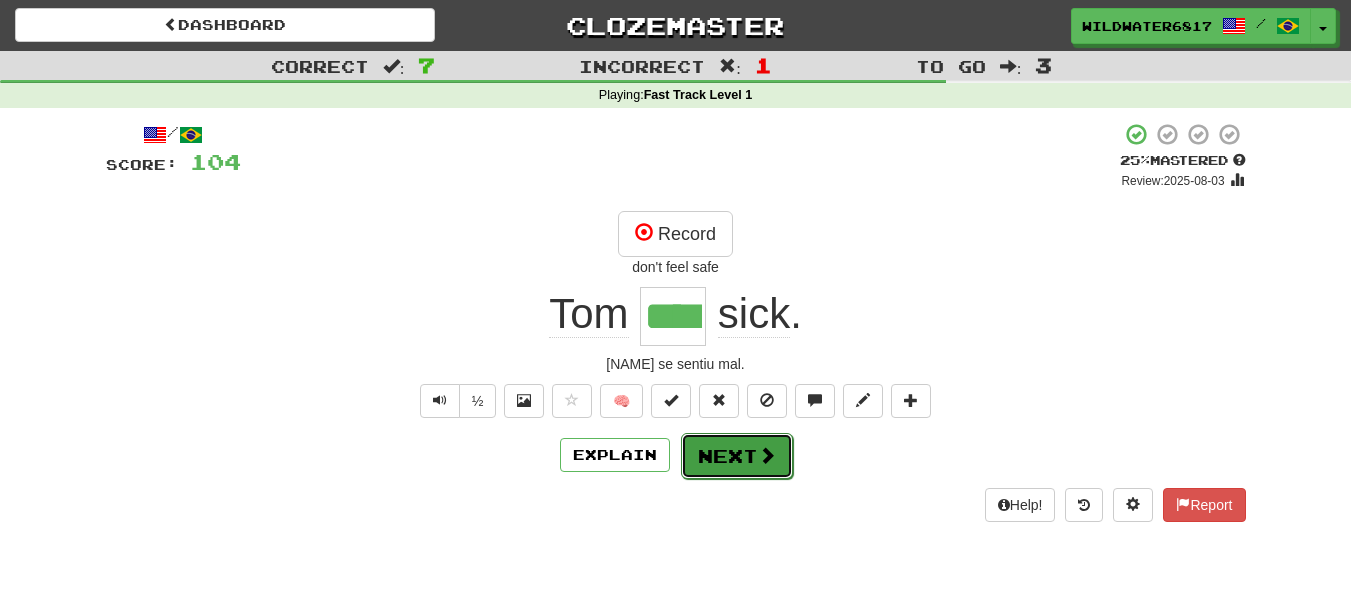 click on "Next" at bounding box center (737, 456) 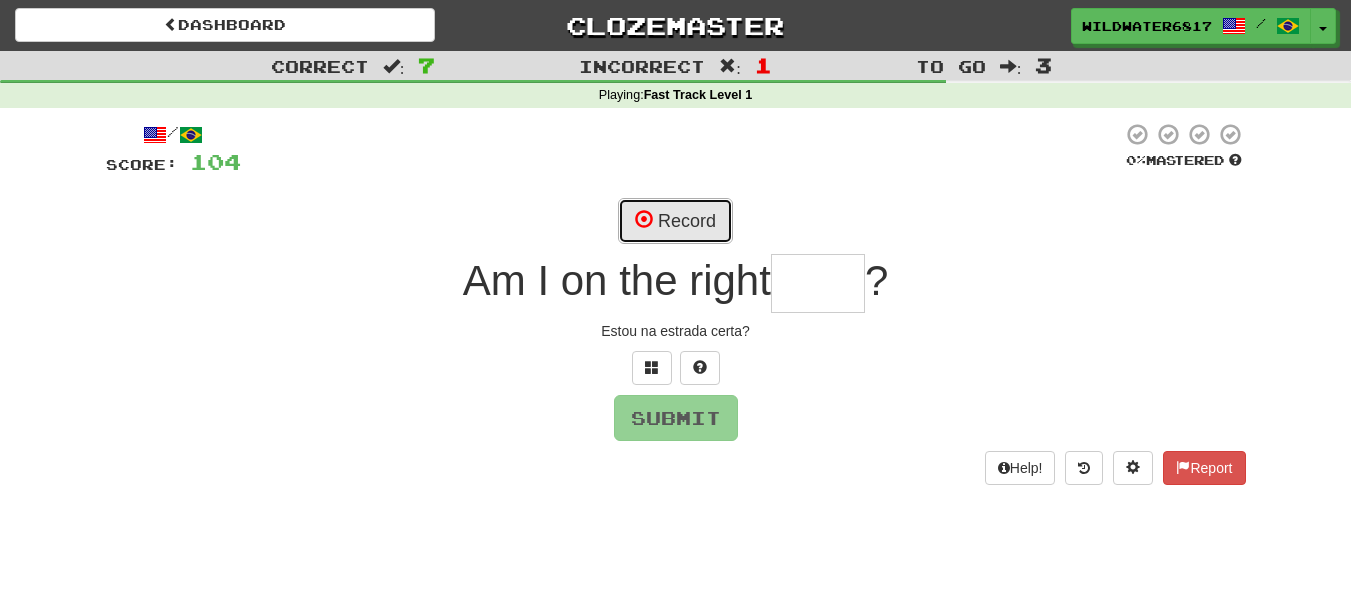 click on "Record" at bounding box center [675, 221] 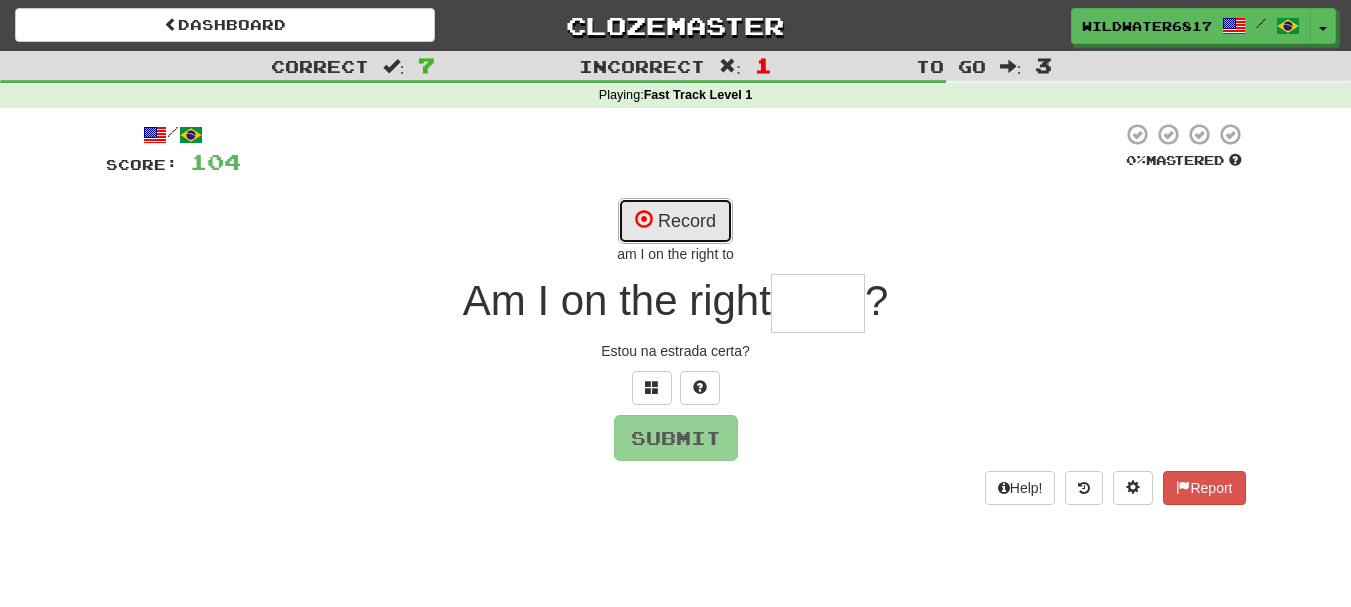 click on "Record" at bounding box center [675, 221] 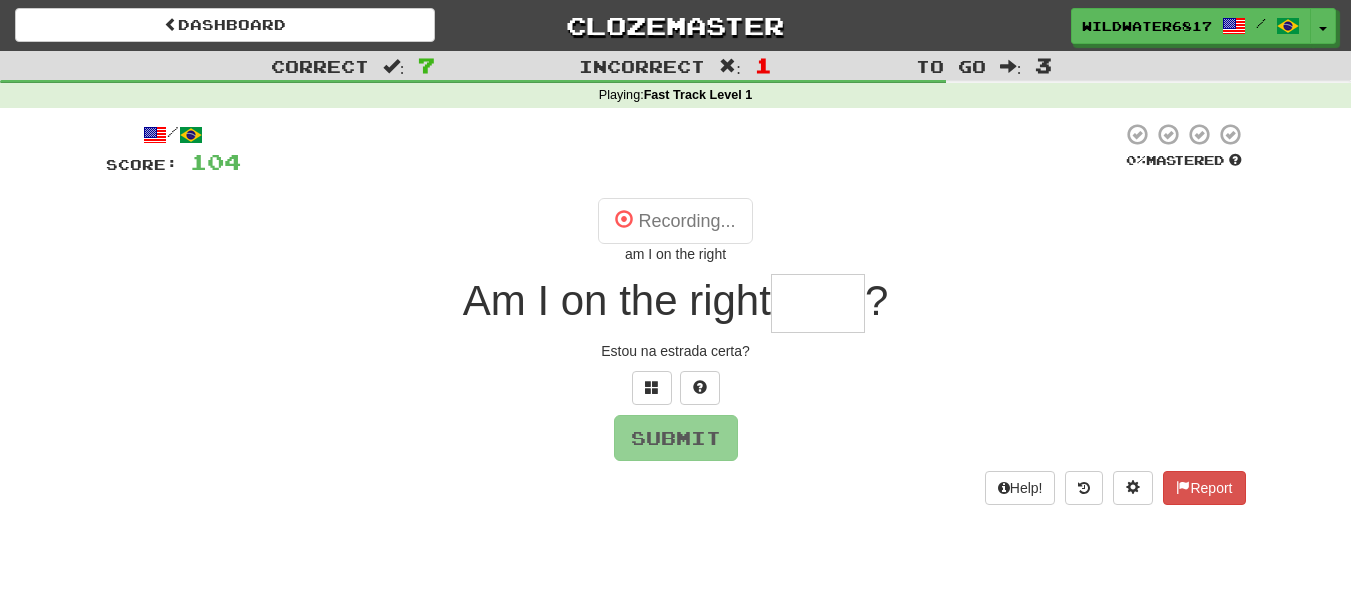 type on "****" 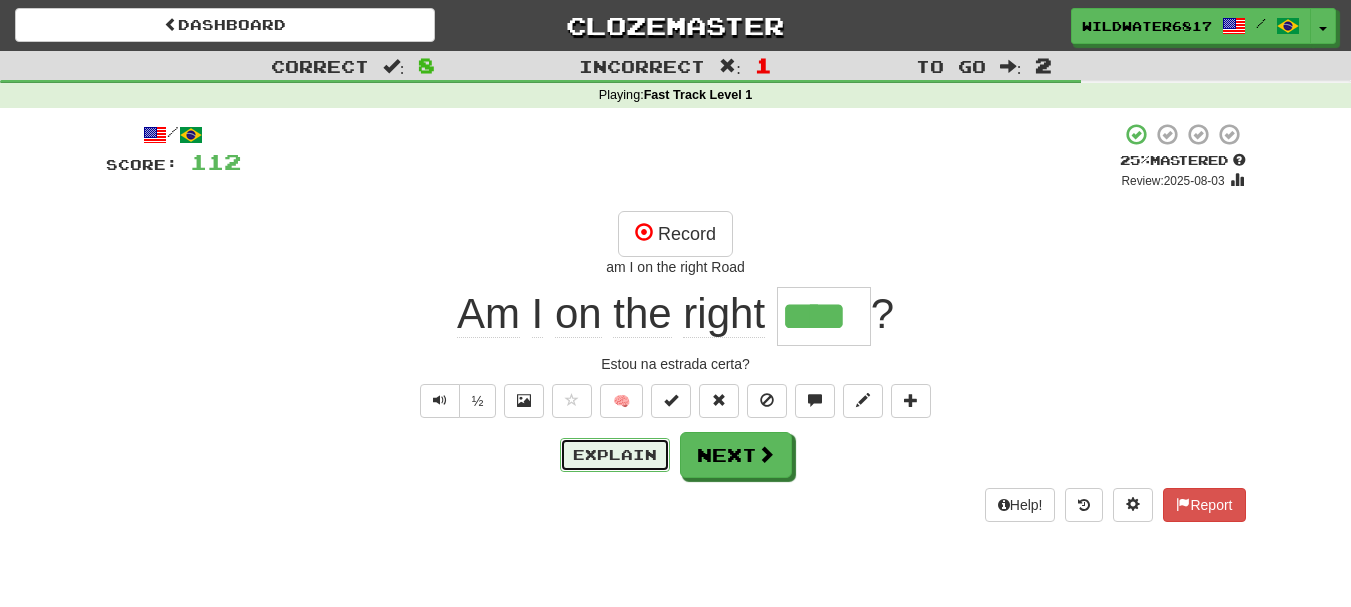 click on "Explain" at bounding box center [615, 455] 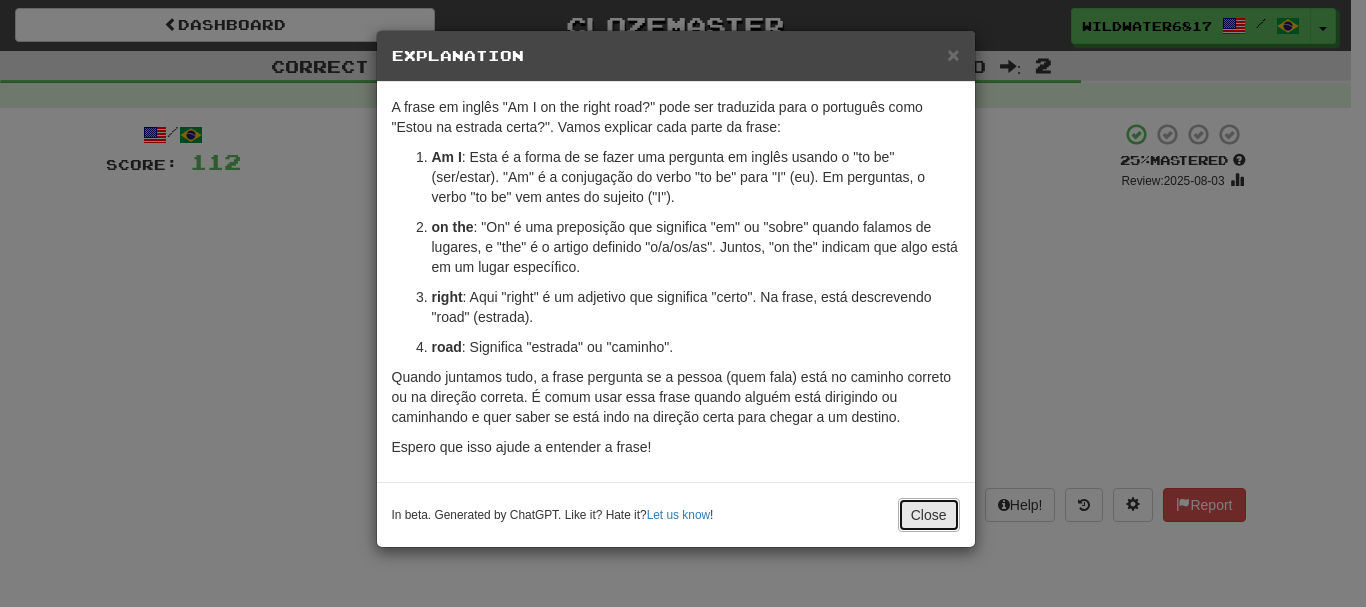 click on "Close" at bounding box center (929, 515) 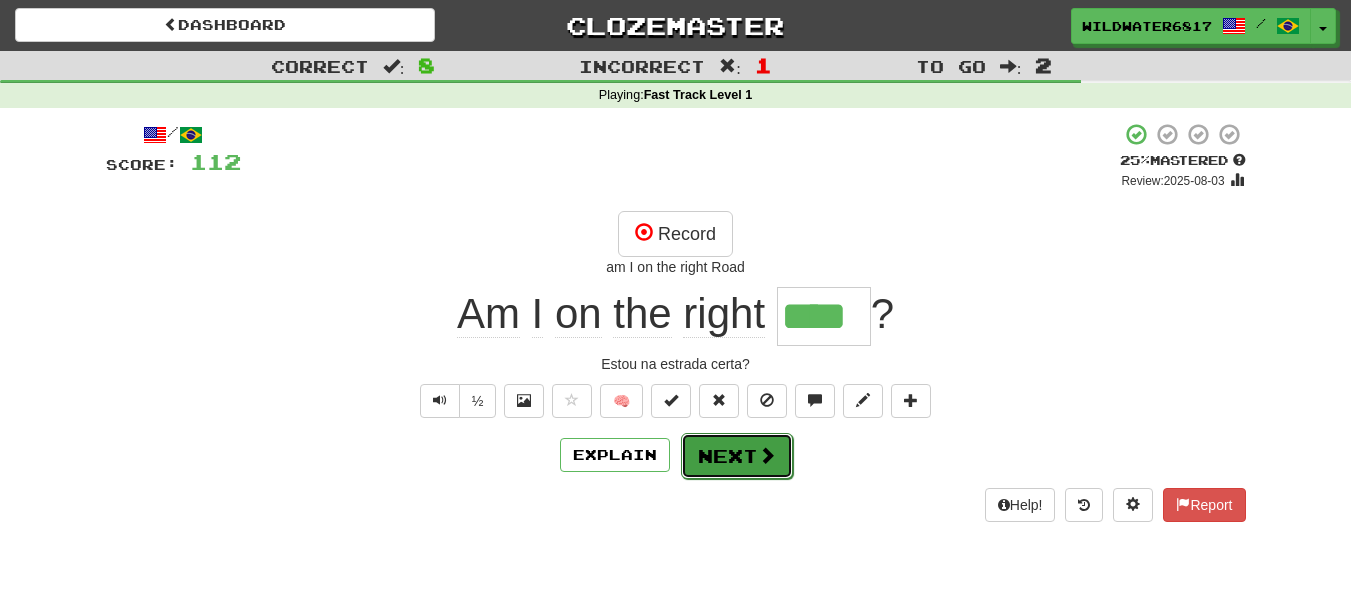 click at bounding box center [767, 455] 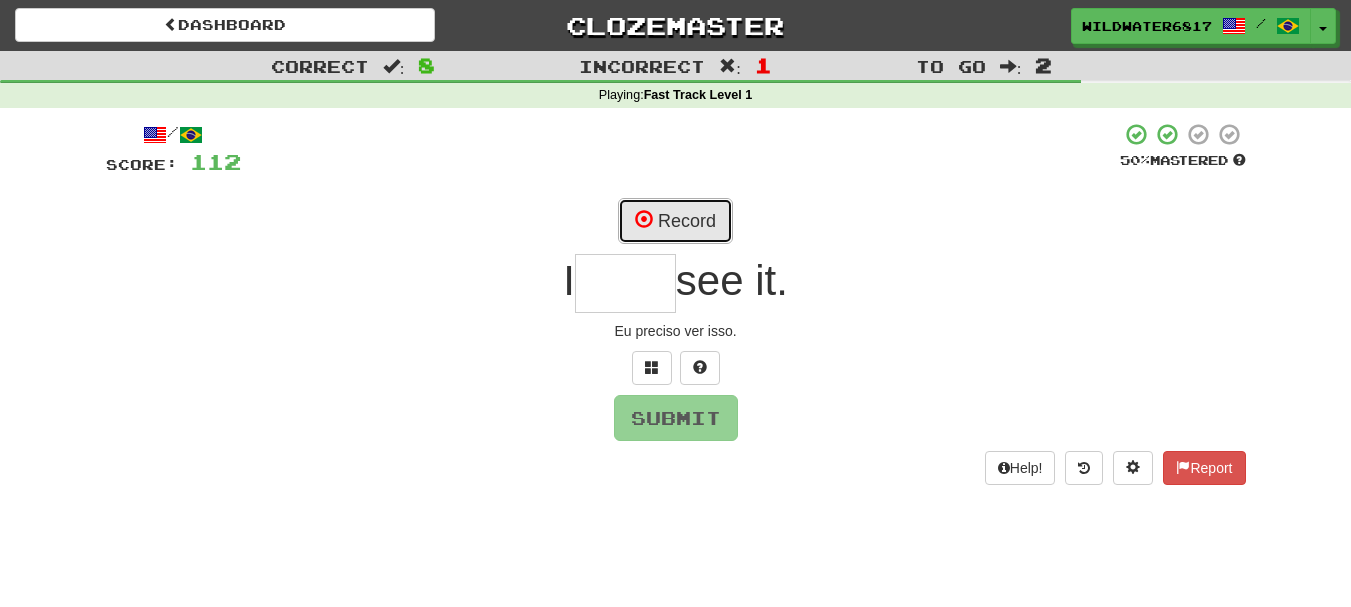 click on "Record" at bounding box center [675, 221] 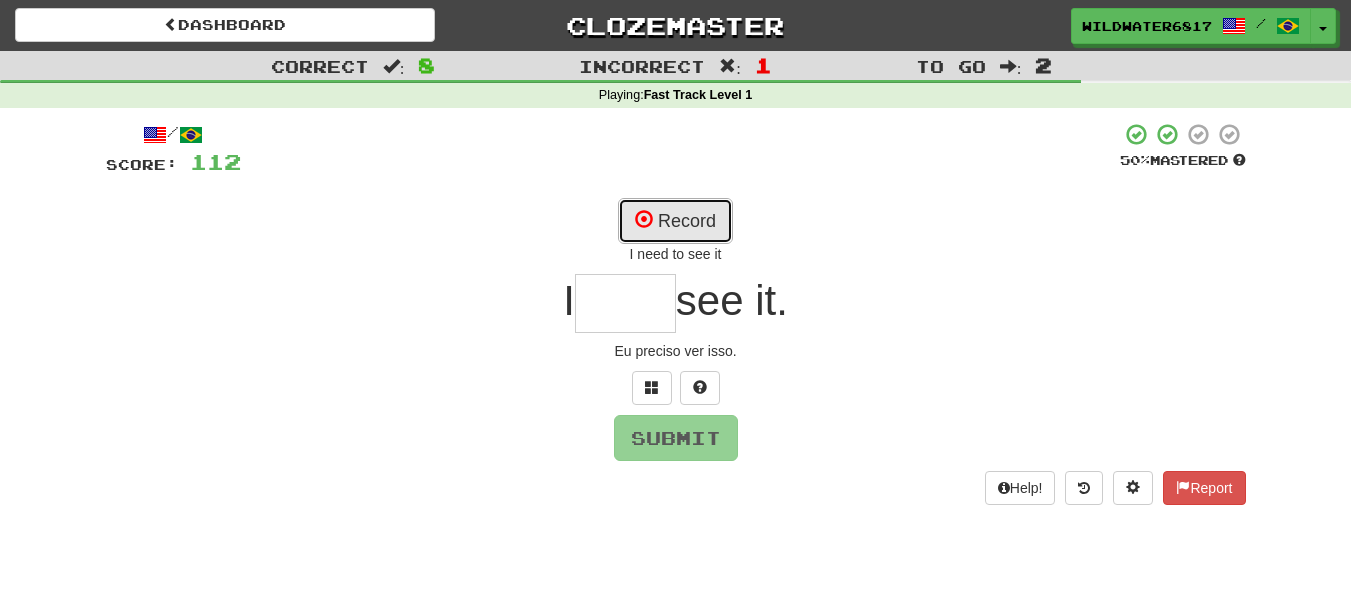 click on "Record" at bounding box center (675, 221) 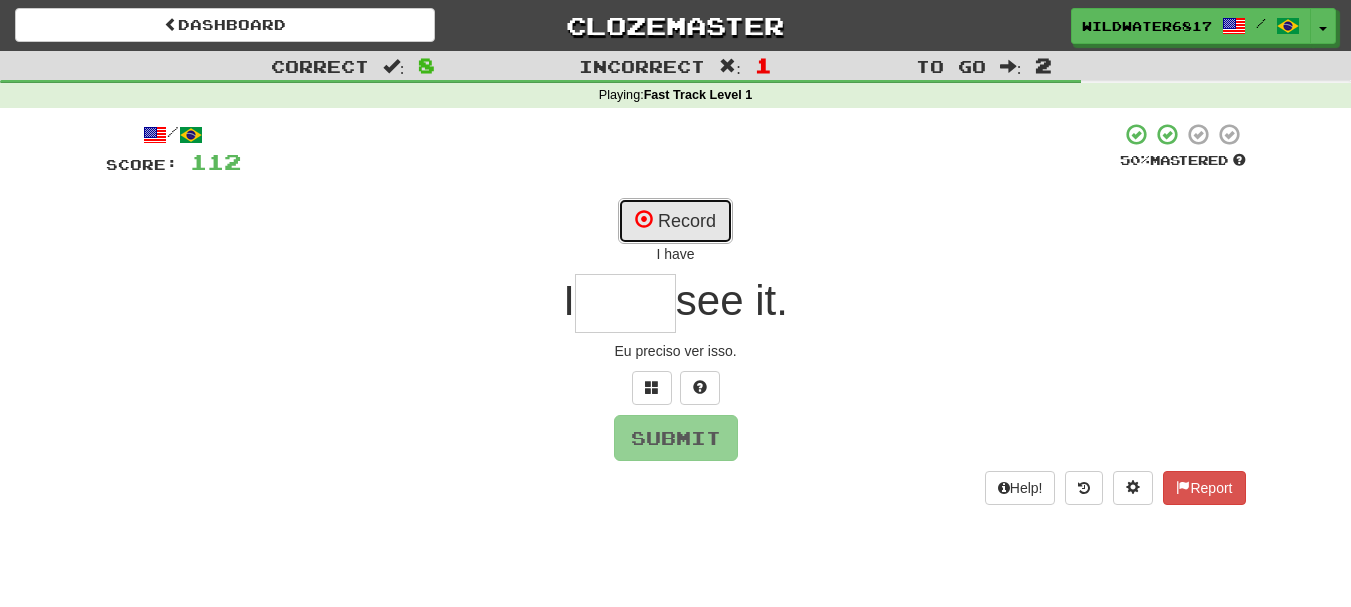 click on "Record" at bounding box center (675, 221) 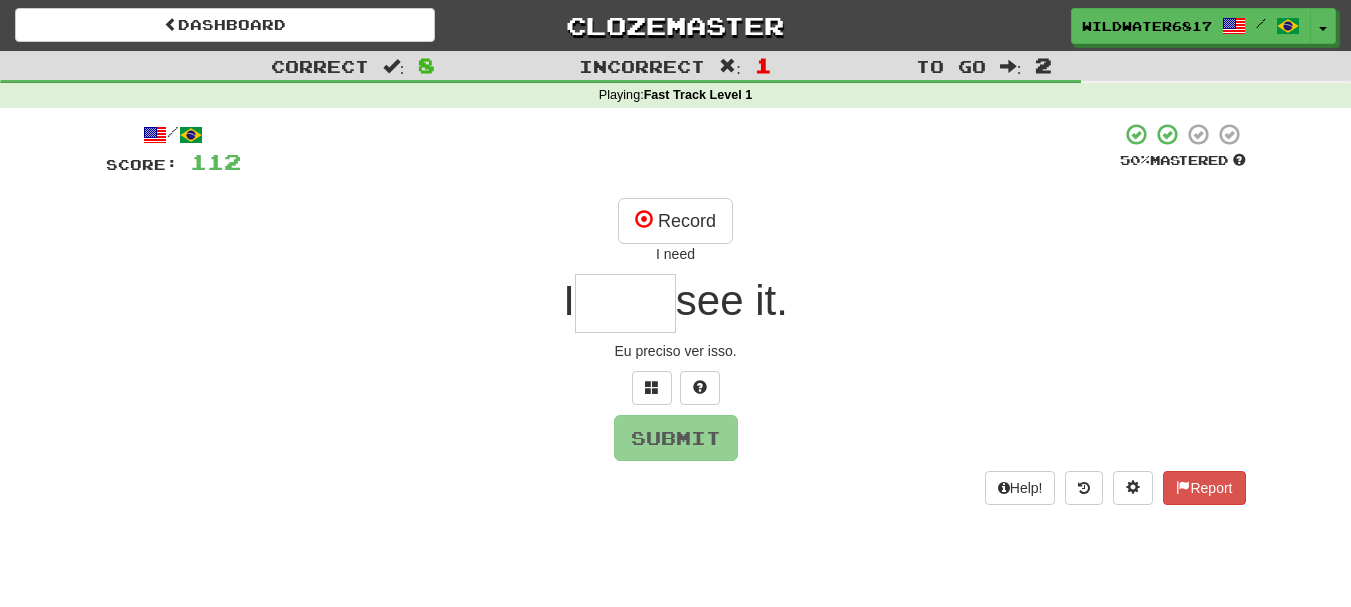 click at bounding box center [625, 303] 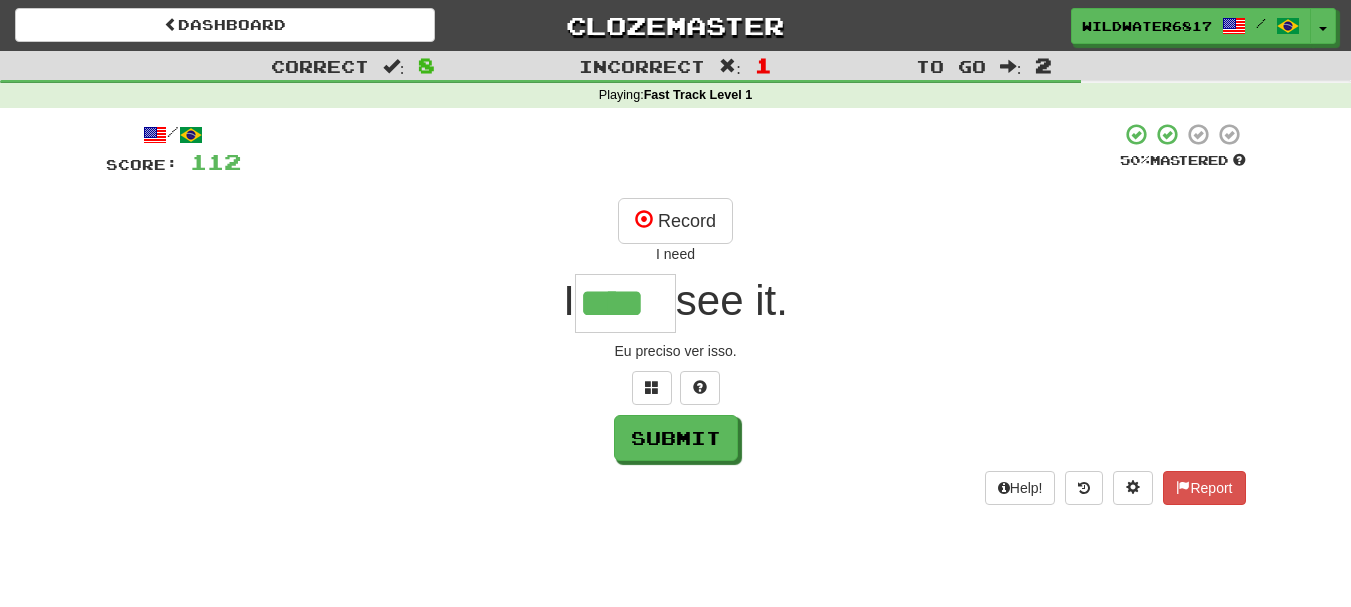 type on "****" 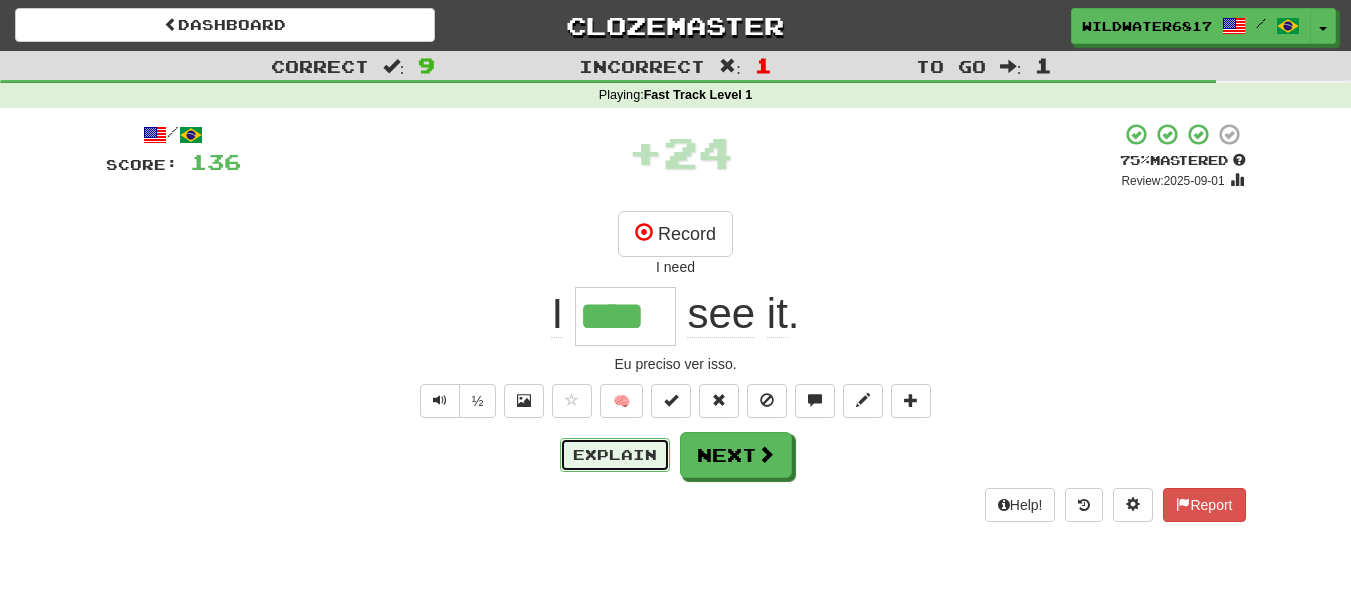 click on "Explain" at bounding box center [615, 455] 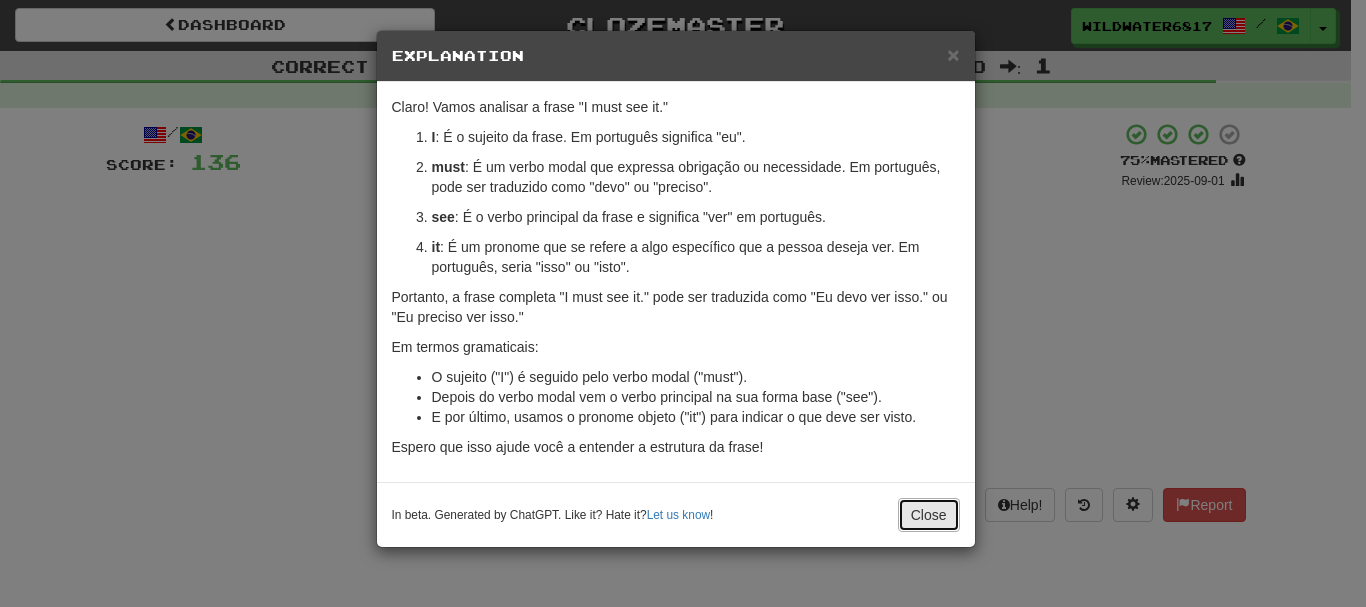 click on "Close" at bounding box center (929, 515) 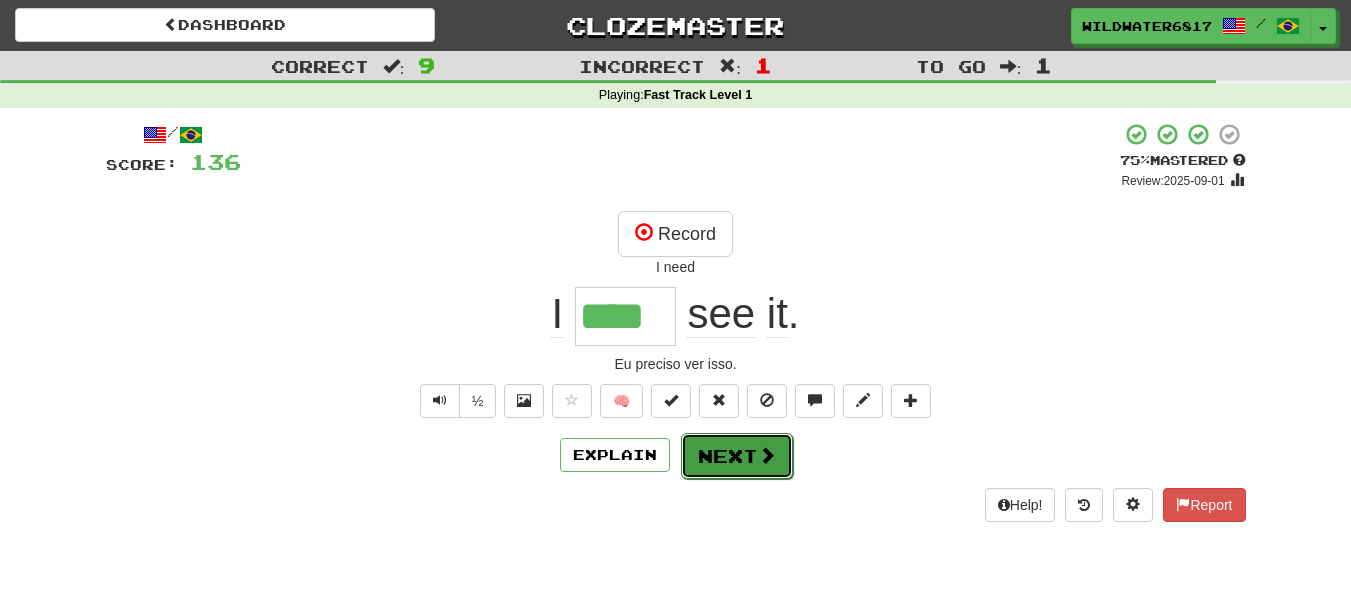 click on "Next" at bounding box center [737, 456] 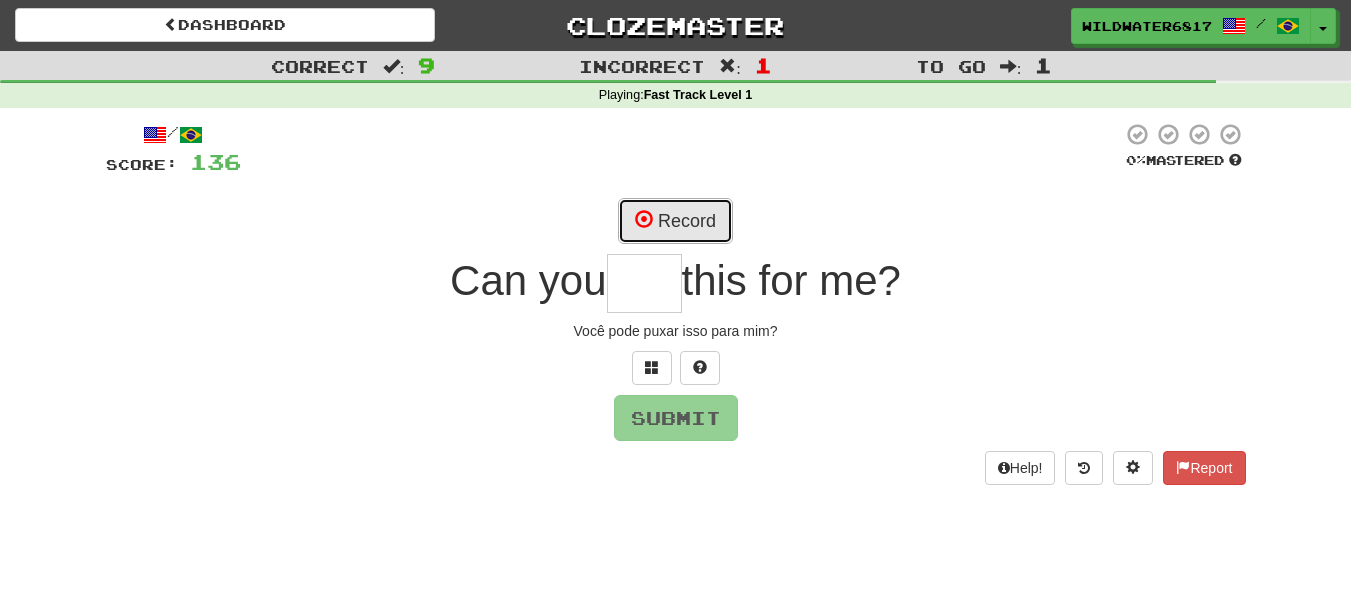 click on "Record" at bounding box center (675, 221) 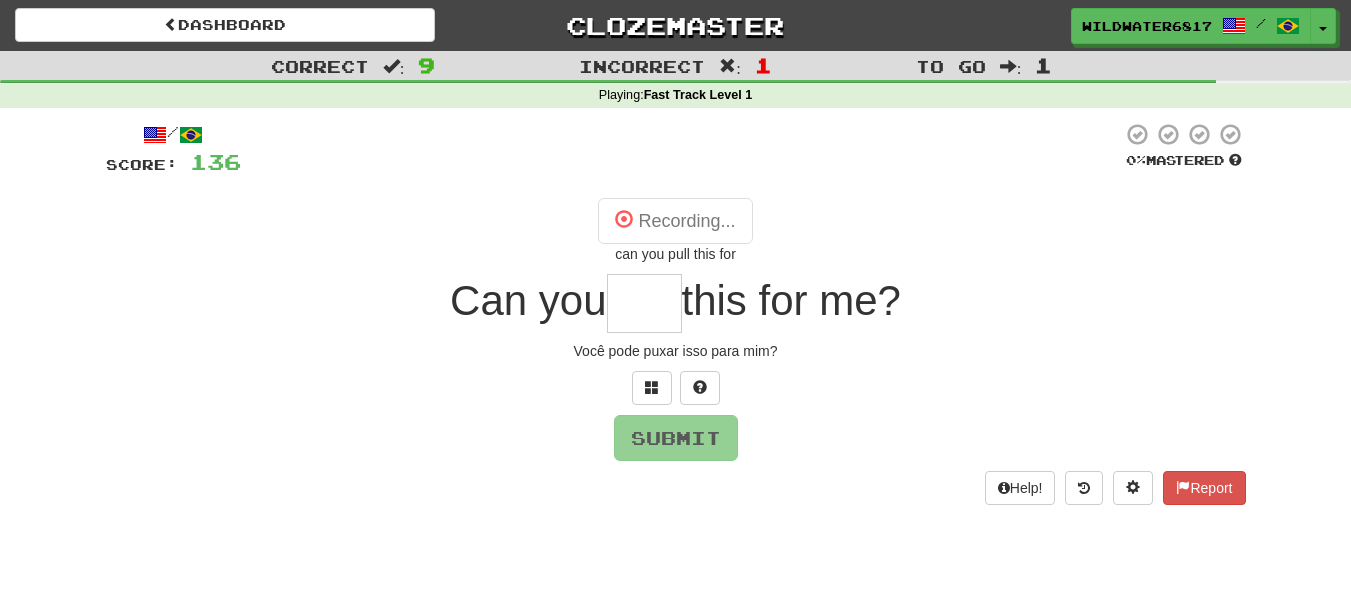 type on "****" 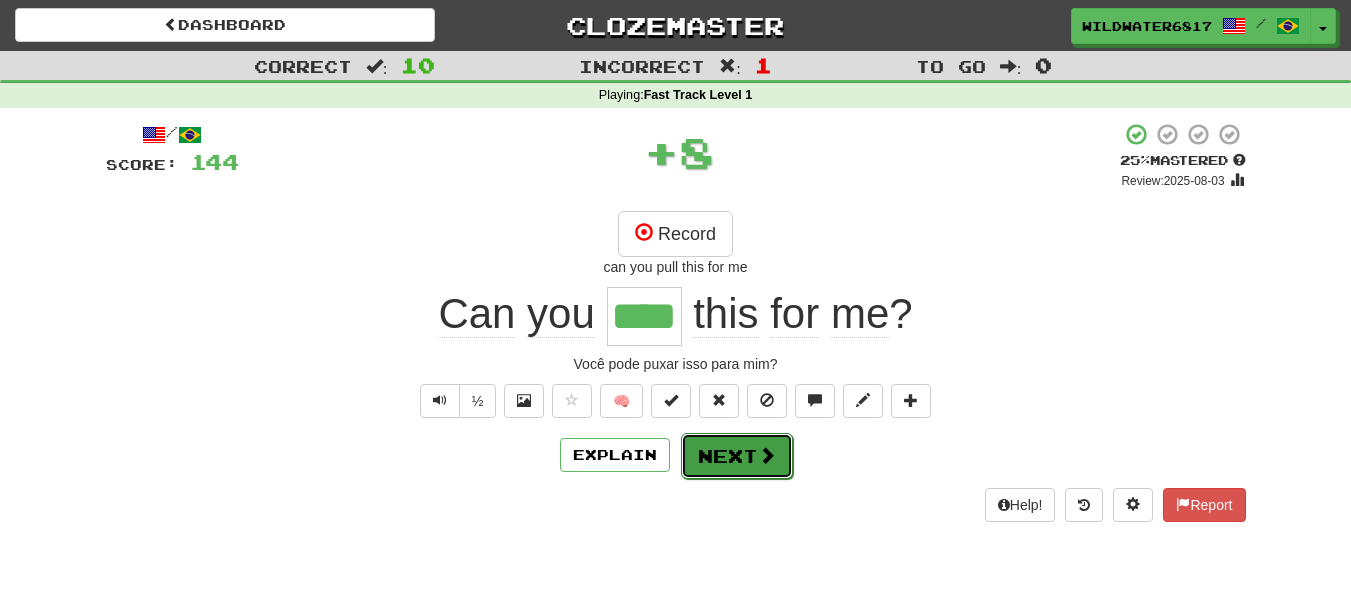 click at bounding box center (767, 455) 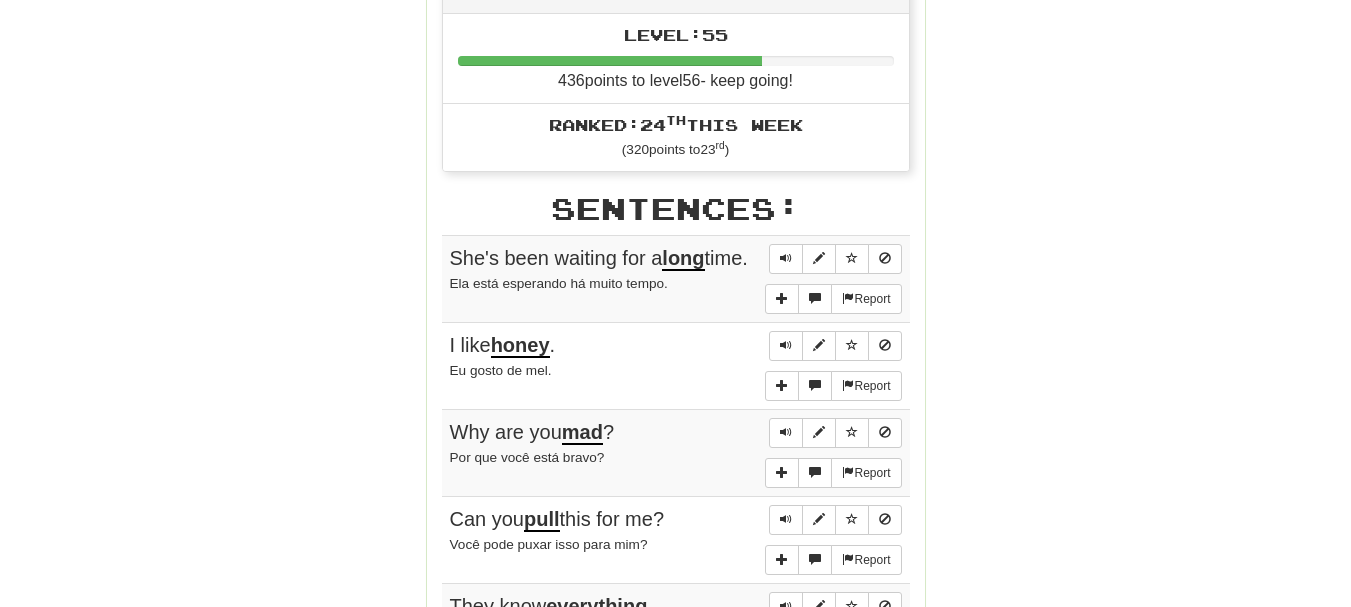 scroll, scrollTop: 1300, scrollLeft: 0, axis: vertical 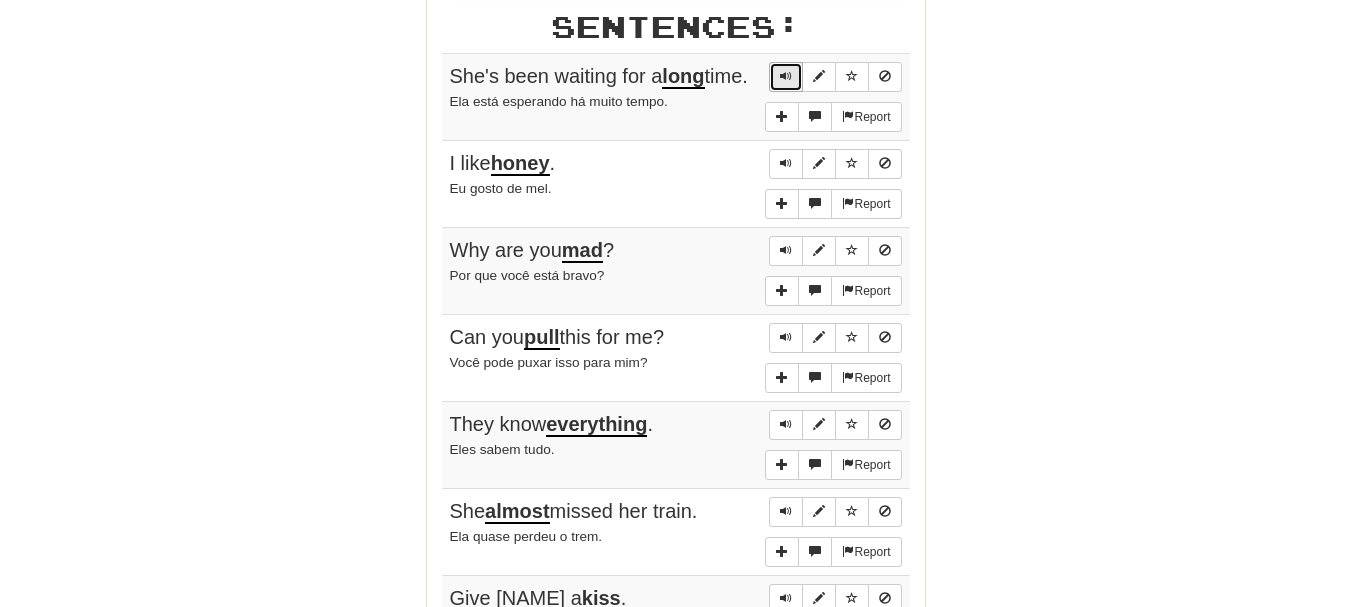click at bounding box center (786, 76) 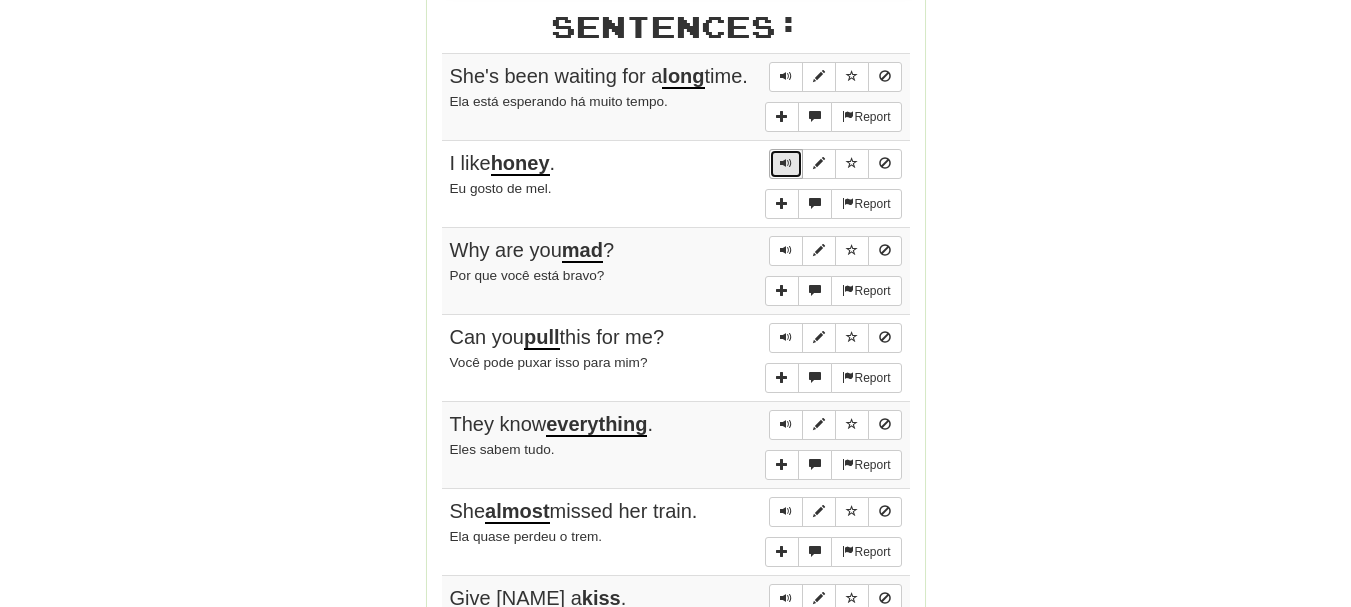 click at bounding box center (786, 163) 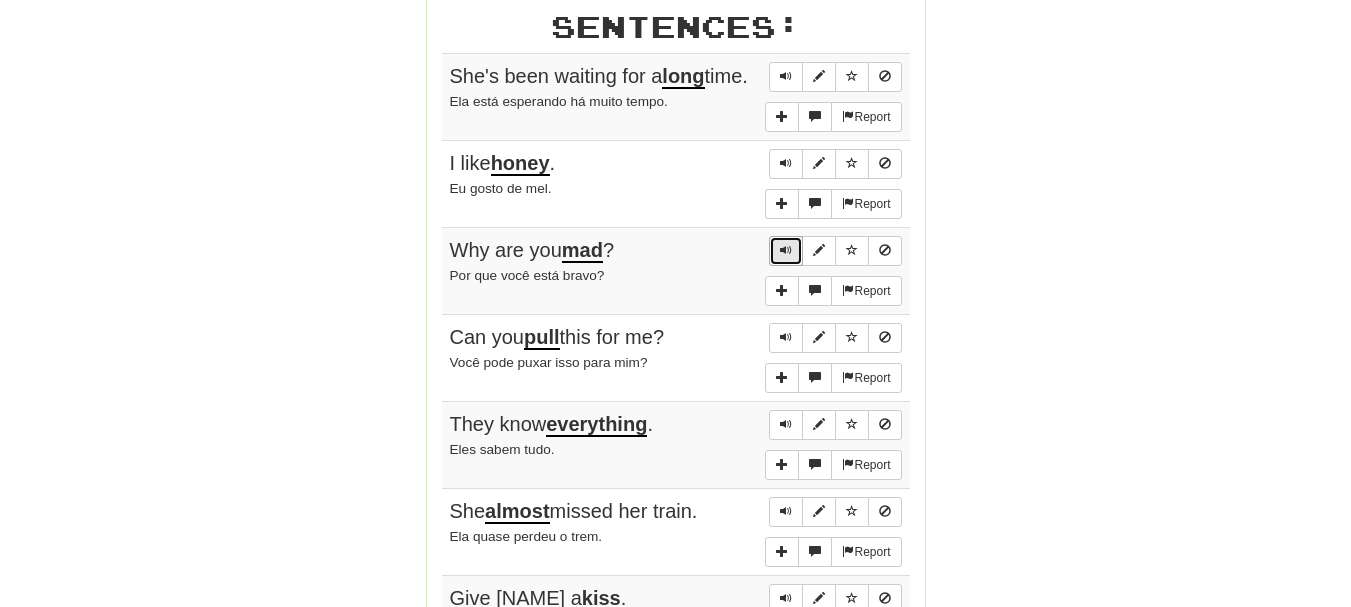 click at bounding box center [786, 250] 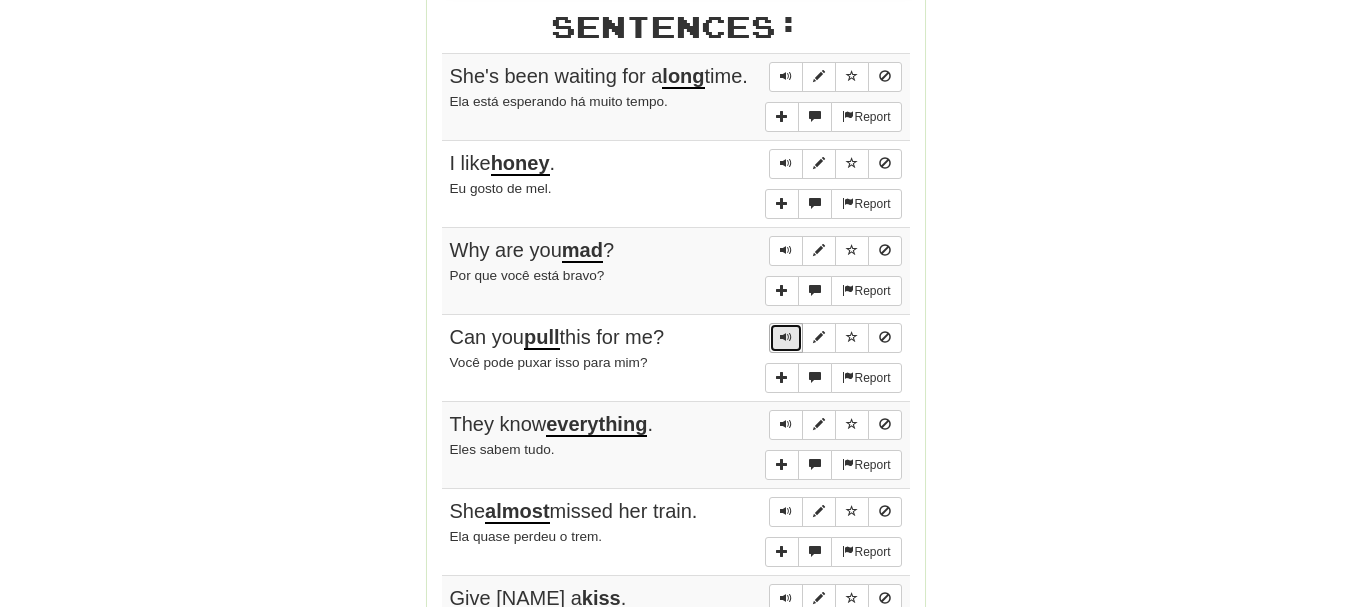 click at bounding box center [786, 337] 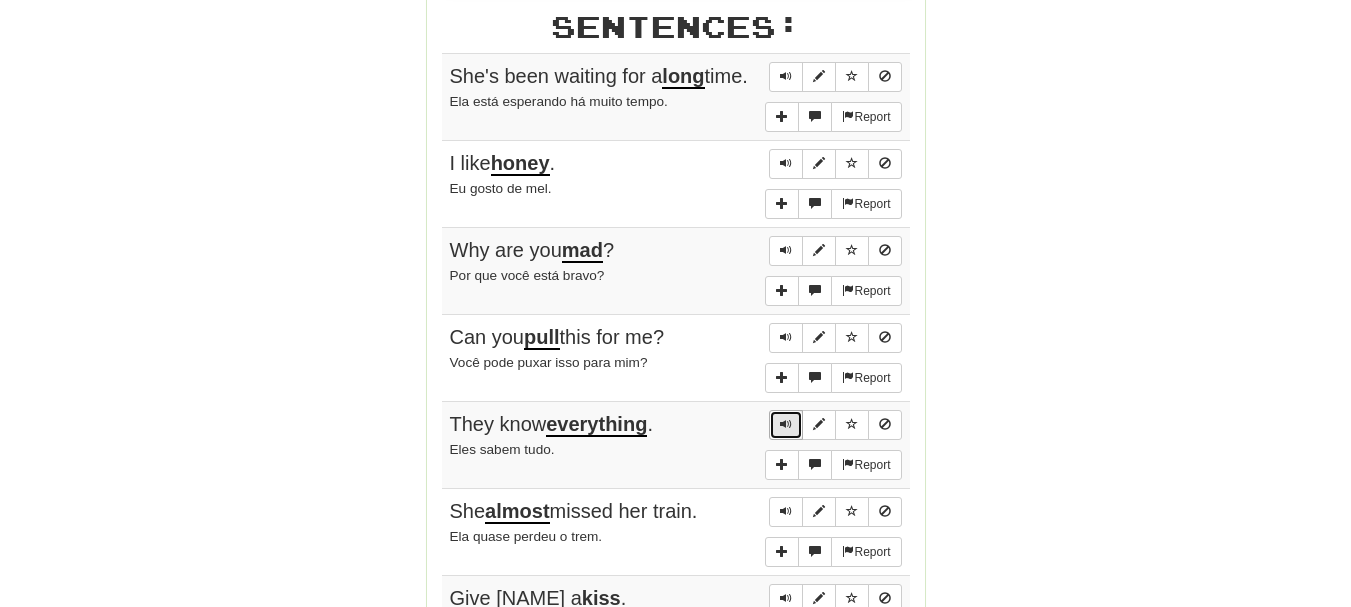 click at bounding box center [786, 424] 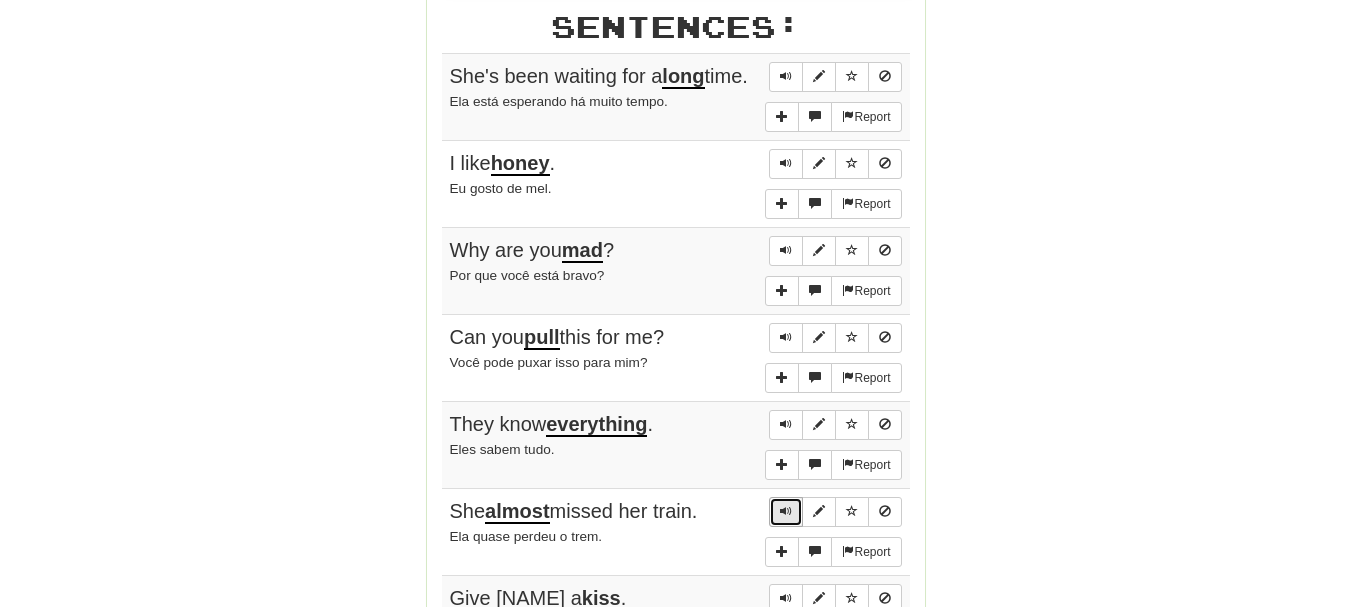 click at bounding box center (786, 511) 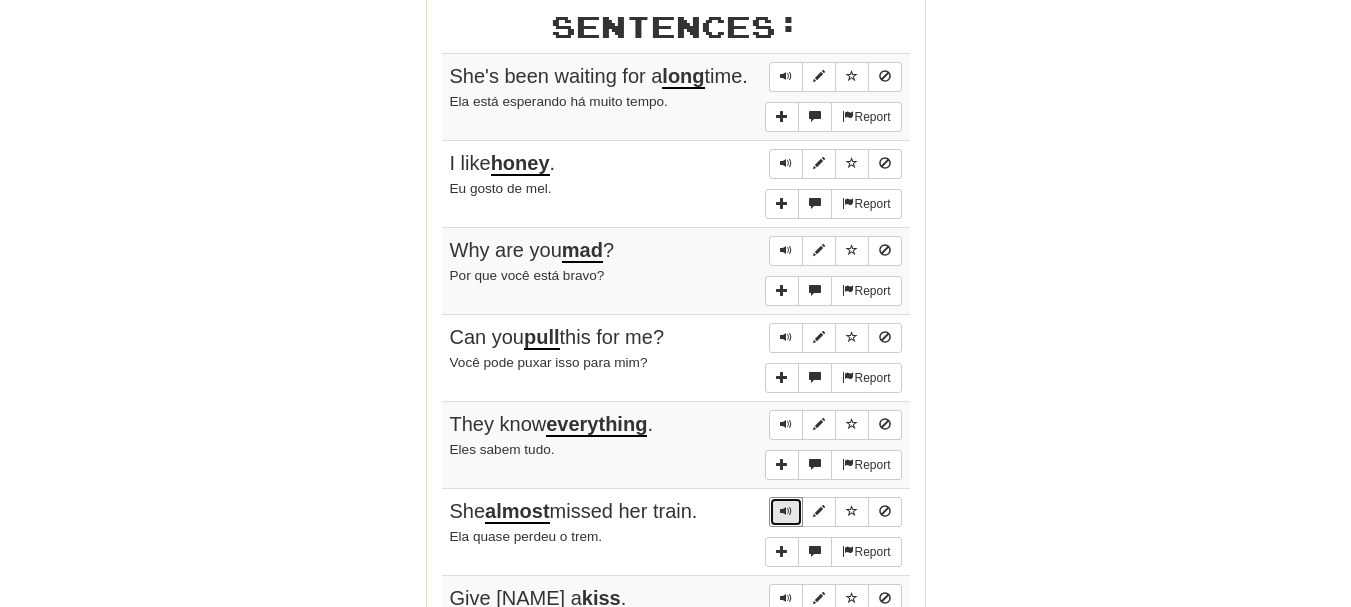 scroll, scrollTop: 1400, scrollLeft: 0, axis: vertical 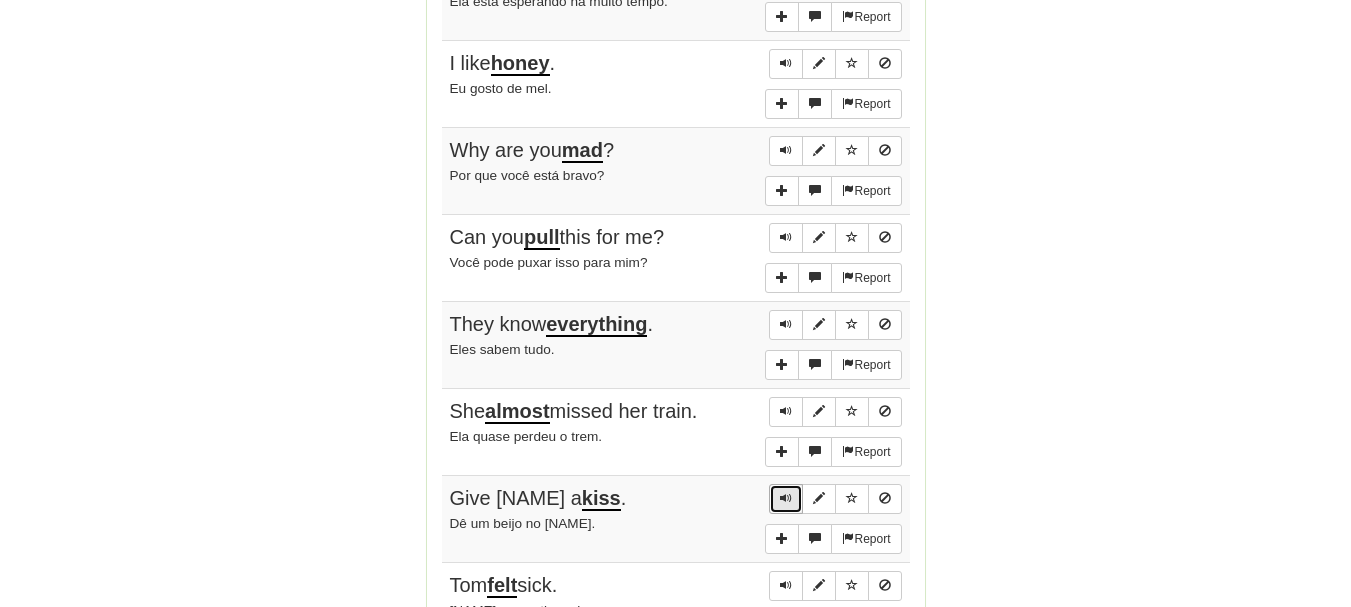 click at bounding box center (786, 498) 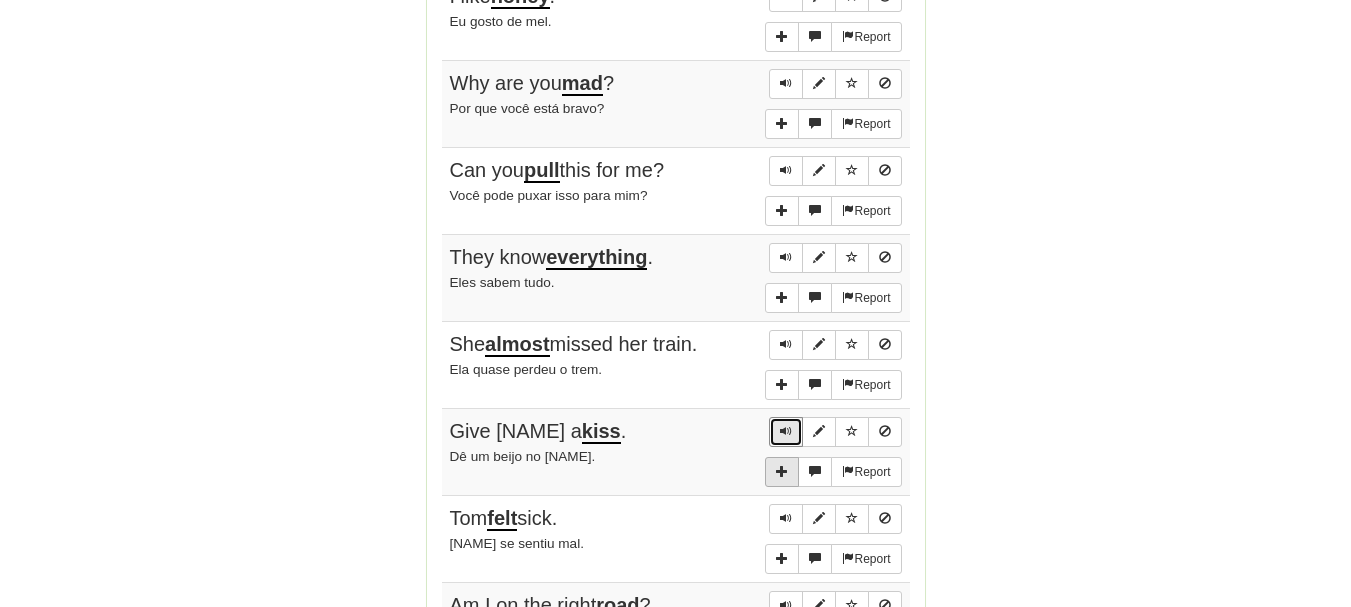 scroll, scrollTop: 1500, scrollLeft: 0, axis: vertical 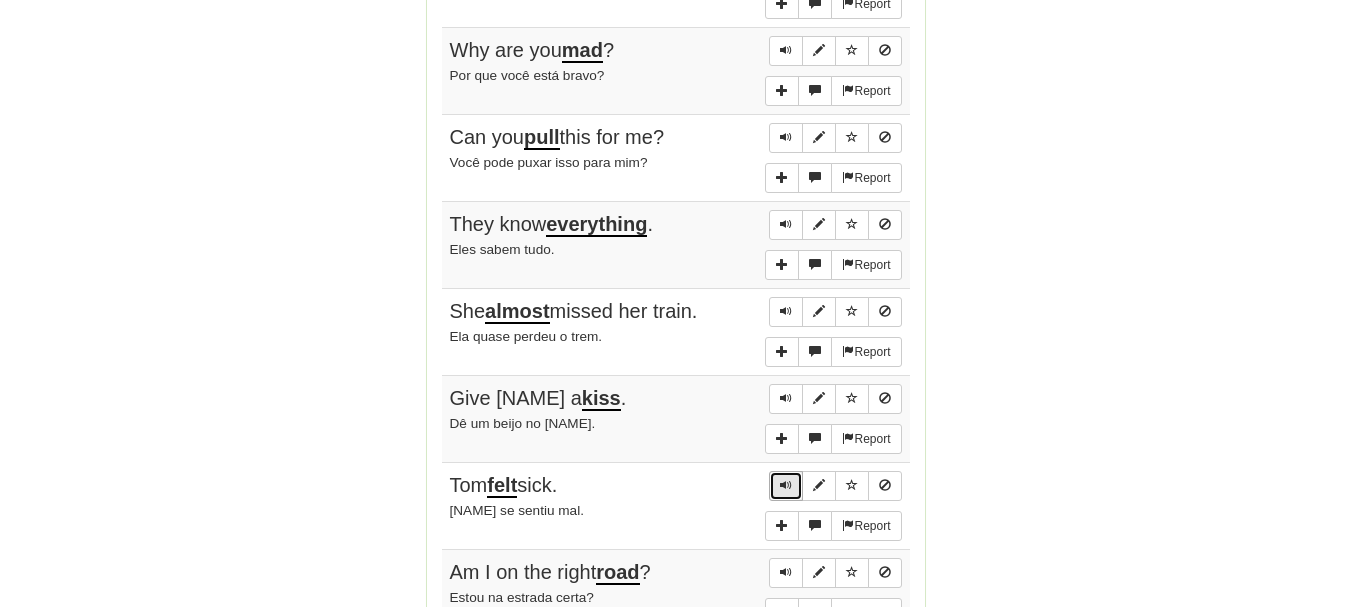 click at bounding box center [786, 485] 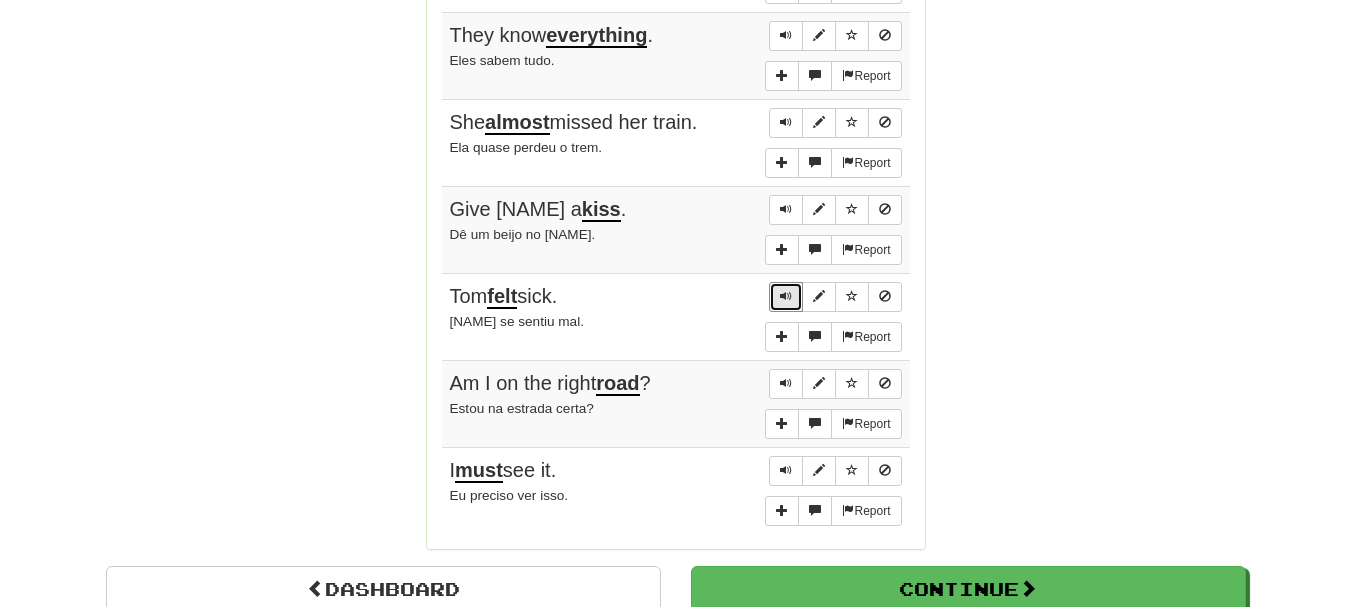 scroll, scrollTop: 1700, scrollLeft: 0, axis: vertical 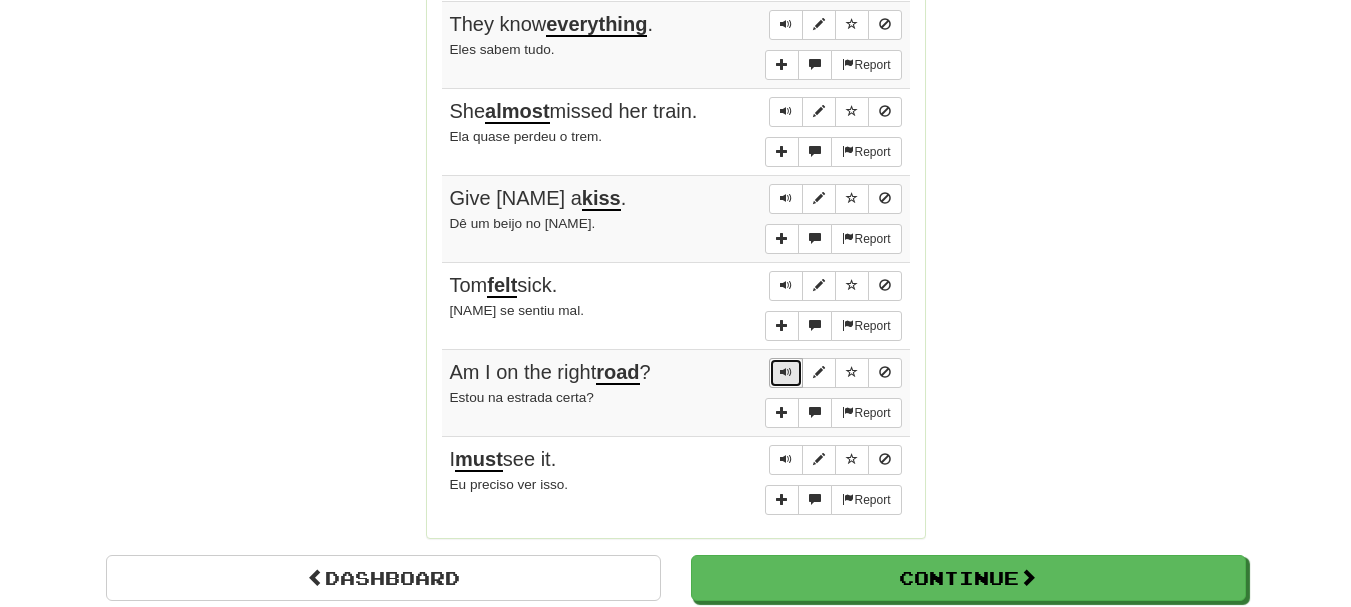 click at bounding box center (786, 372) 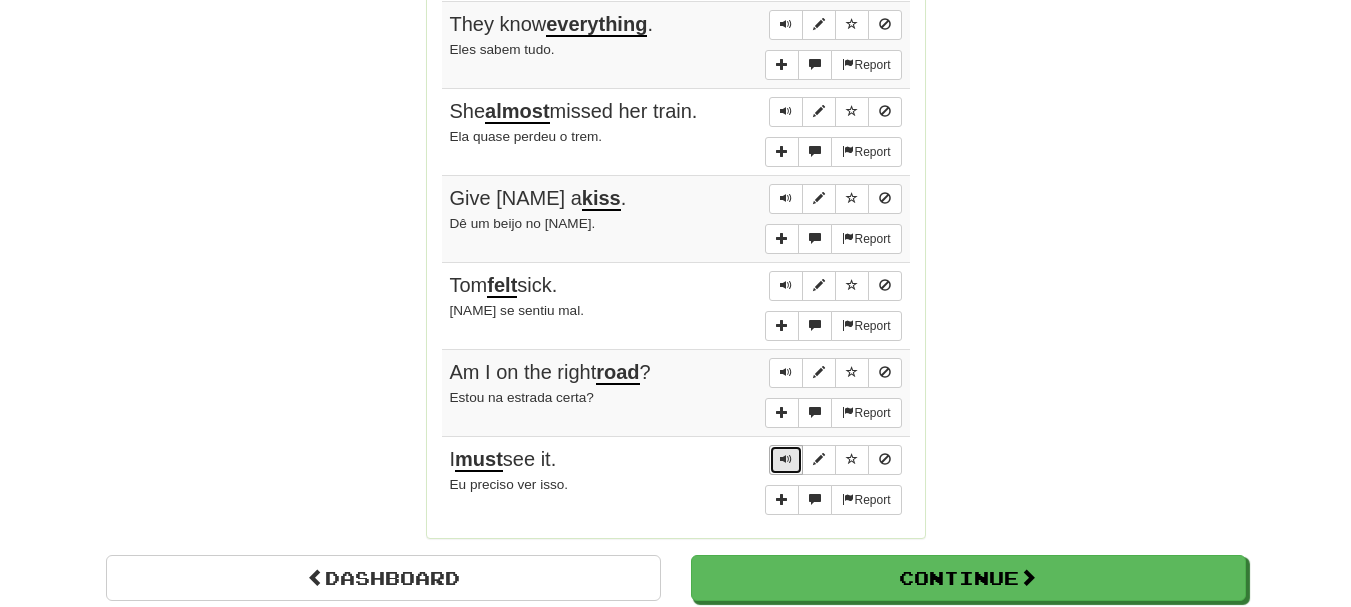 click at bounding box center [786, 460] 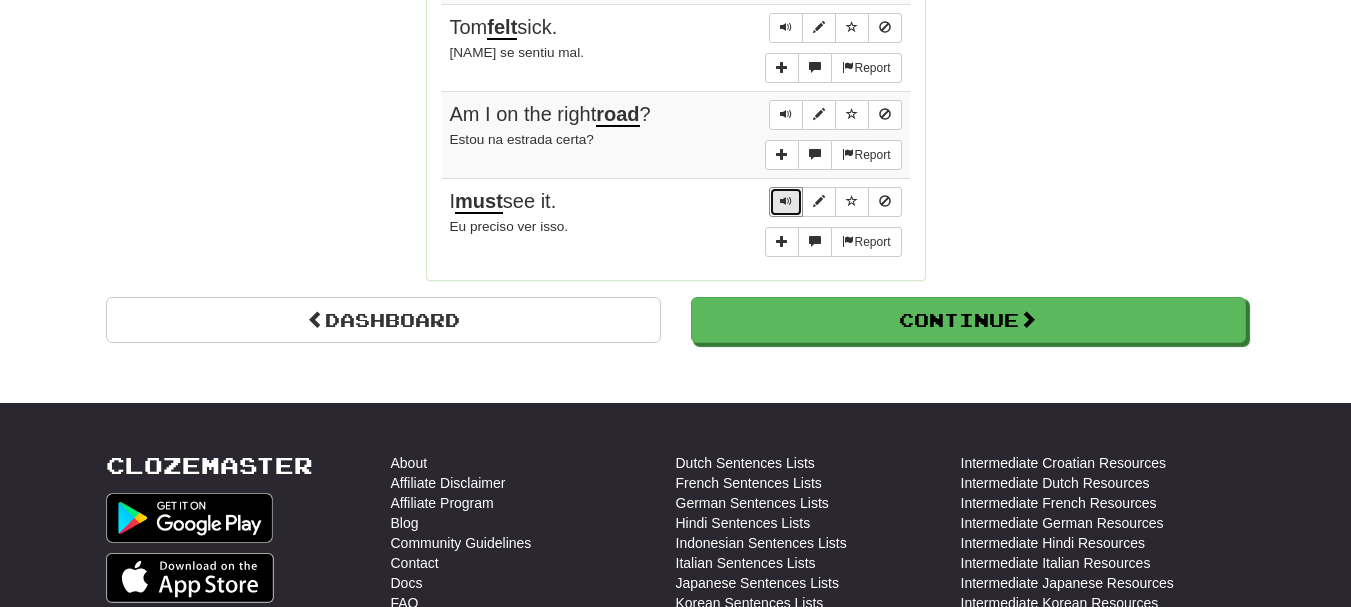 scroll, scrollTop: 2000, scrollLeft: 0, axis: vertical 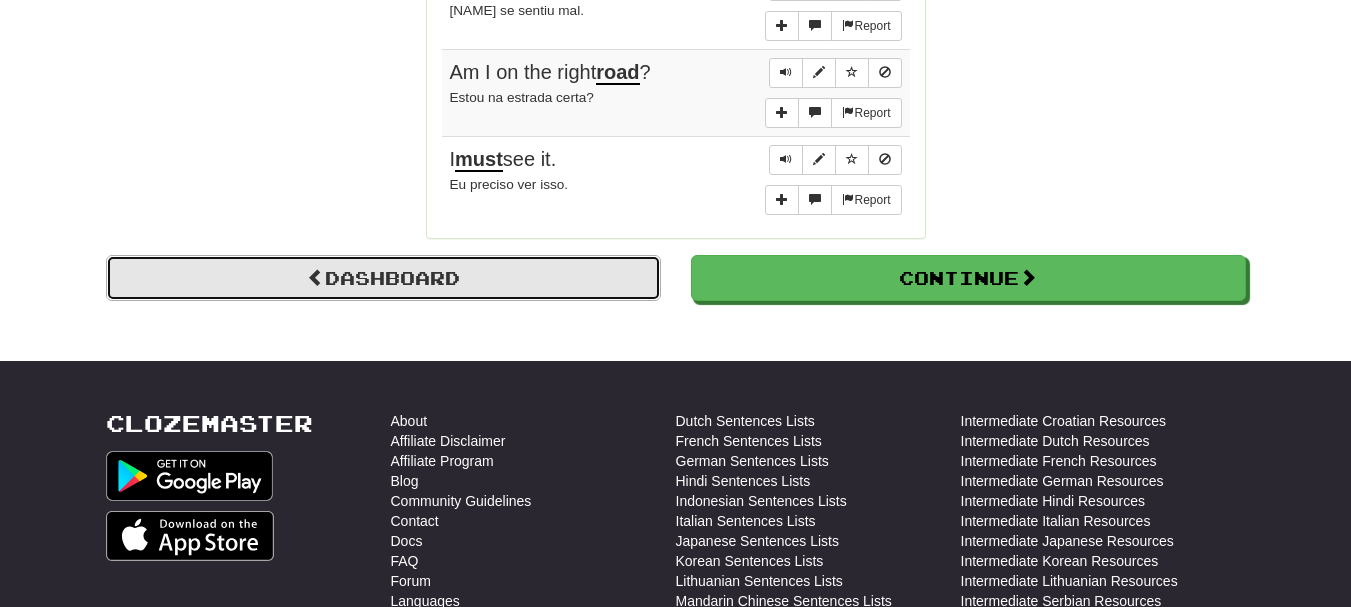 click on "Dashboard" at bounding box center (383, 278) 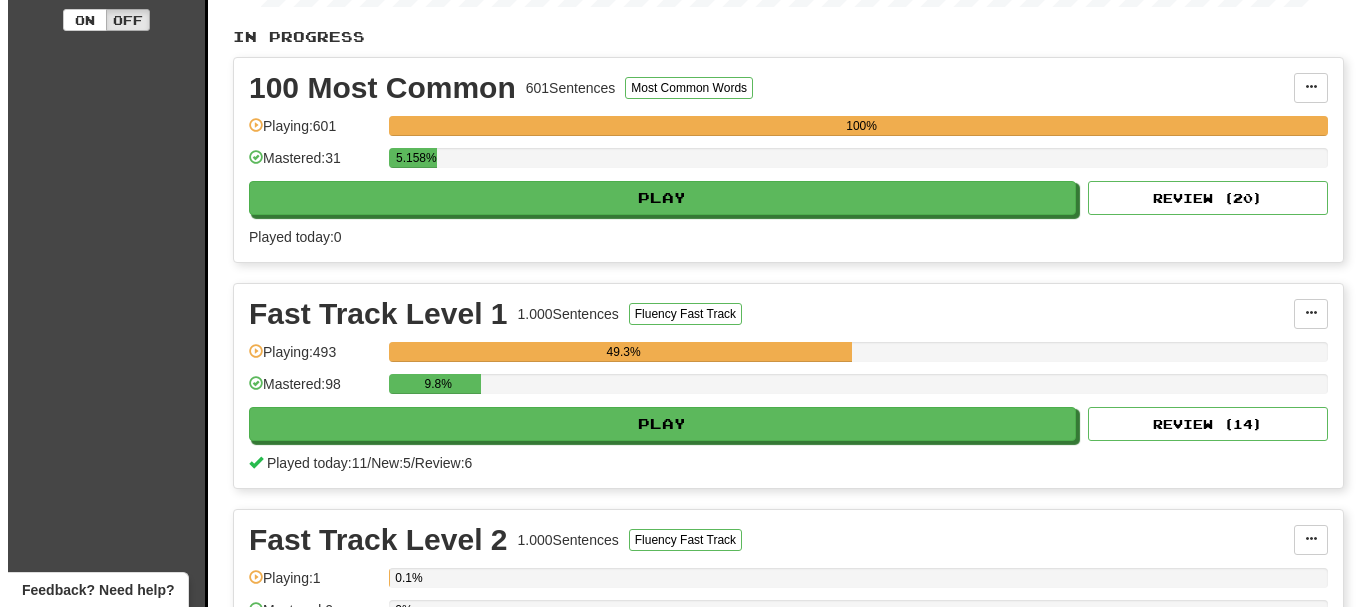 scroll, scrollTop: 500, scrollLeft: 0, axis: vertical 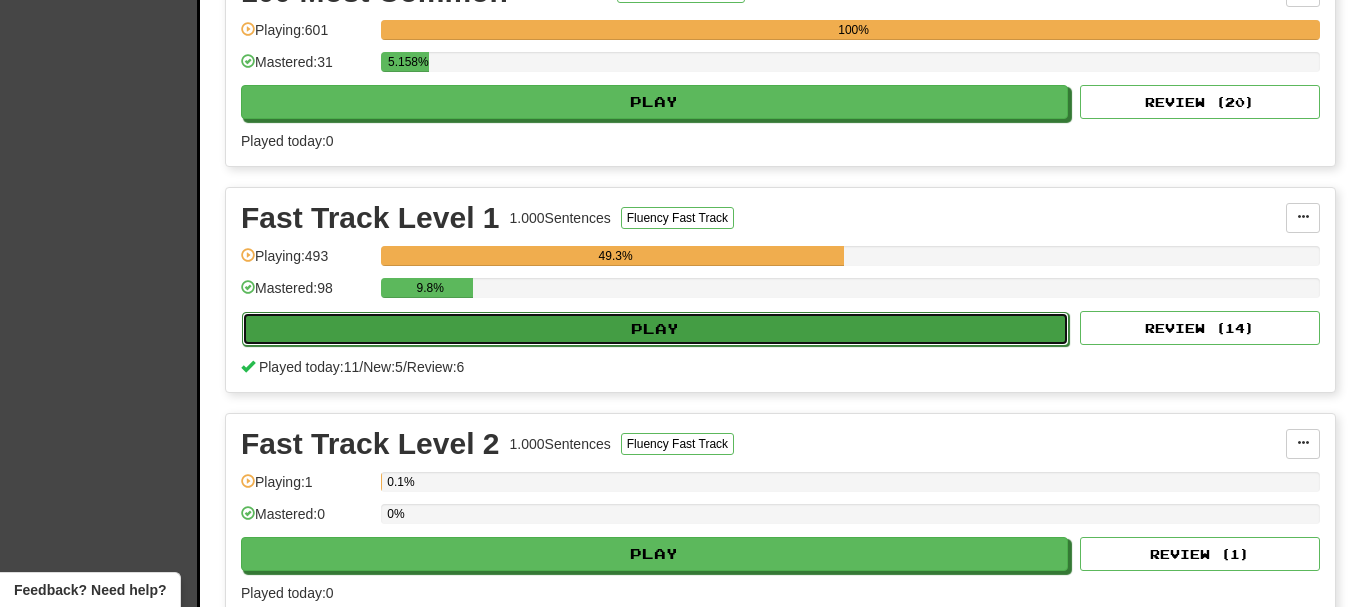 click on "Play" at bounding box center (655, 329) 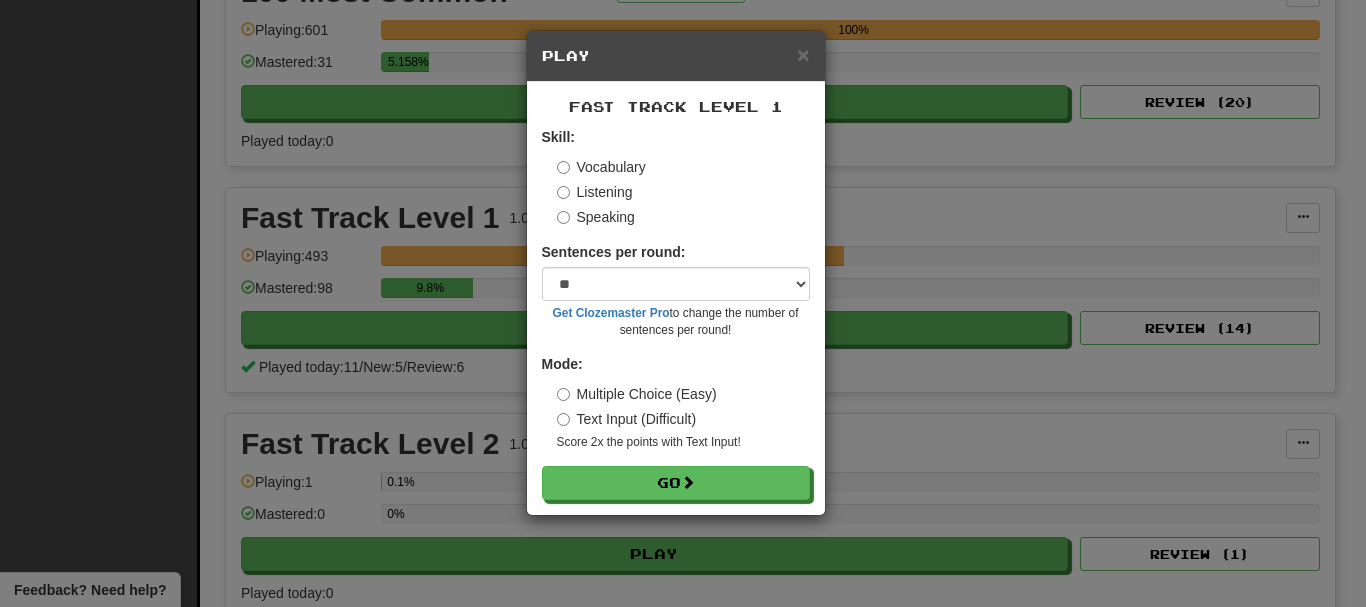 click on "Listening" at bounding box center [595, 192] 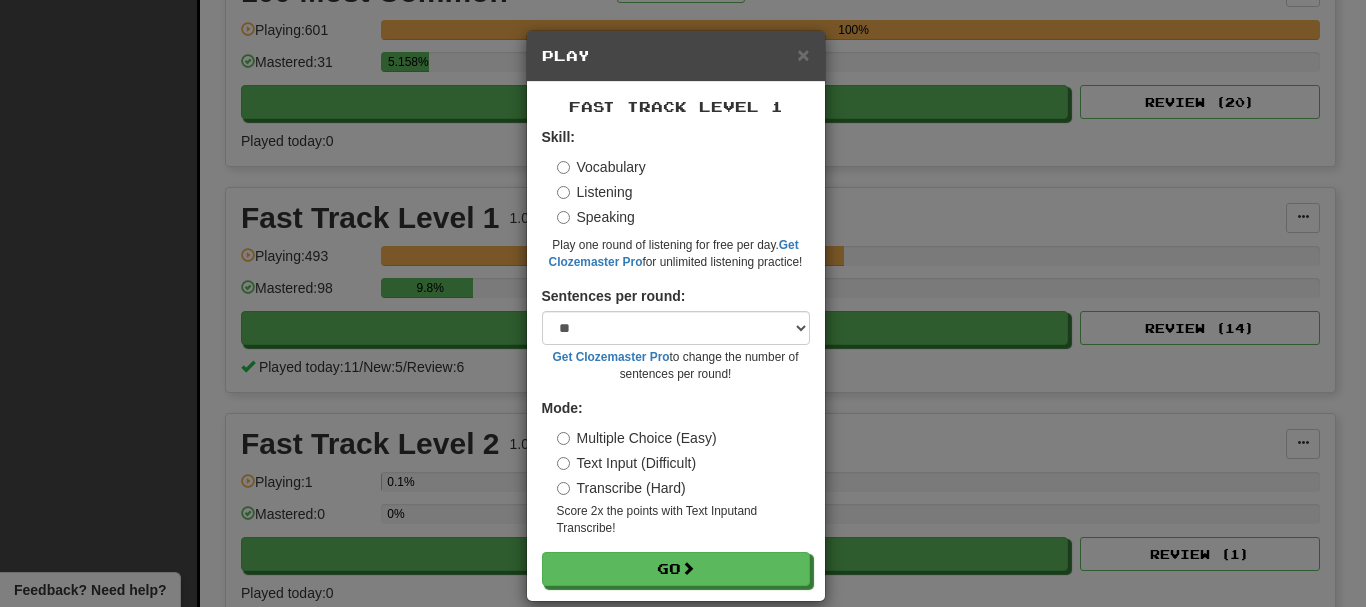 click on "Transcribe (Hard)" at bounding box center [621, 488] 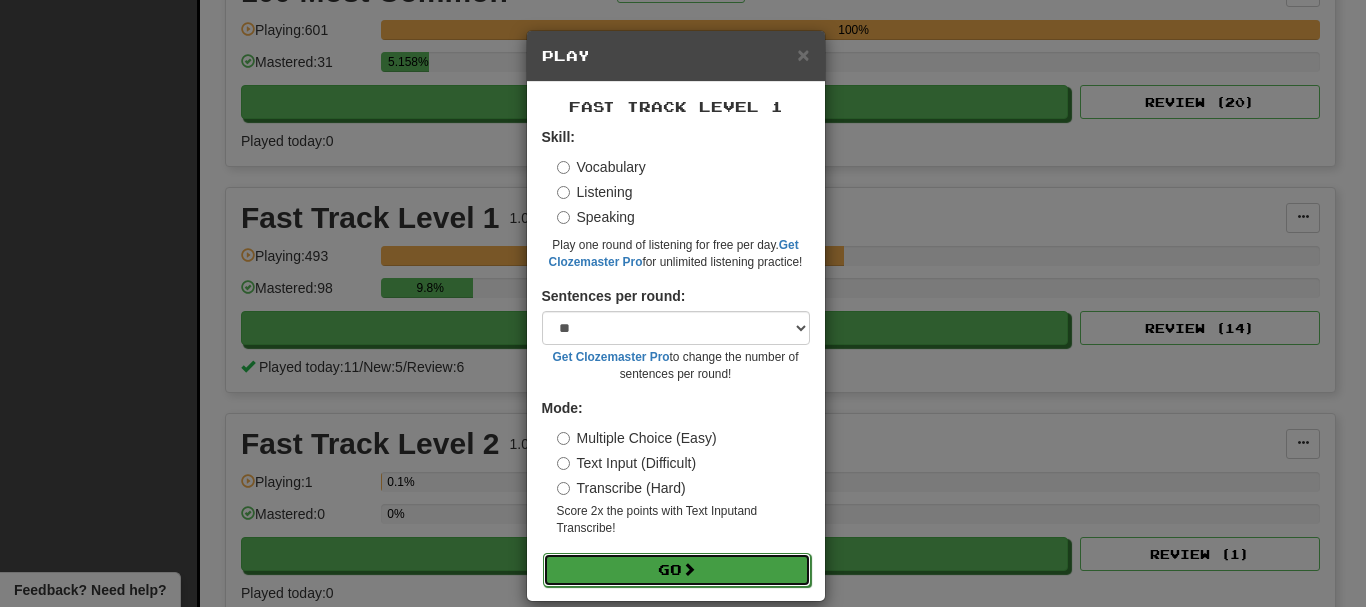 click on "Go" at bounding box center [677, 570] 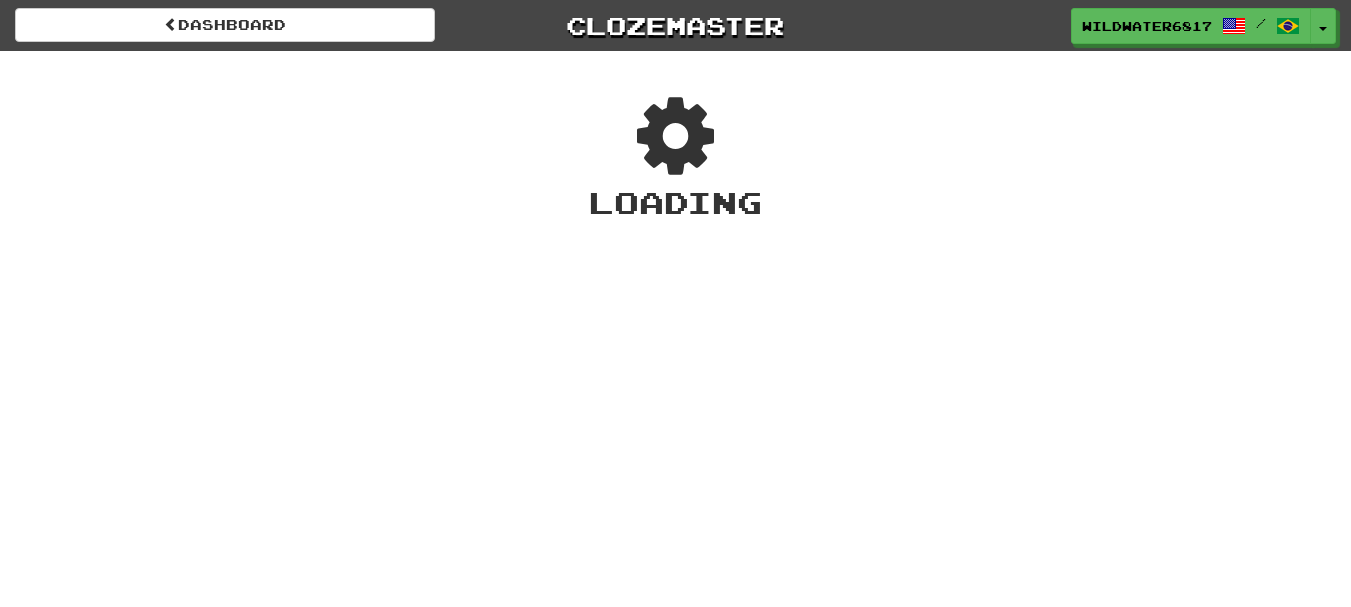 scroll, scrollTop: 0, scrollLeft: 0, axis: both 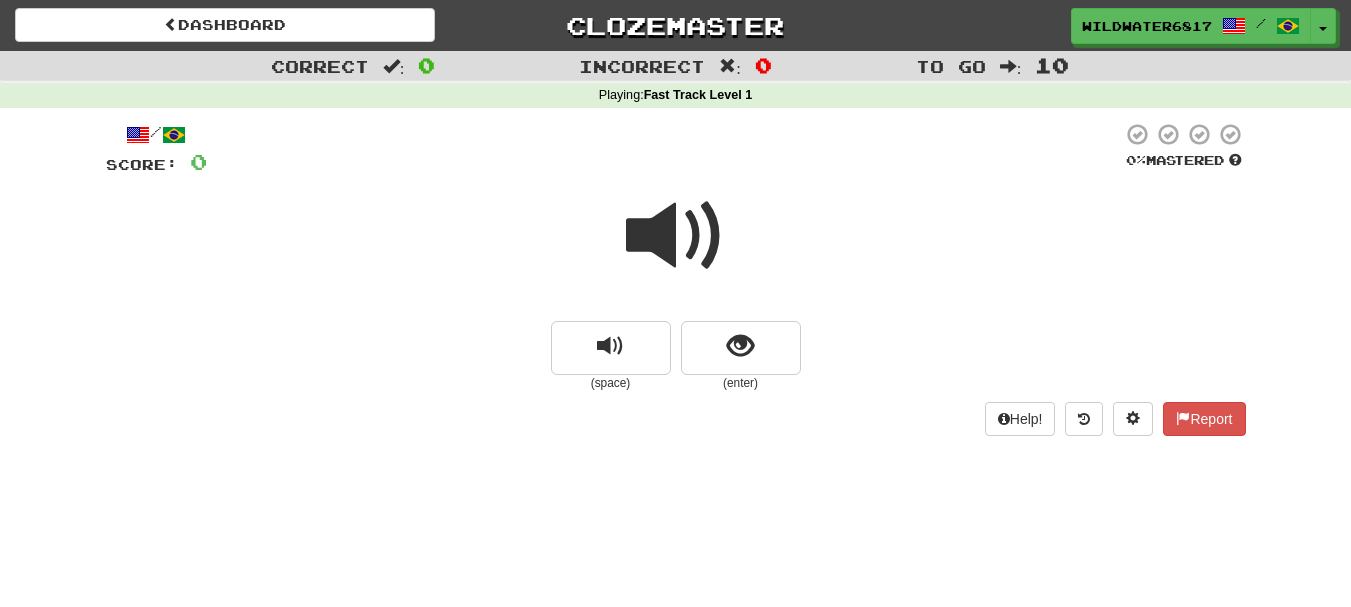 click at bounding box center [676, 236] 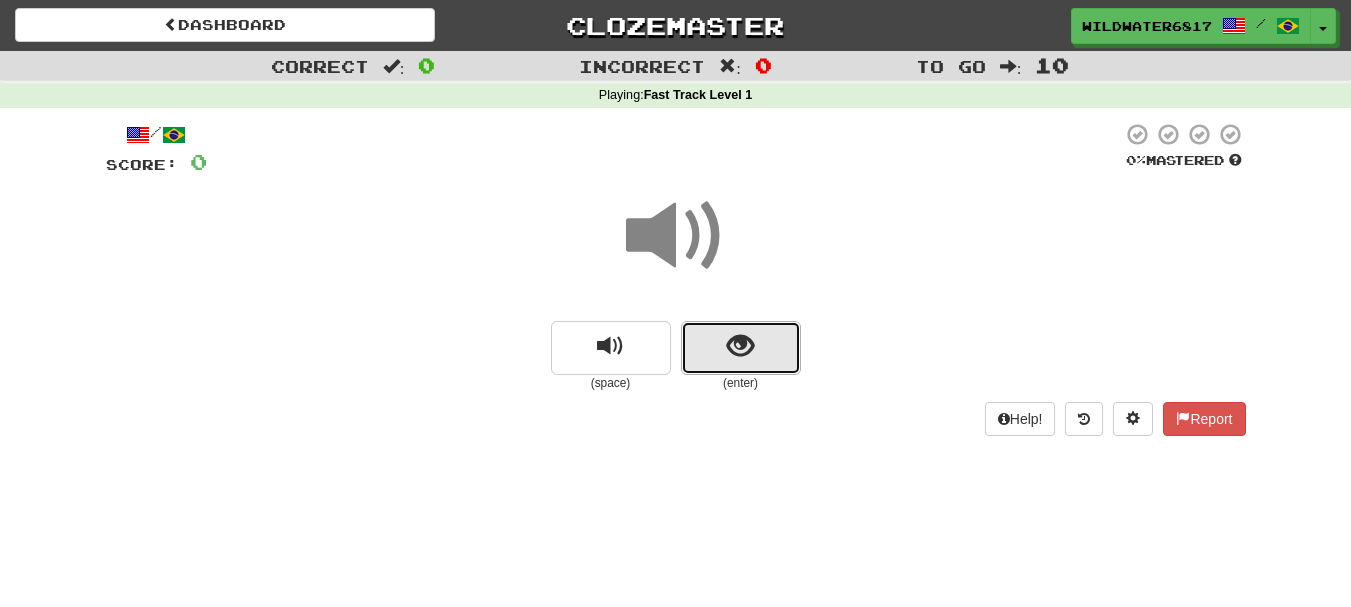 click at bounding box center (741, 348) 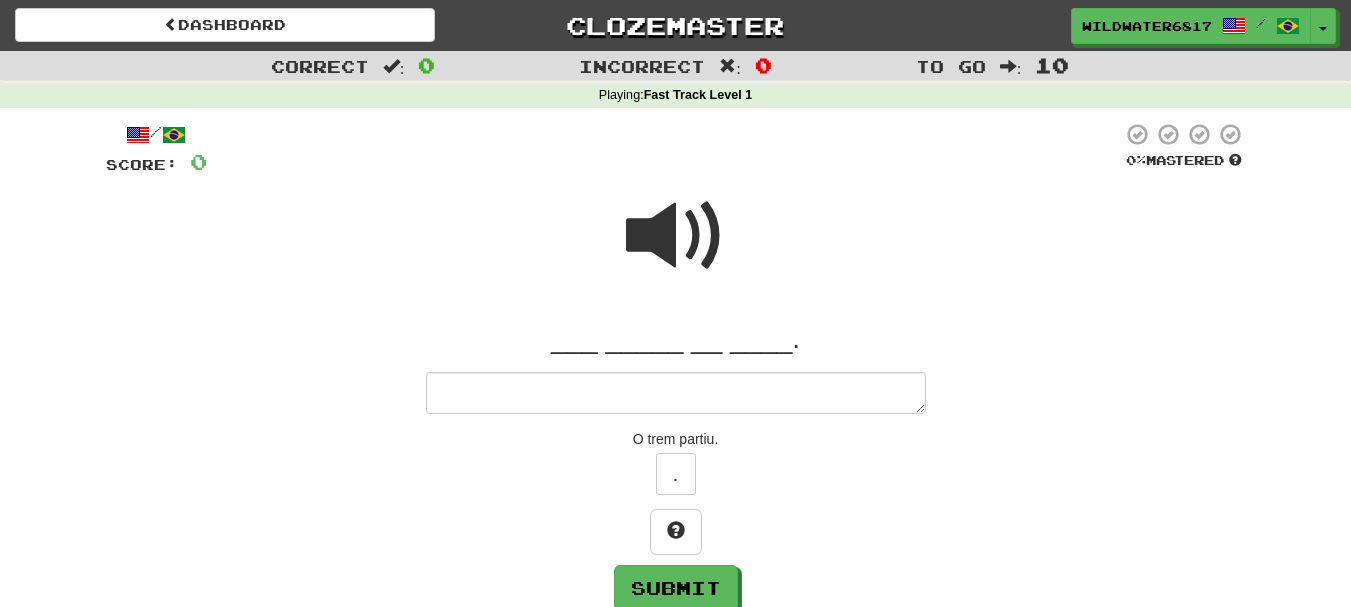 type on "*" 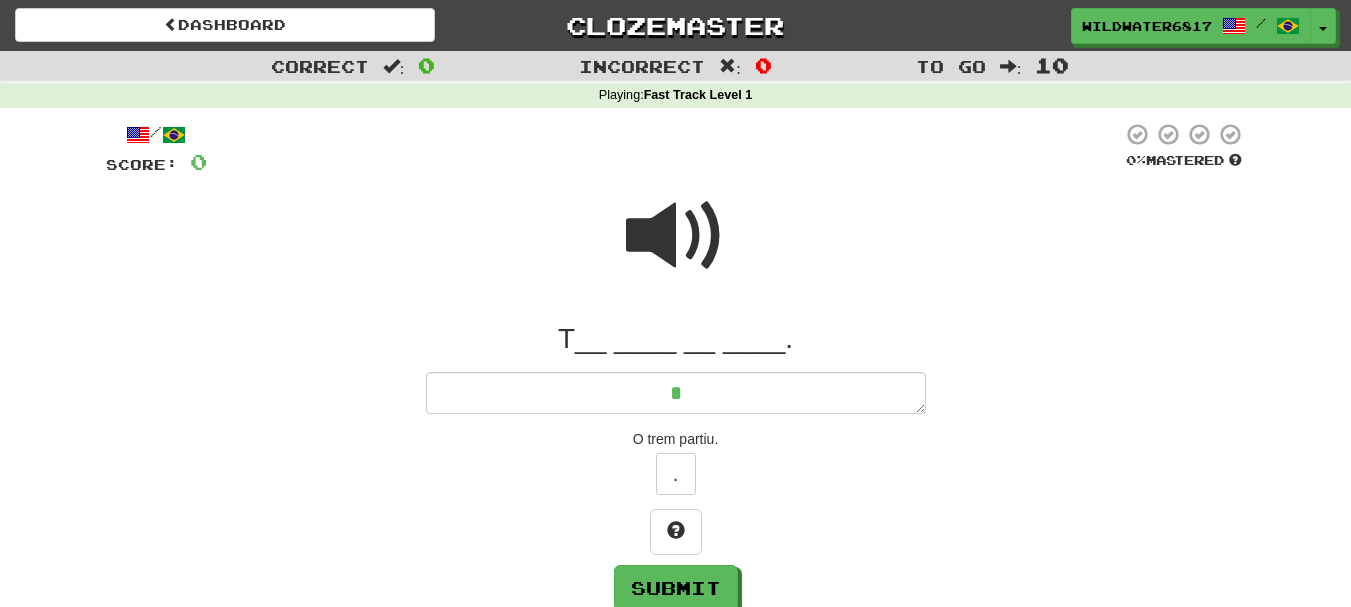 type on "*" 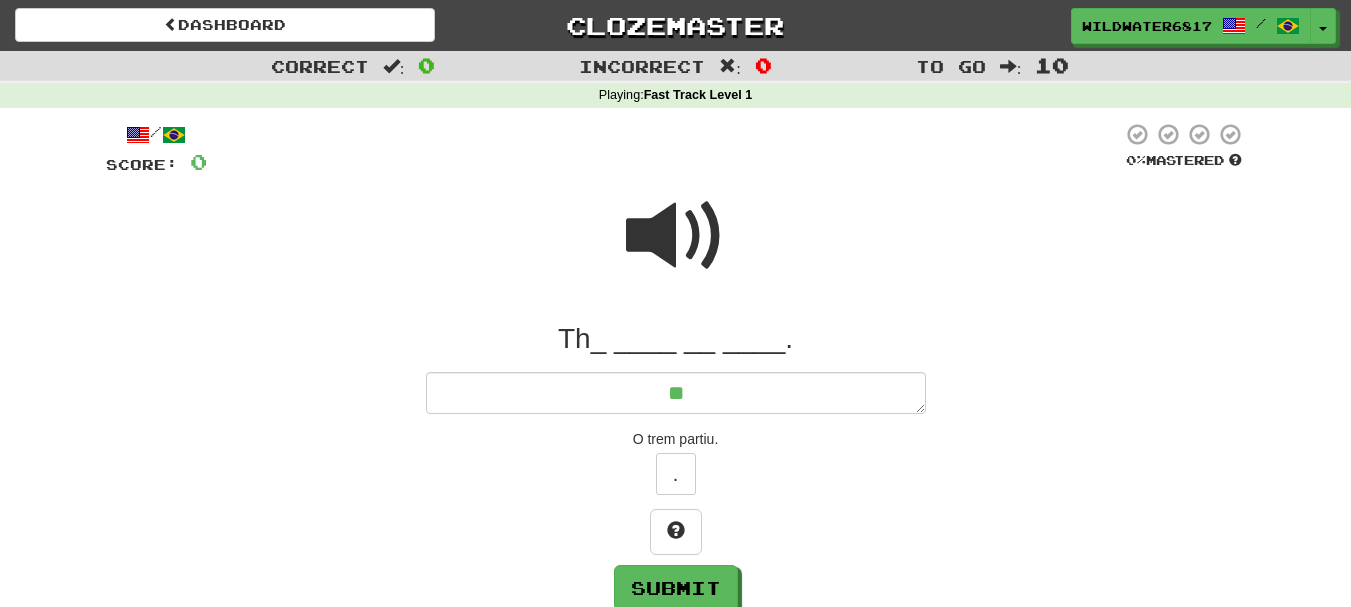 type on "*" 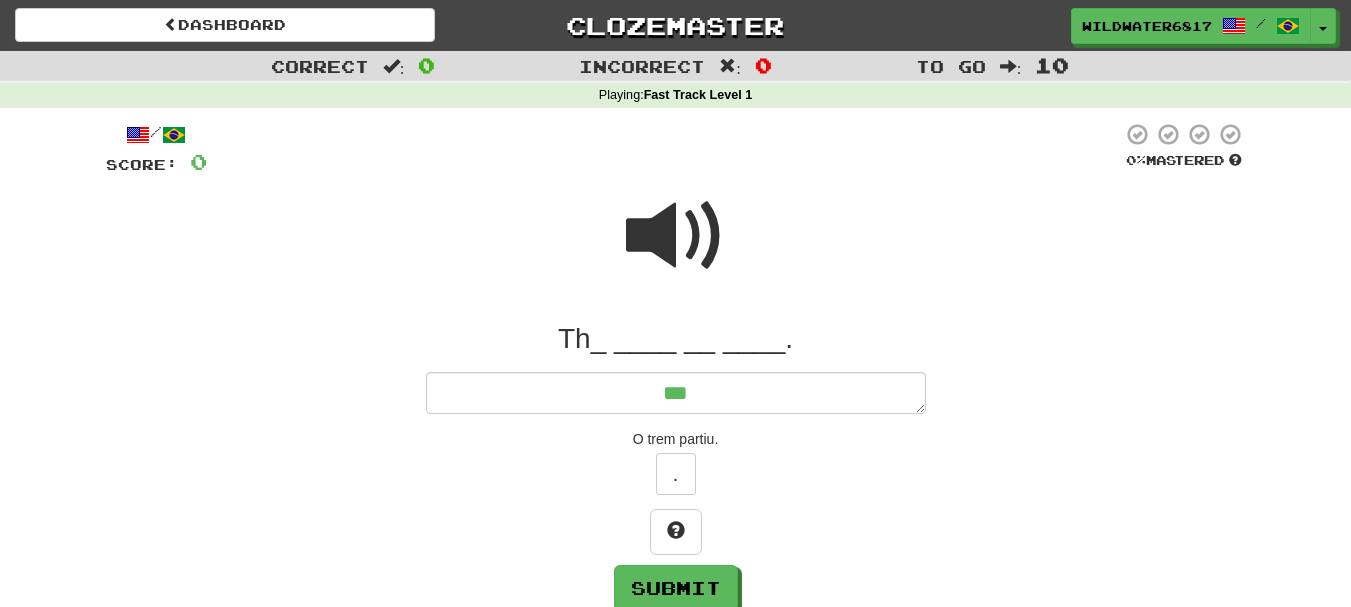 type on "*" 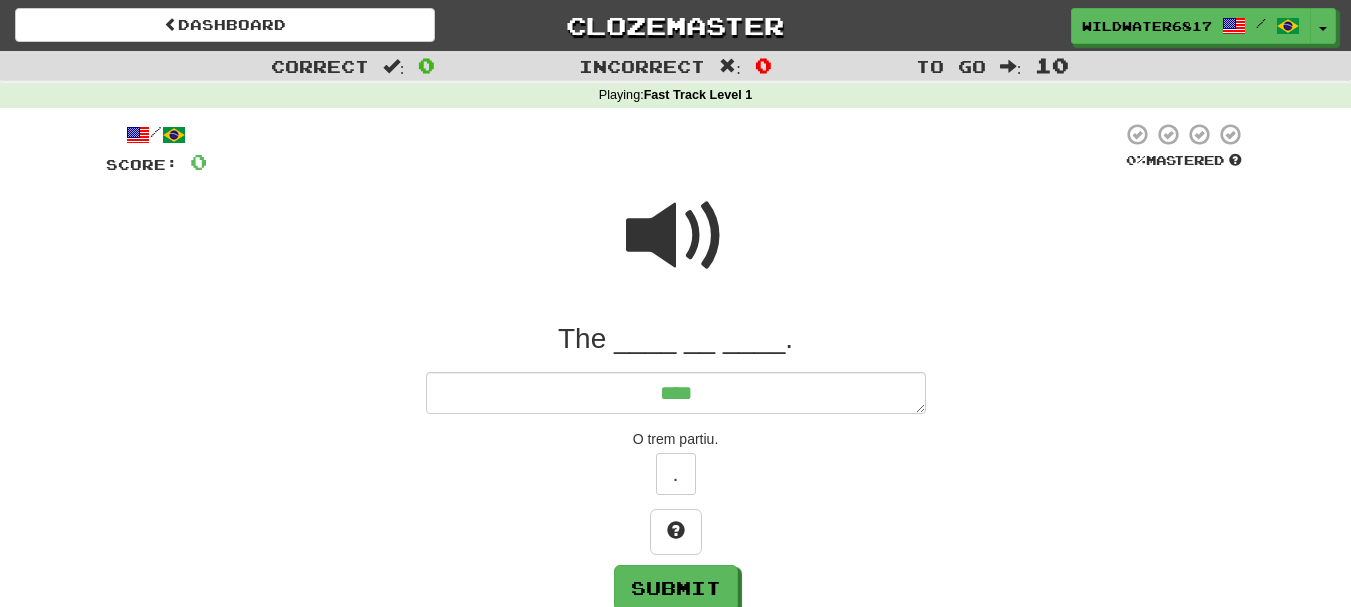 type on "*" 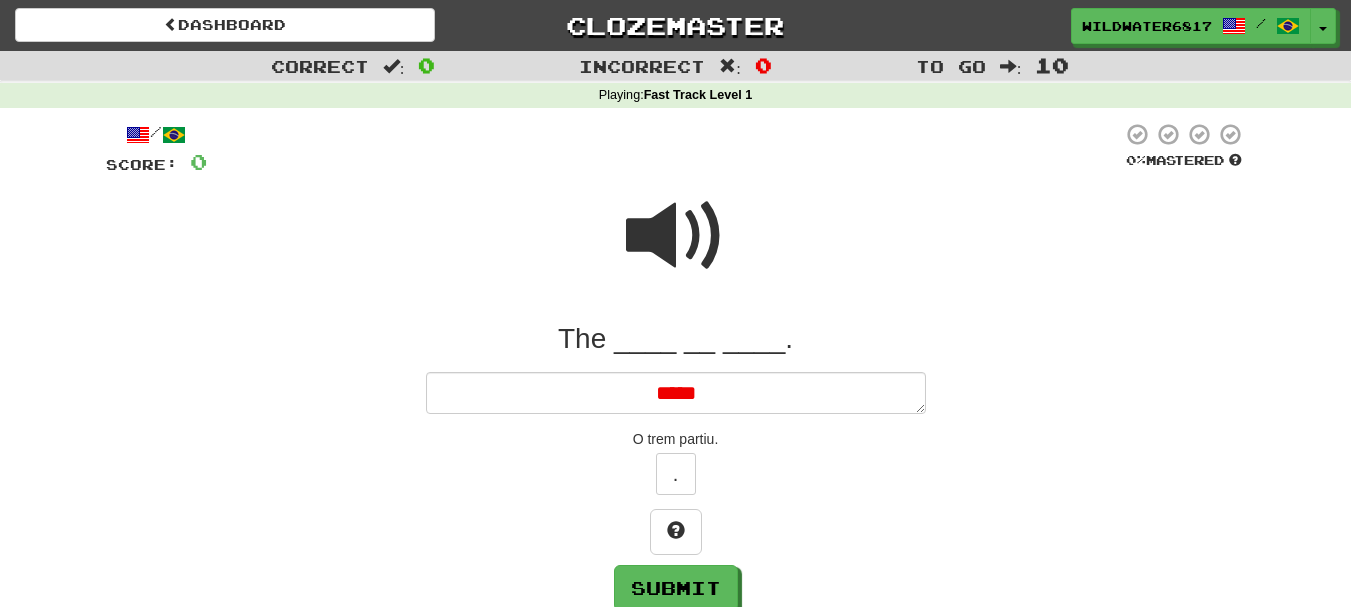 type on "*" 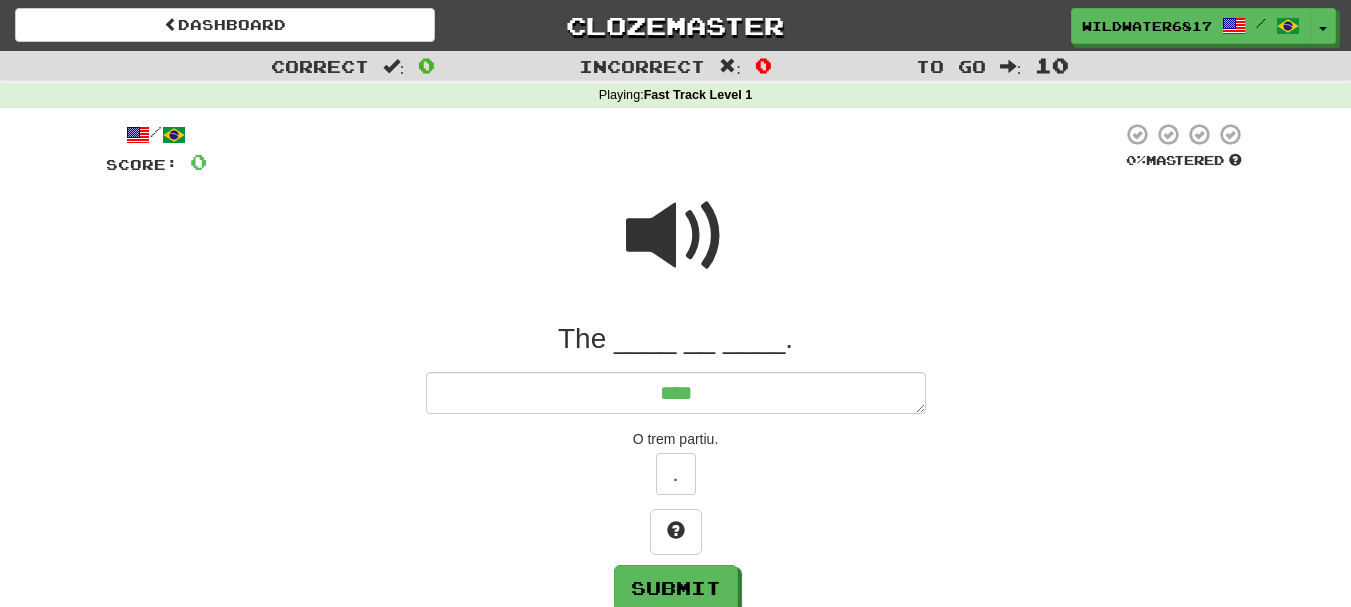 type on "*" 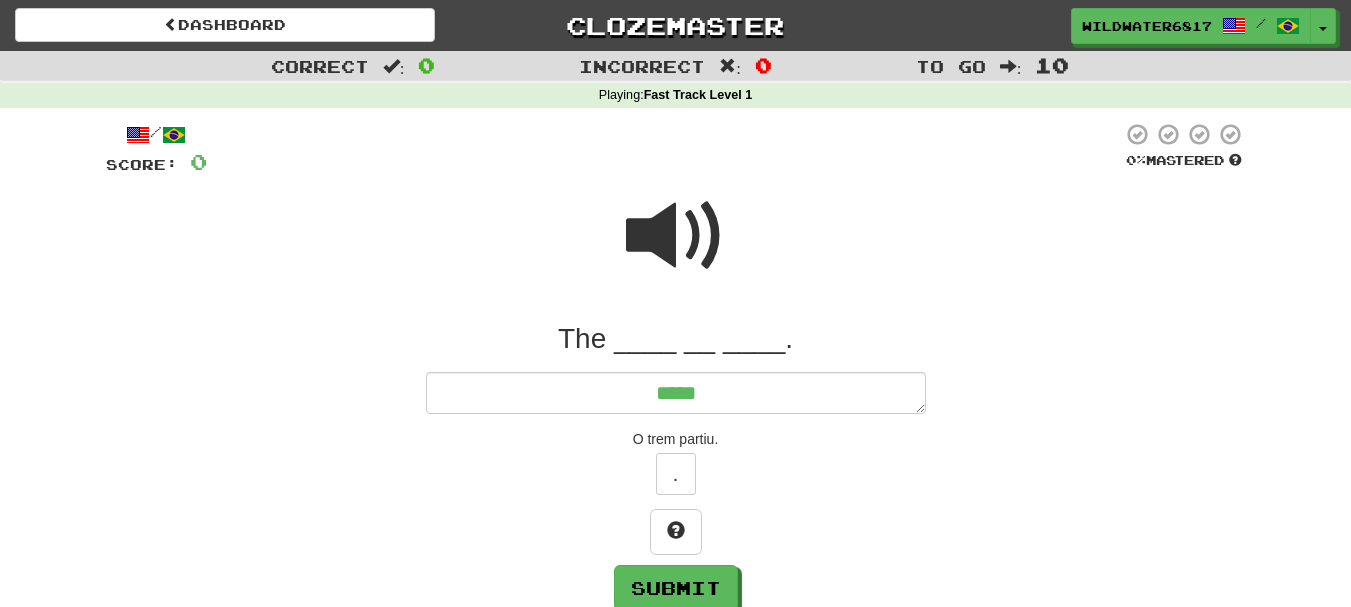 type on "*" 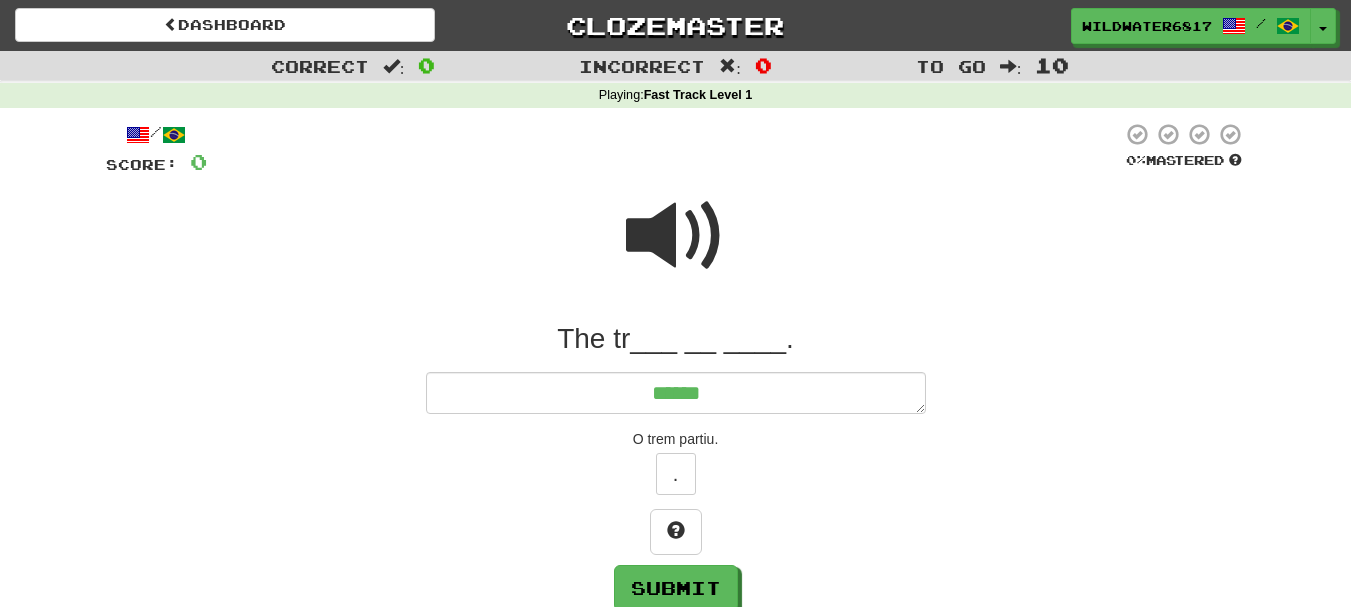 type on "*" 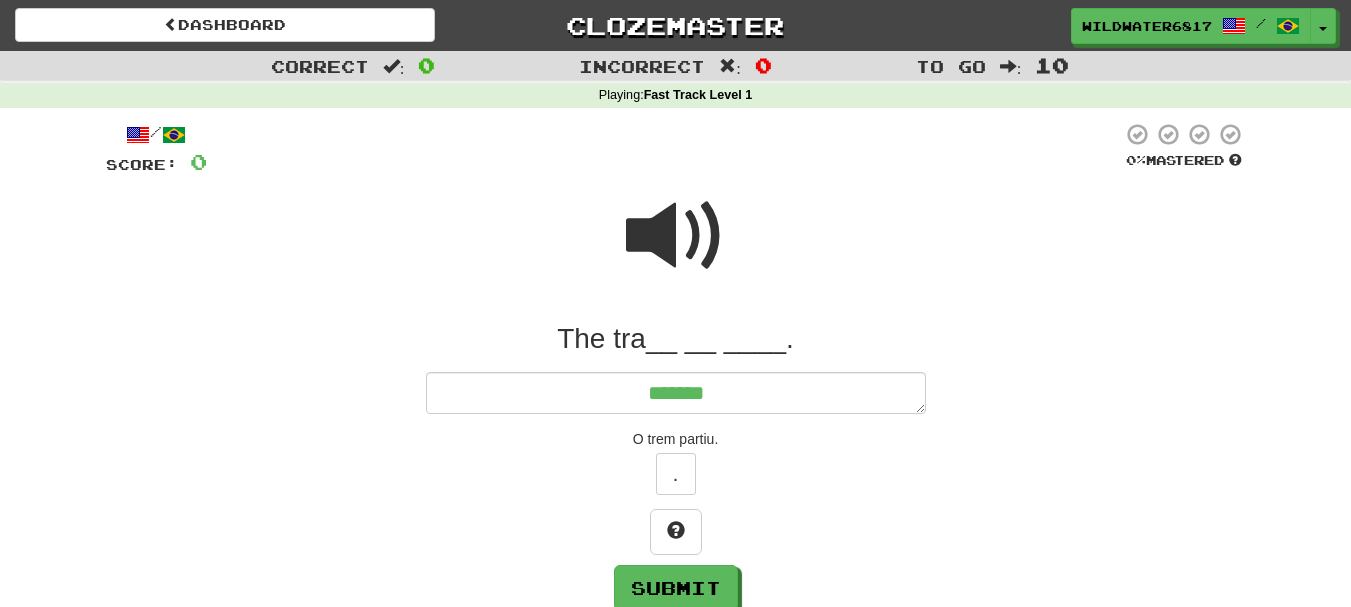 type on "*" 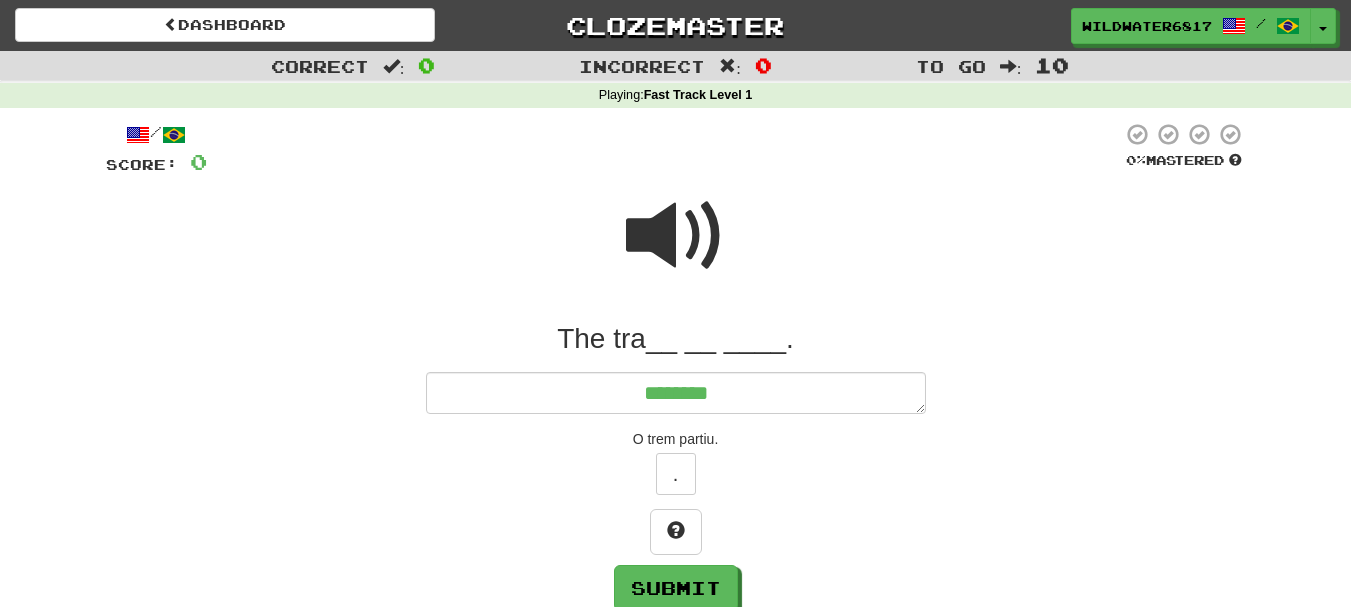 type on "*" 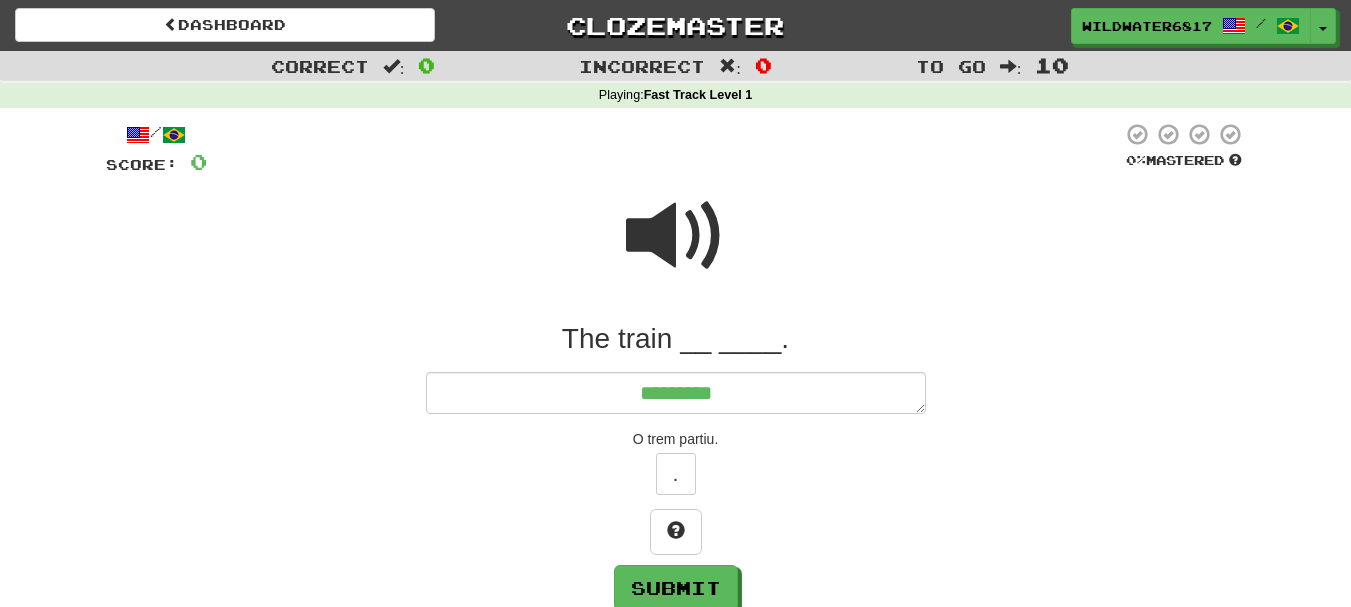 type on "*" 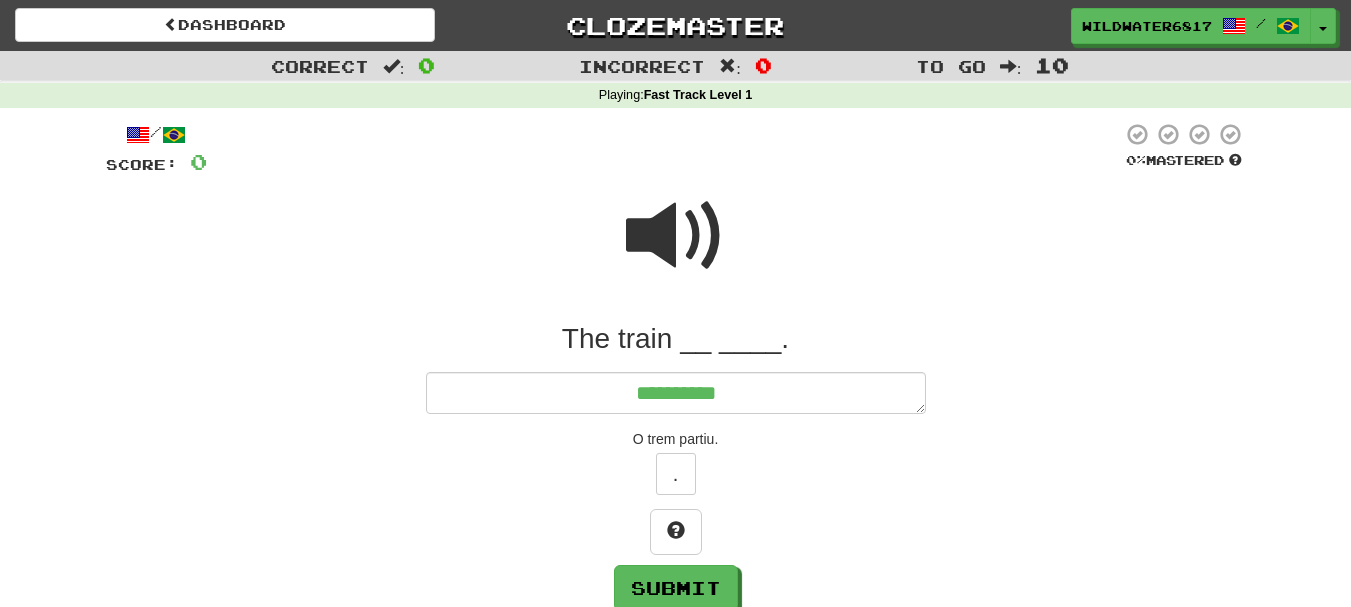 type on "*" 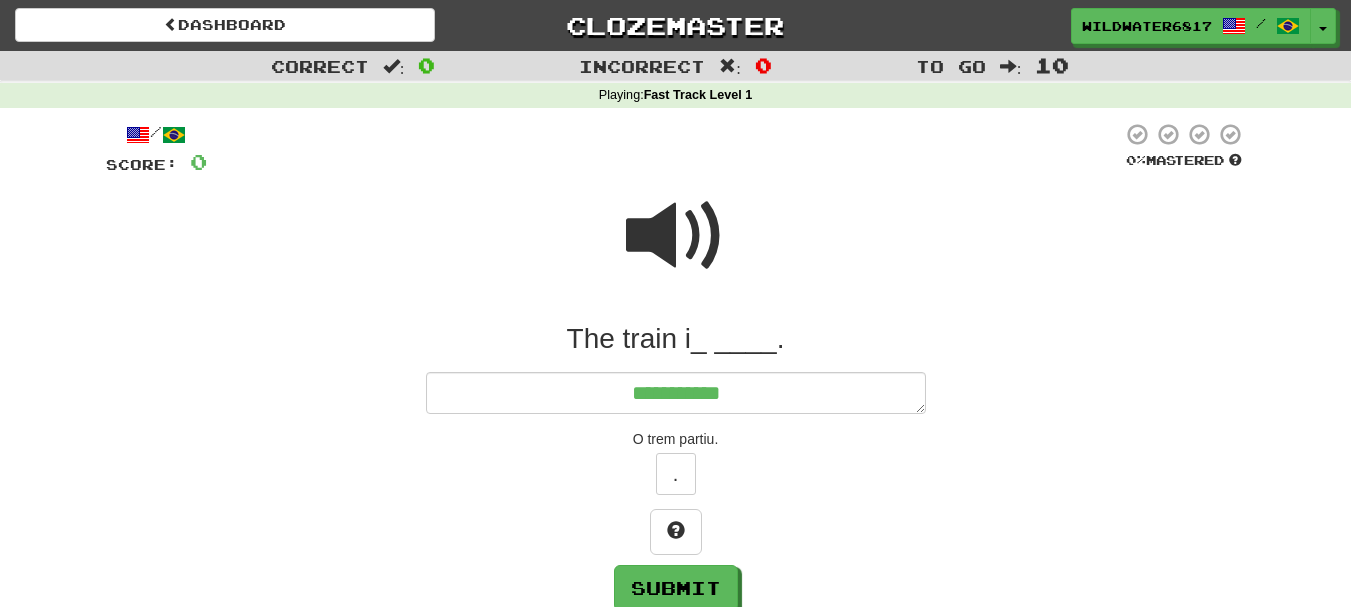 type on "*" 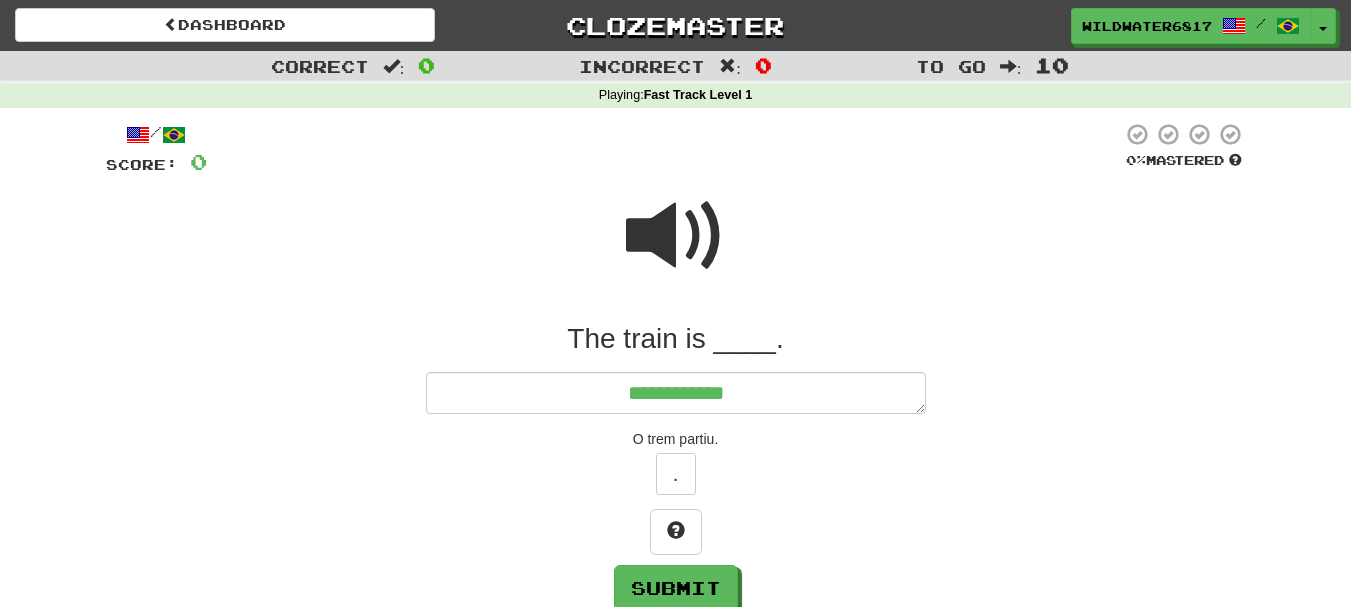 type on "*" 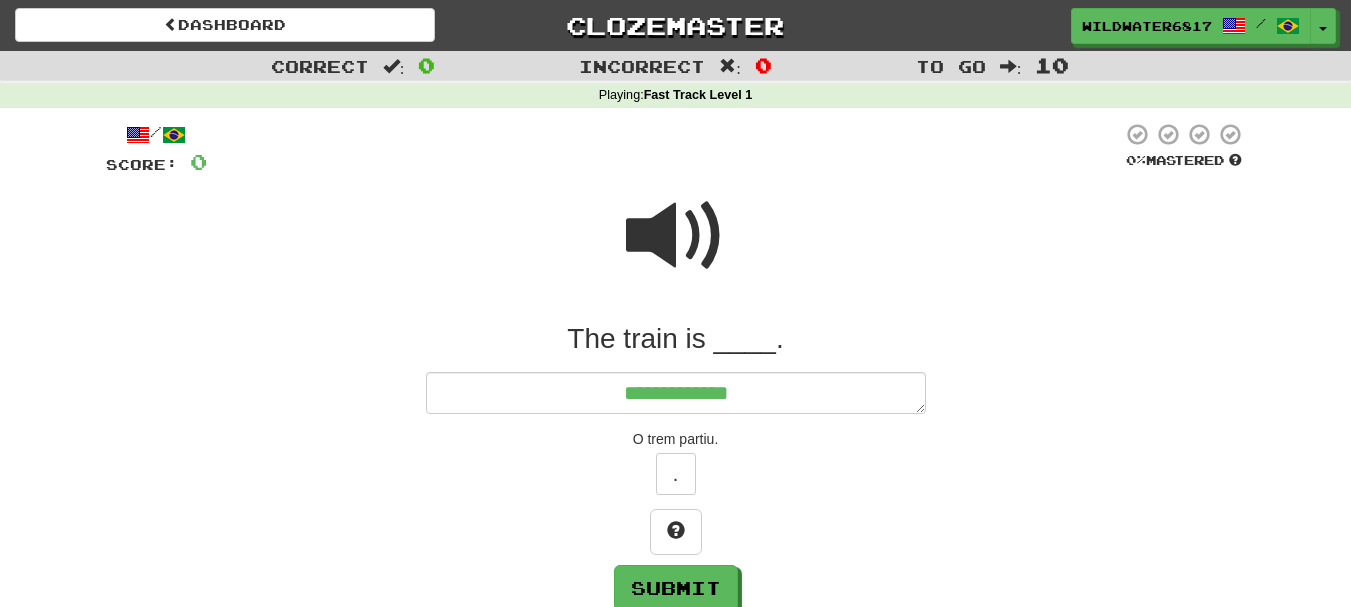 type on "*" 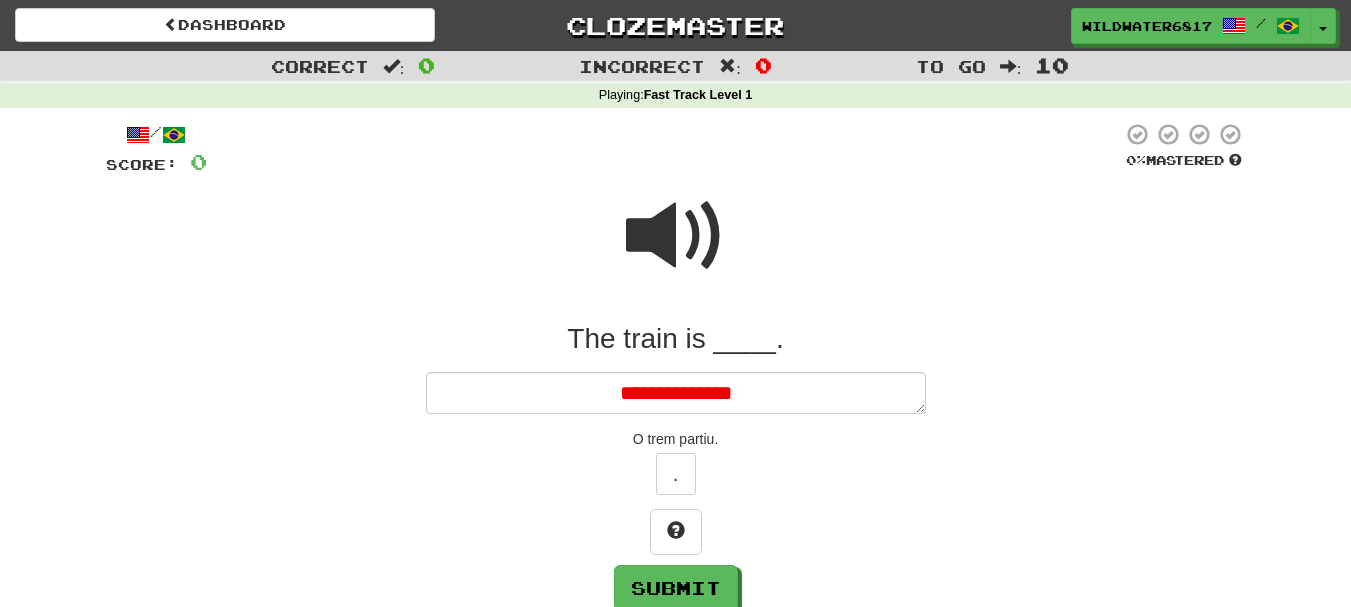 type on "*" 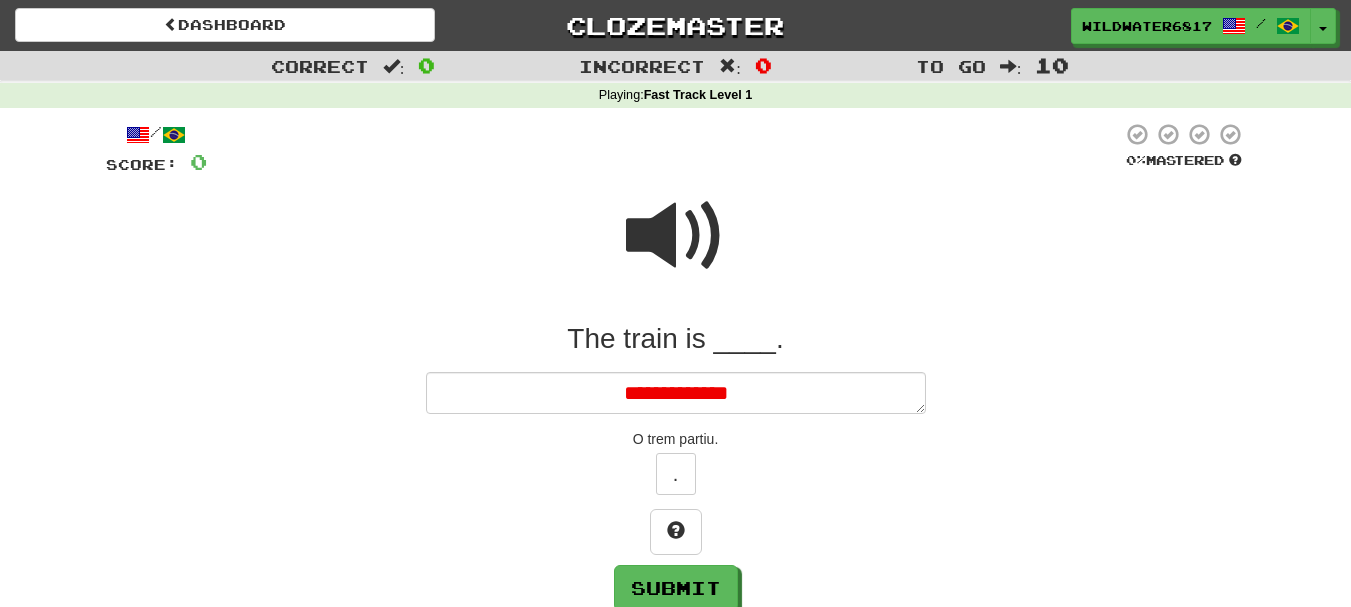 type on "*" 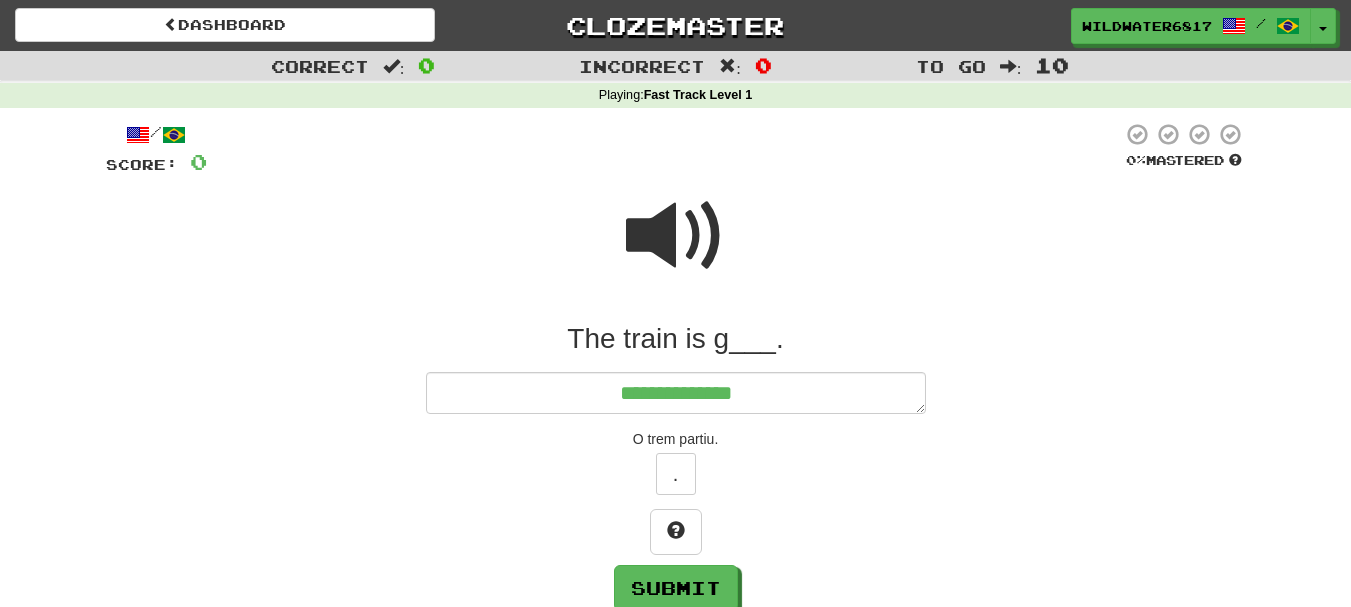 type on "**********" 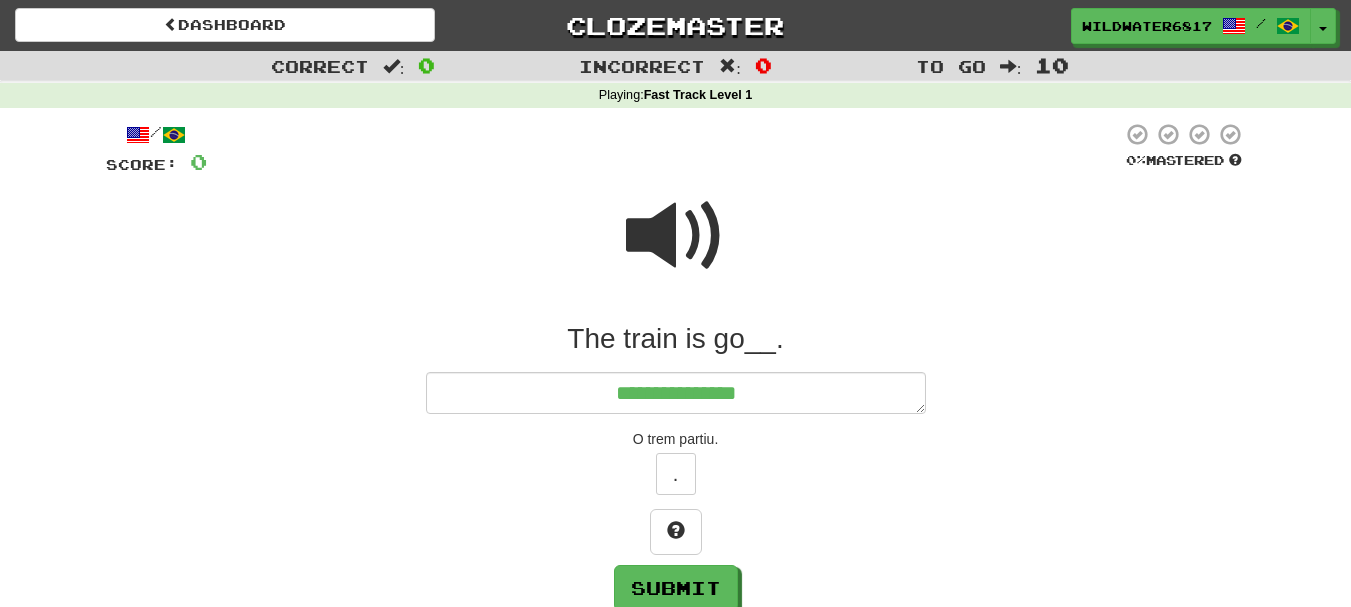 type on "*" 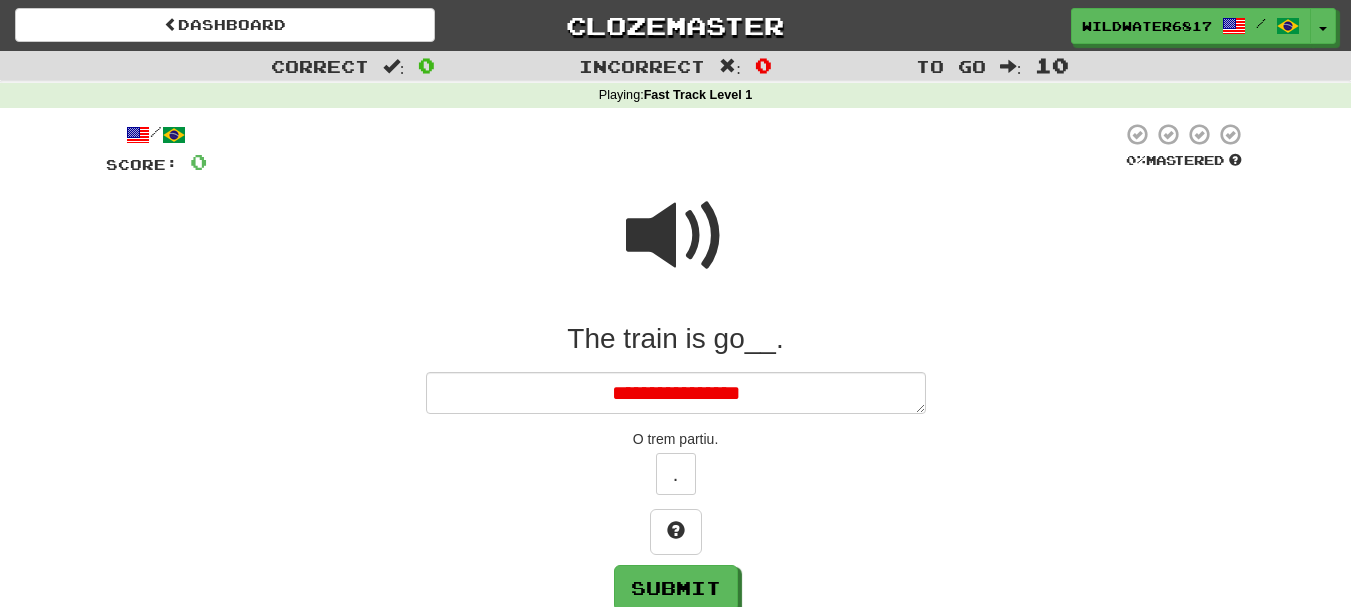 type on "*" 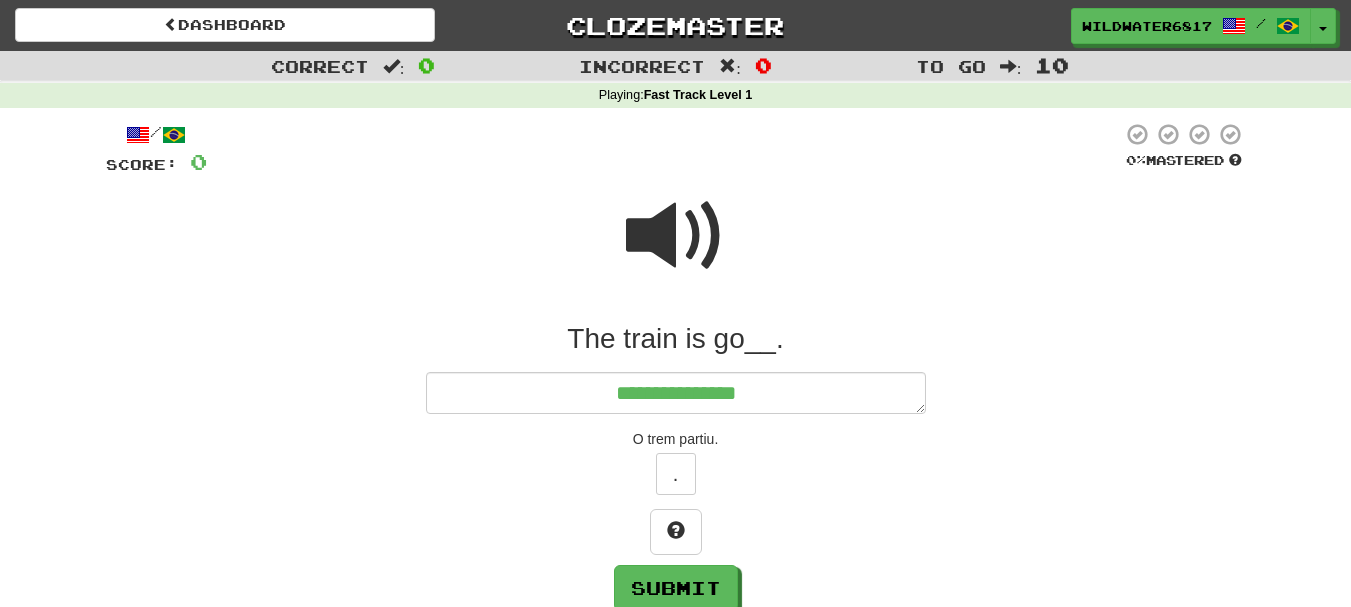 type on "*" 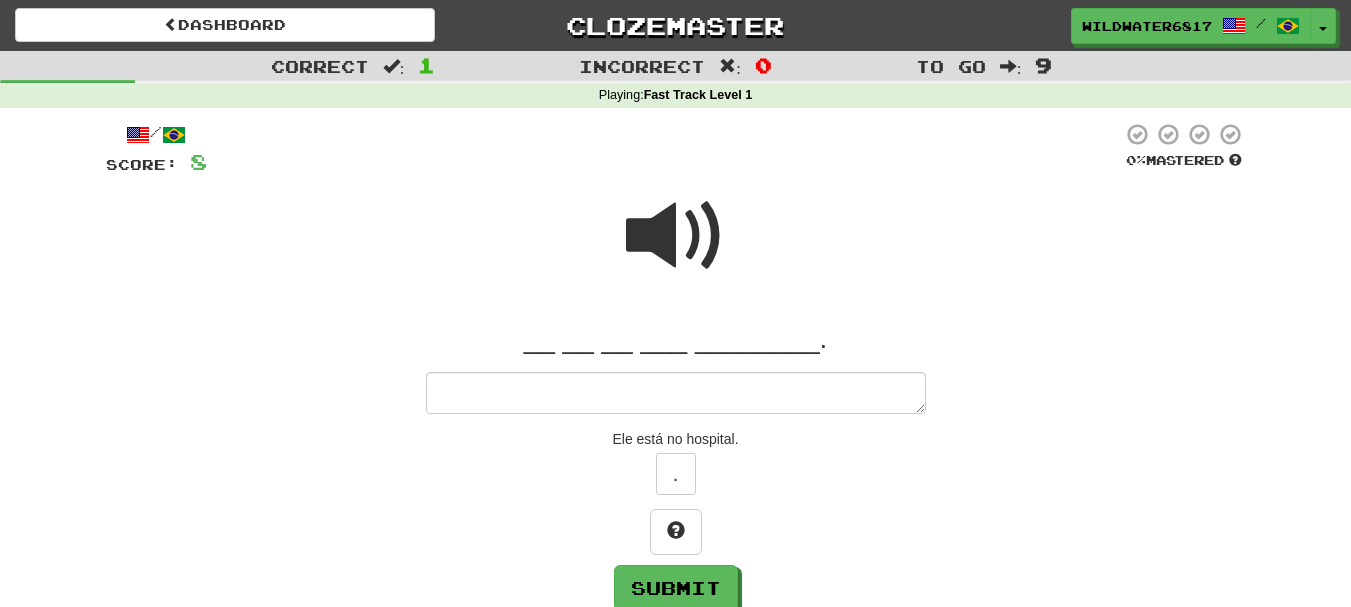 type on "*" 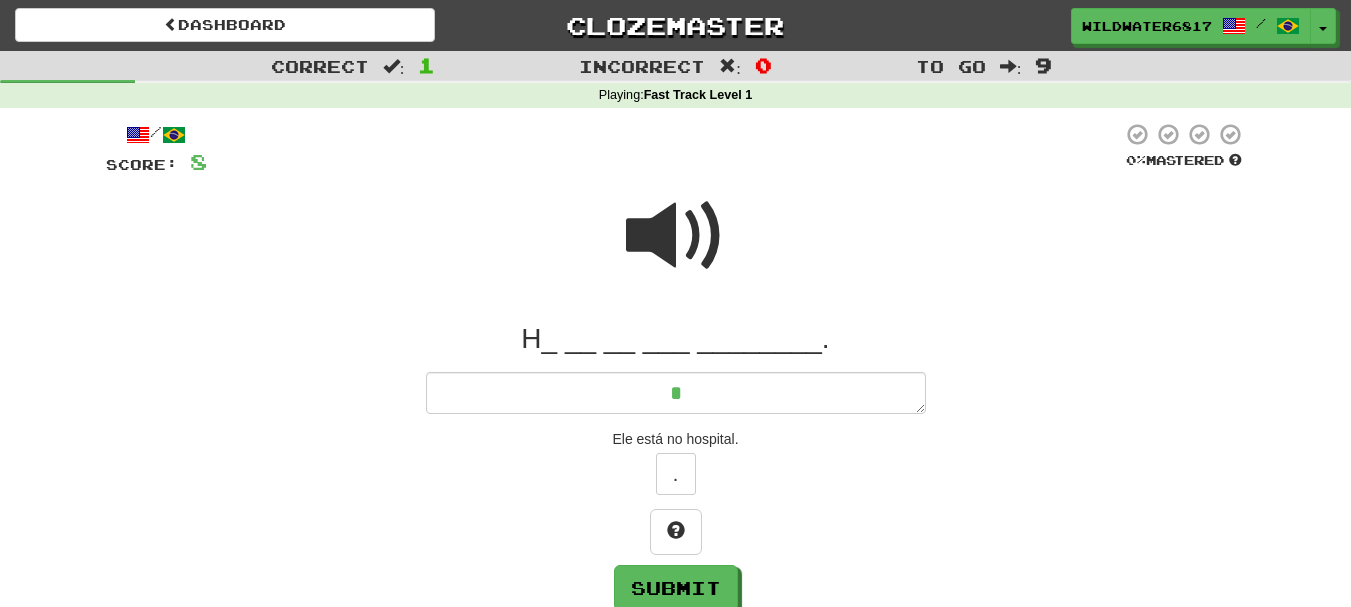 type on "*" 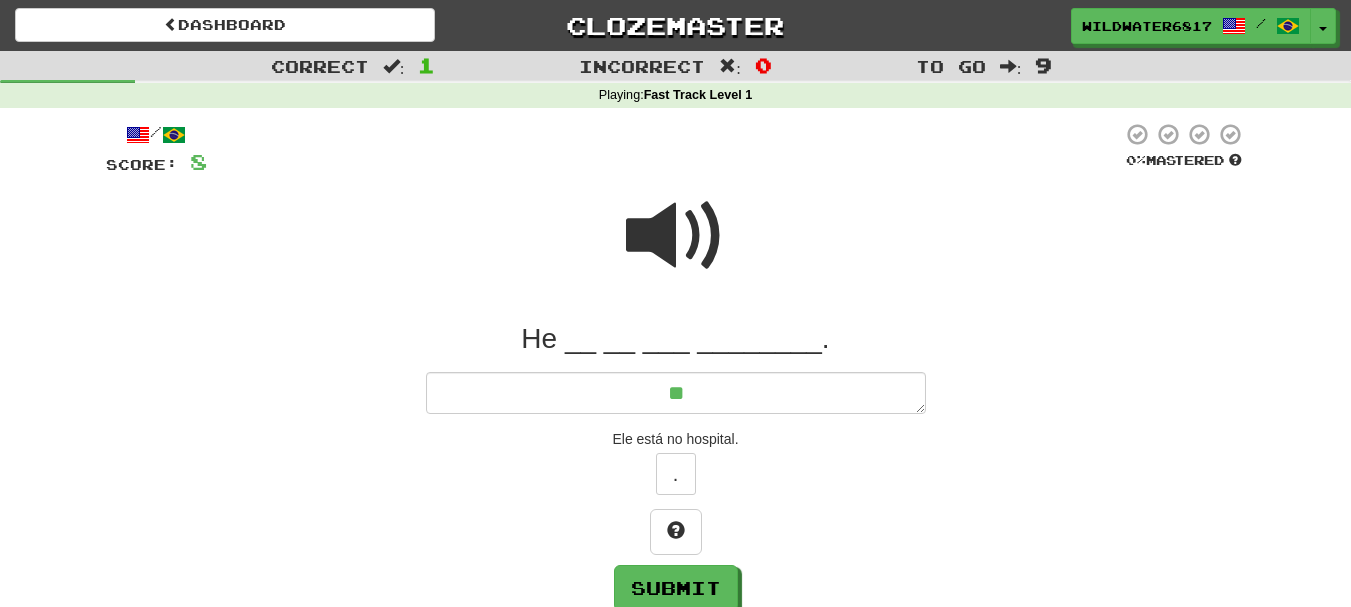 type on "*" 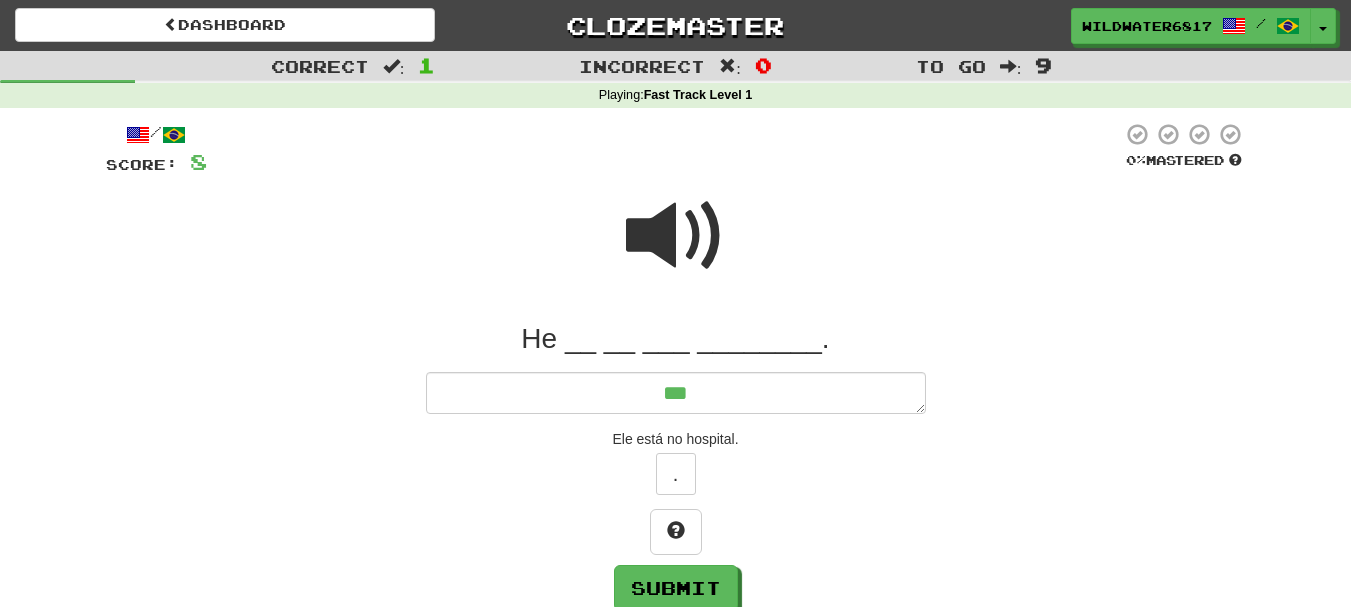 type on "*" 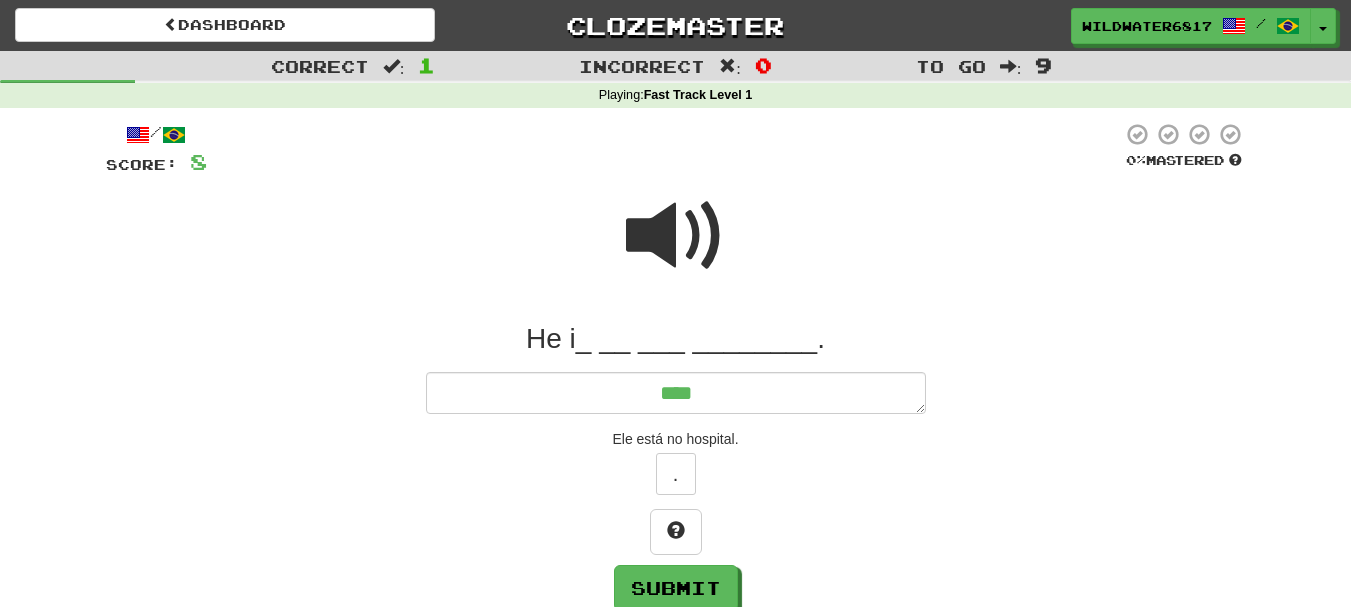type on "*" 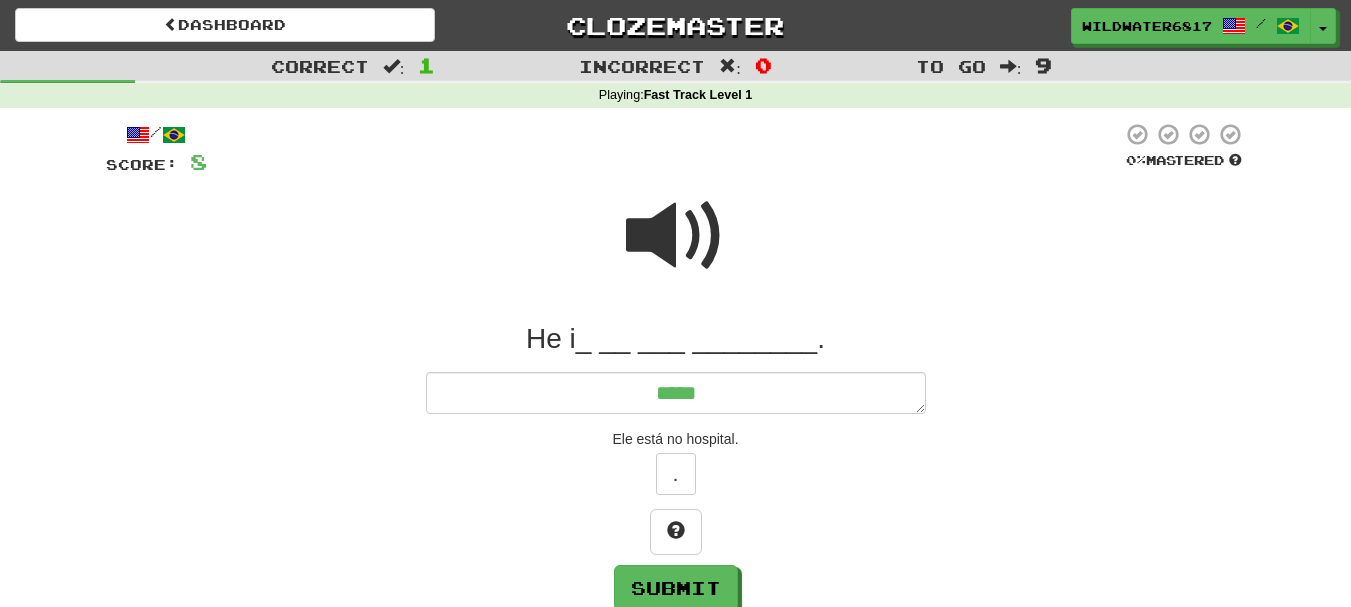 type on "*****" 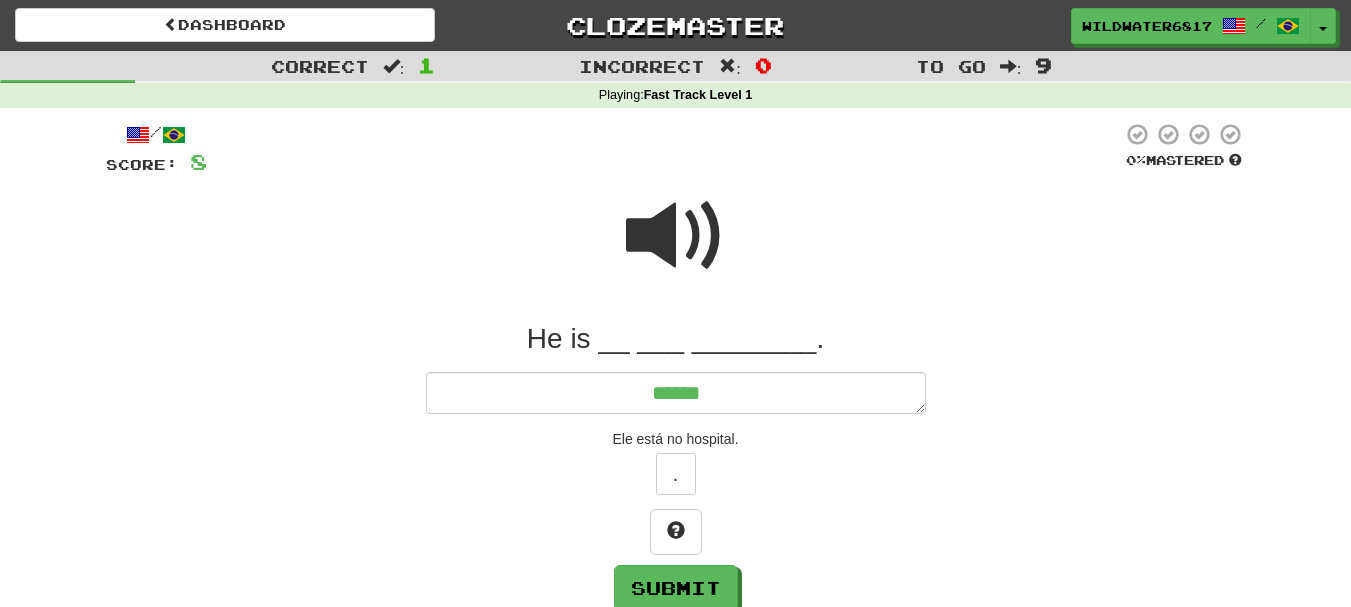 type on "*" 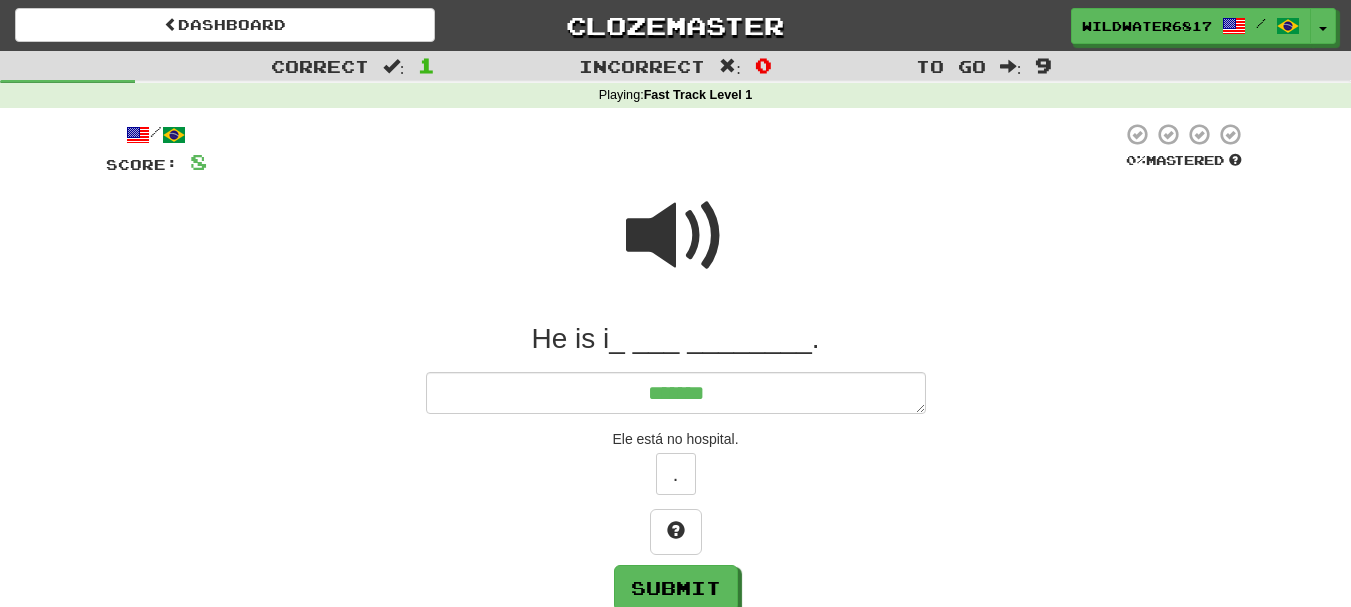 type on "*" 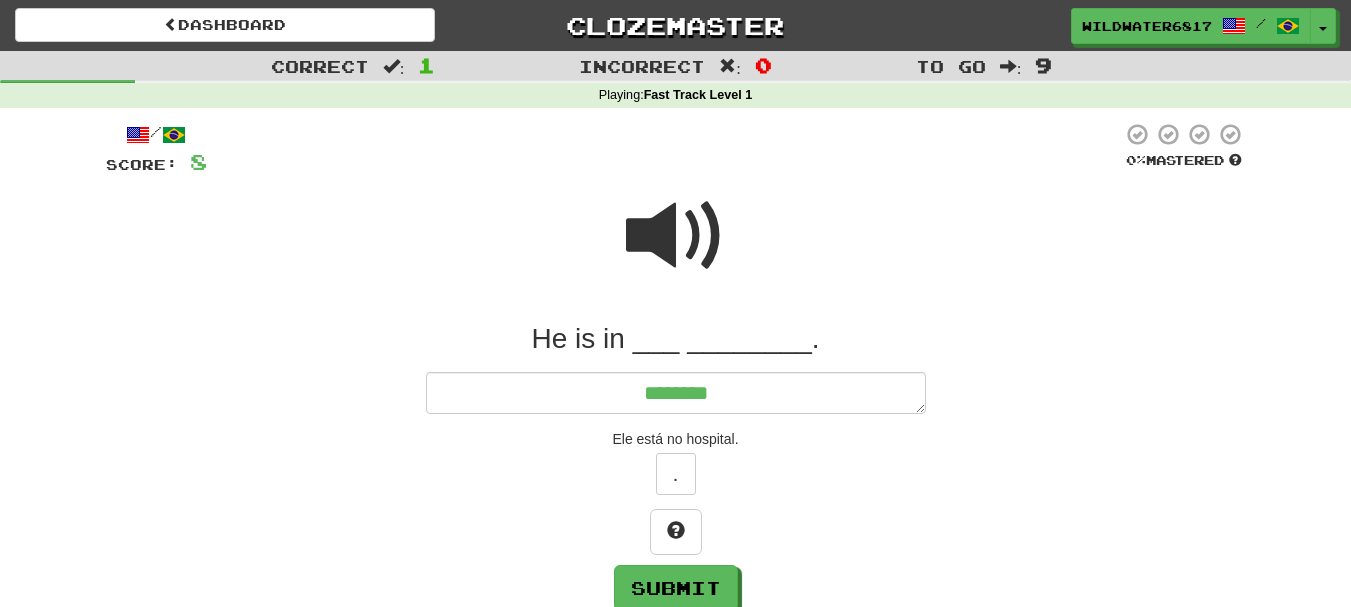 type on "*" 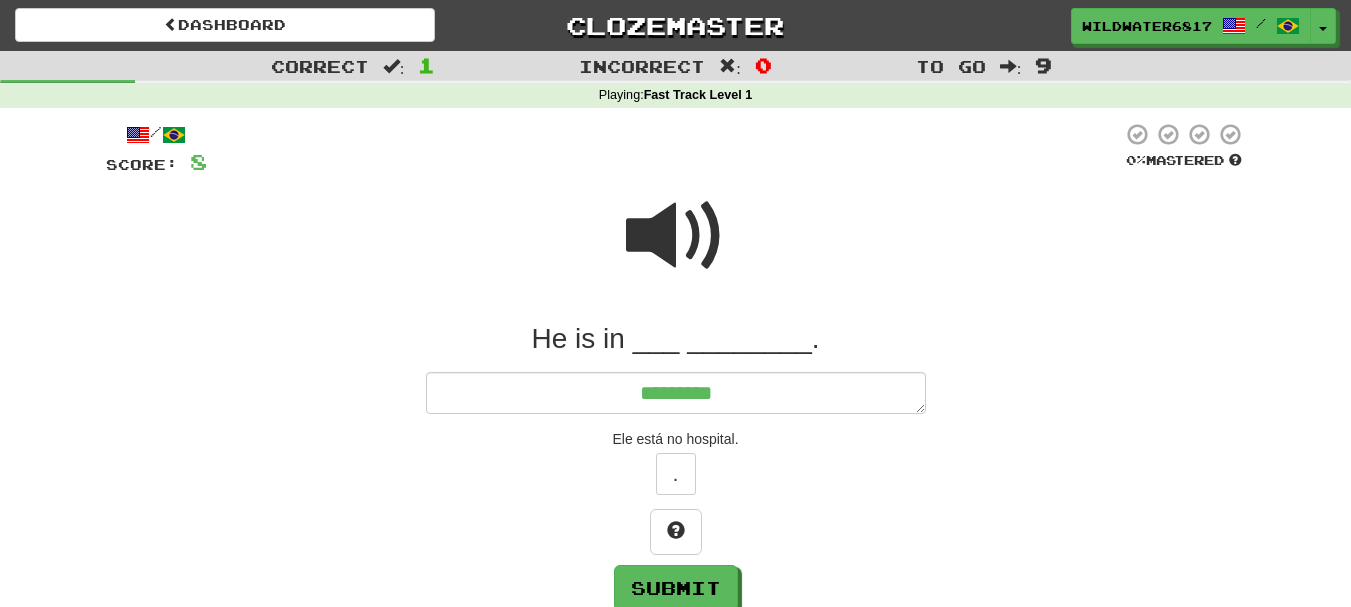 type on "*" 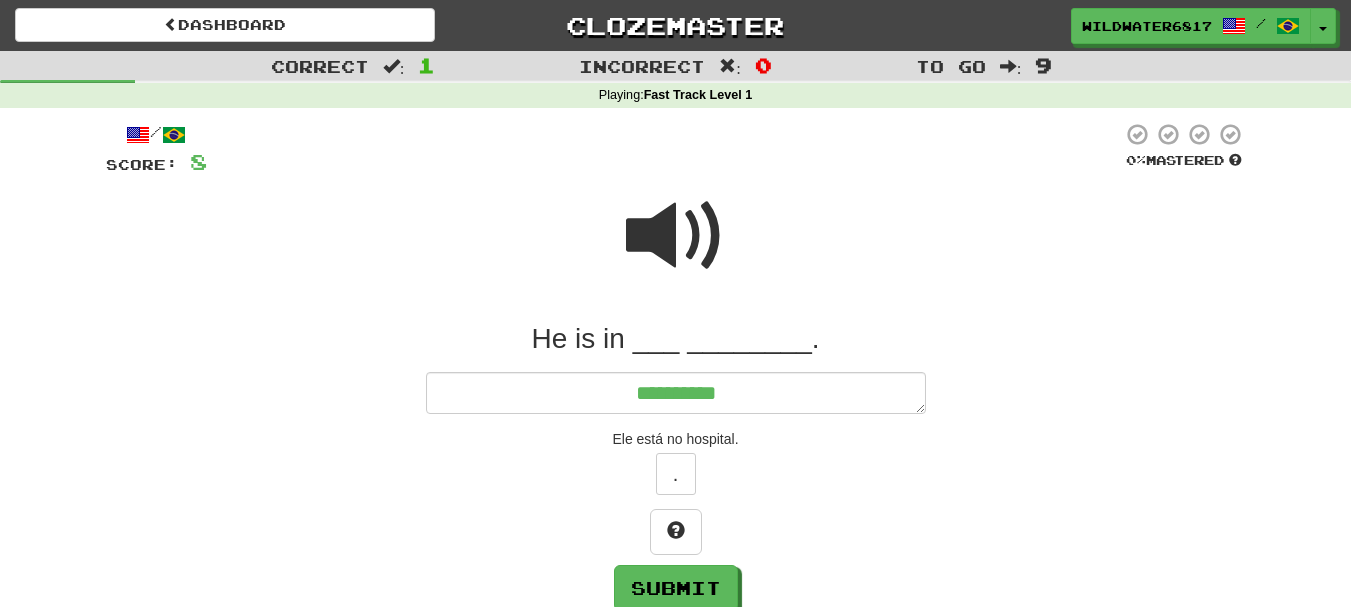 type on "*" 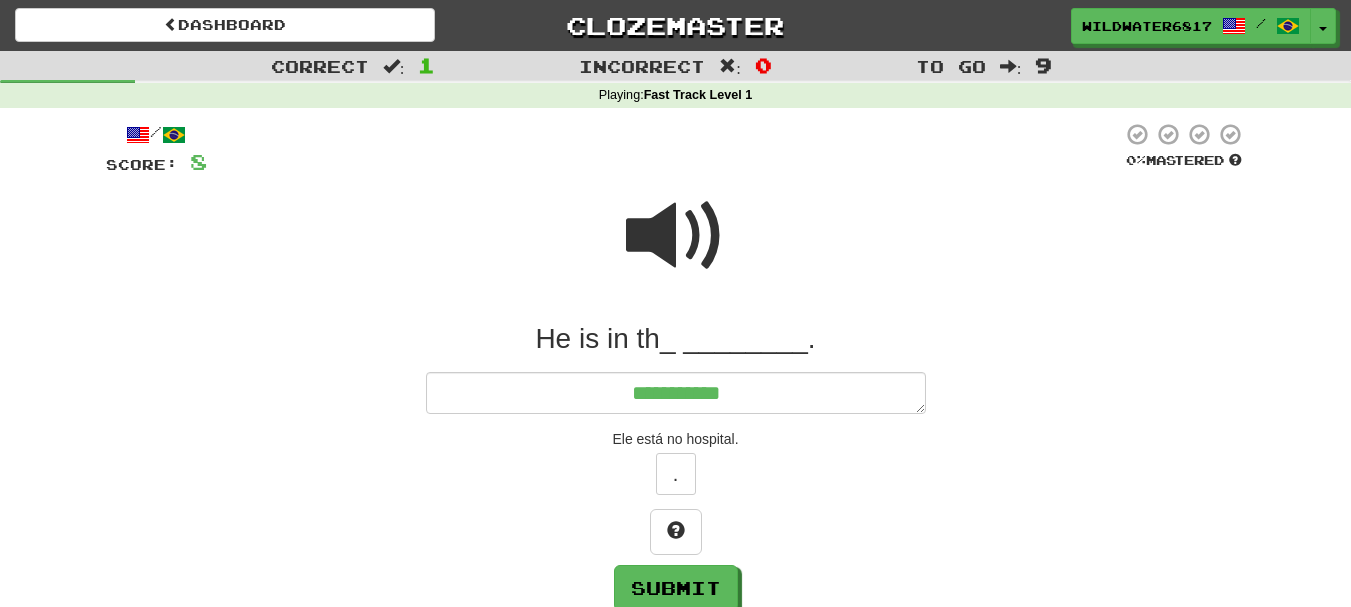 type on "*" 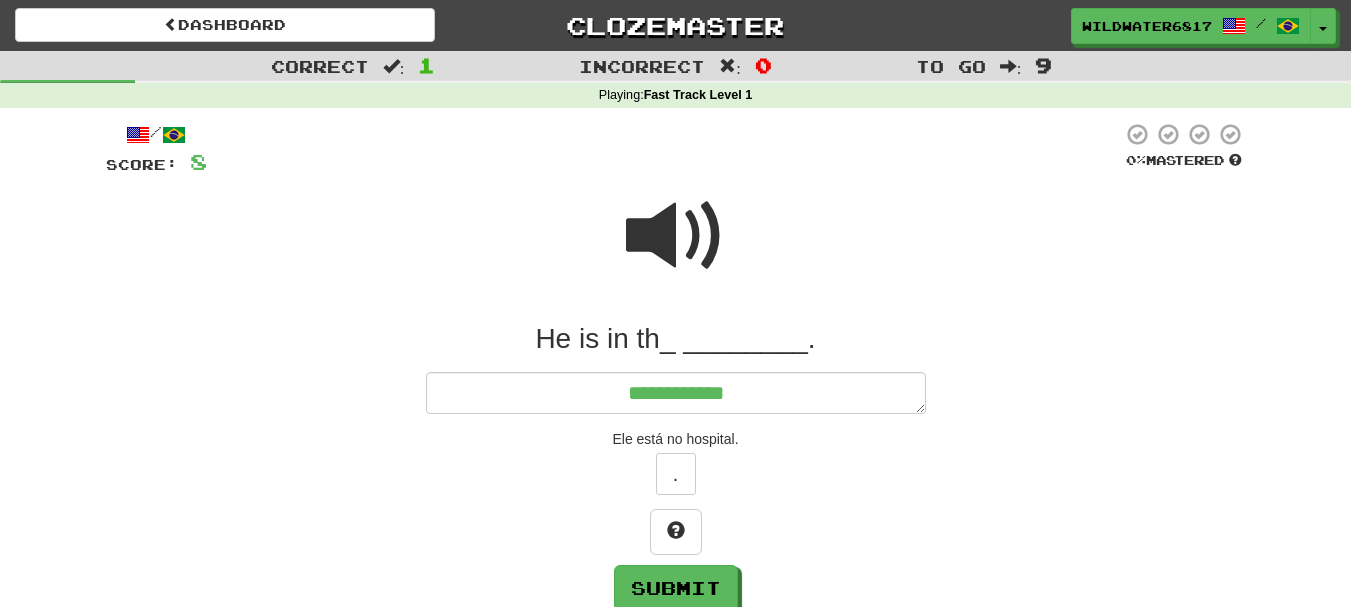 type on "*" 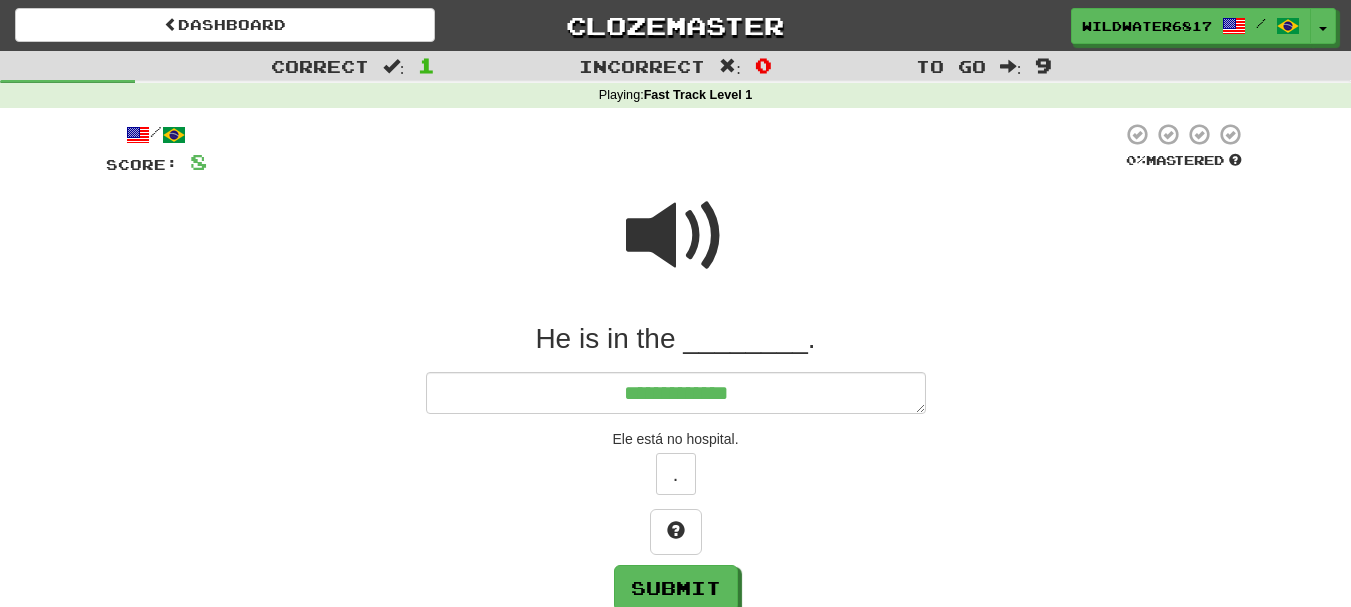 type on "*" 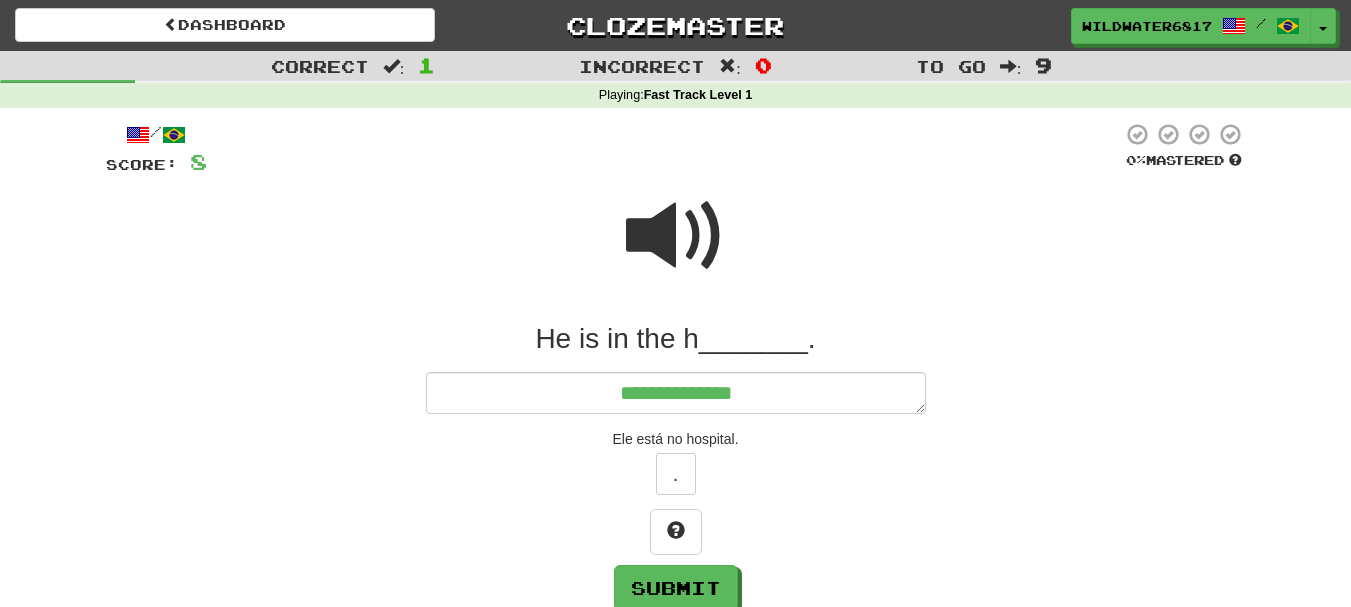 type on "*" 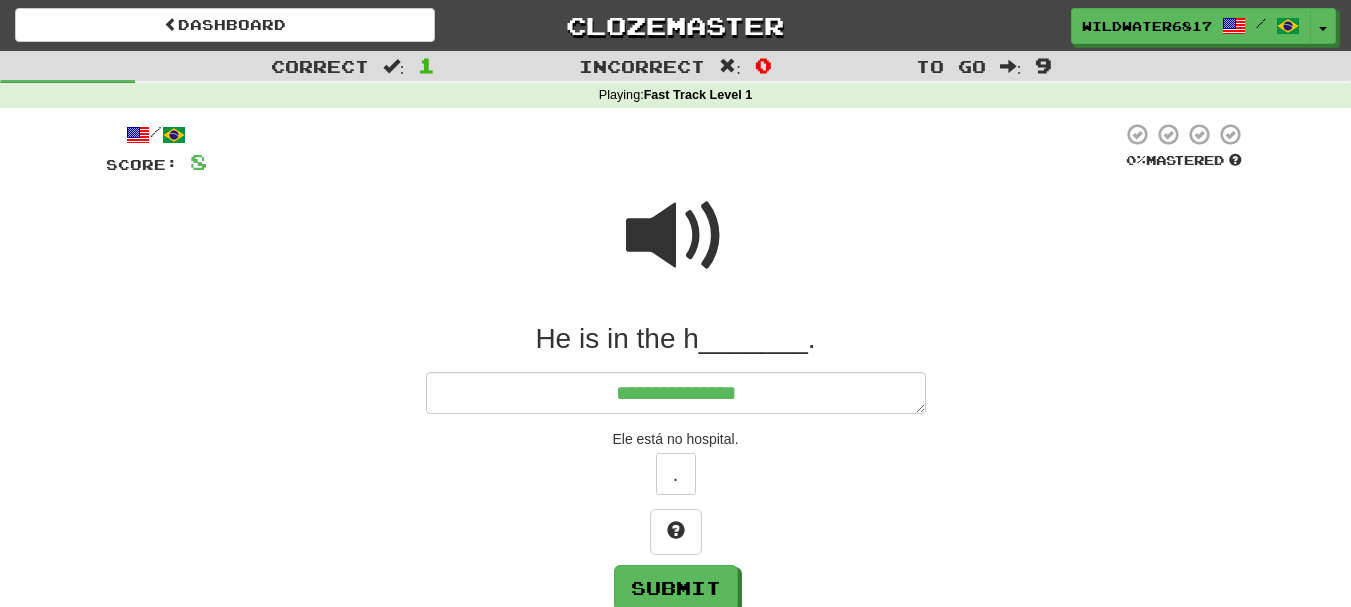 type on "*" 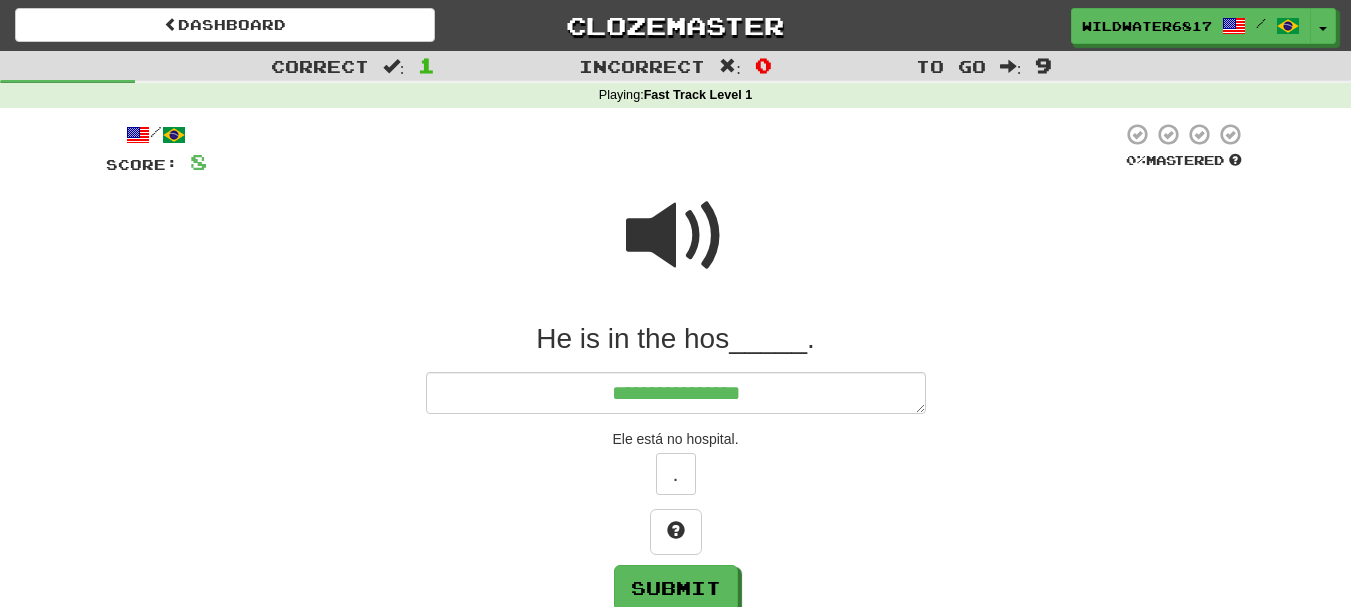 type on "*" 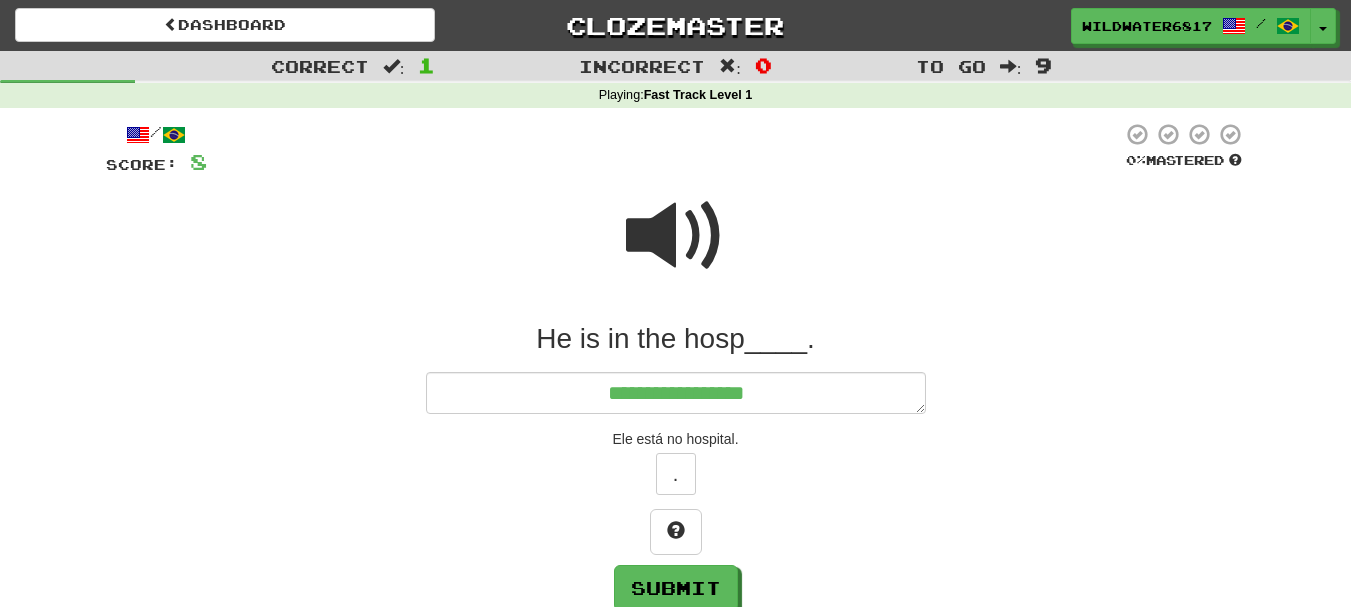 type on "*" 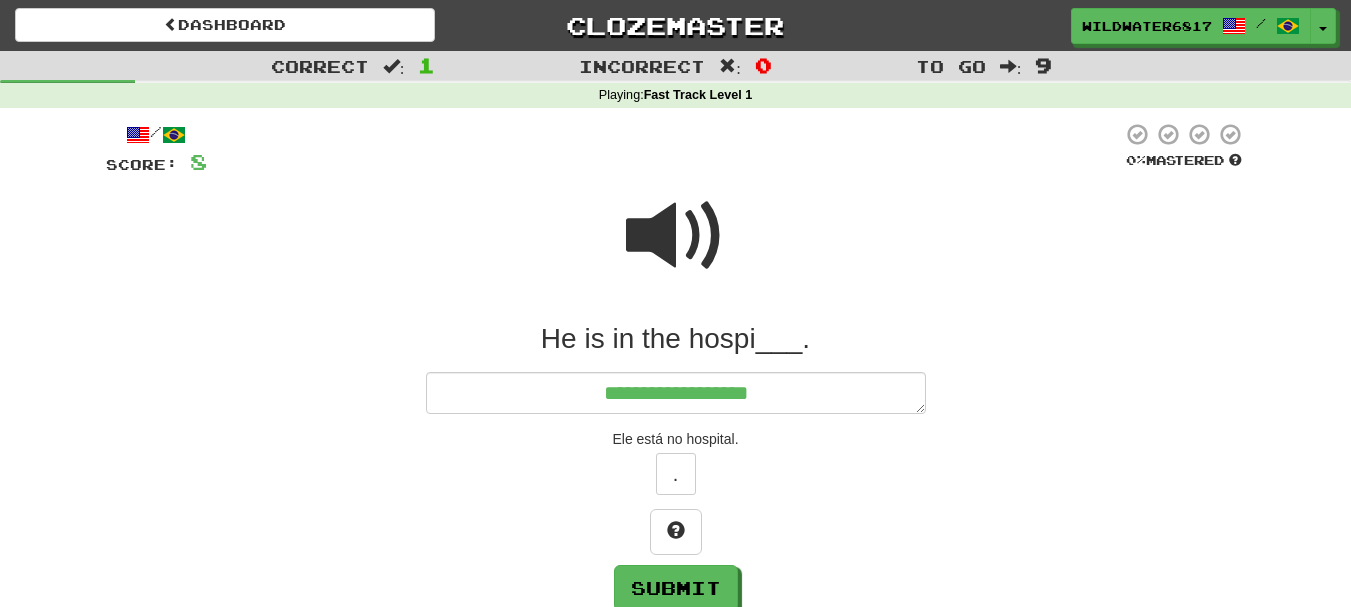 type on "*" 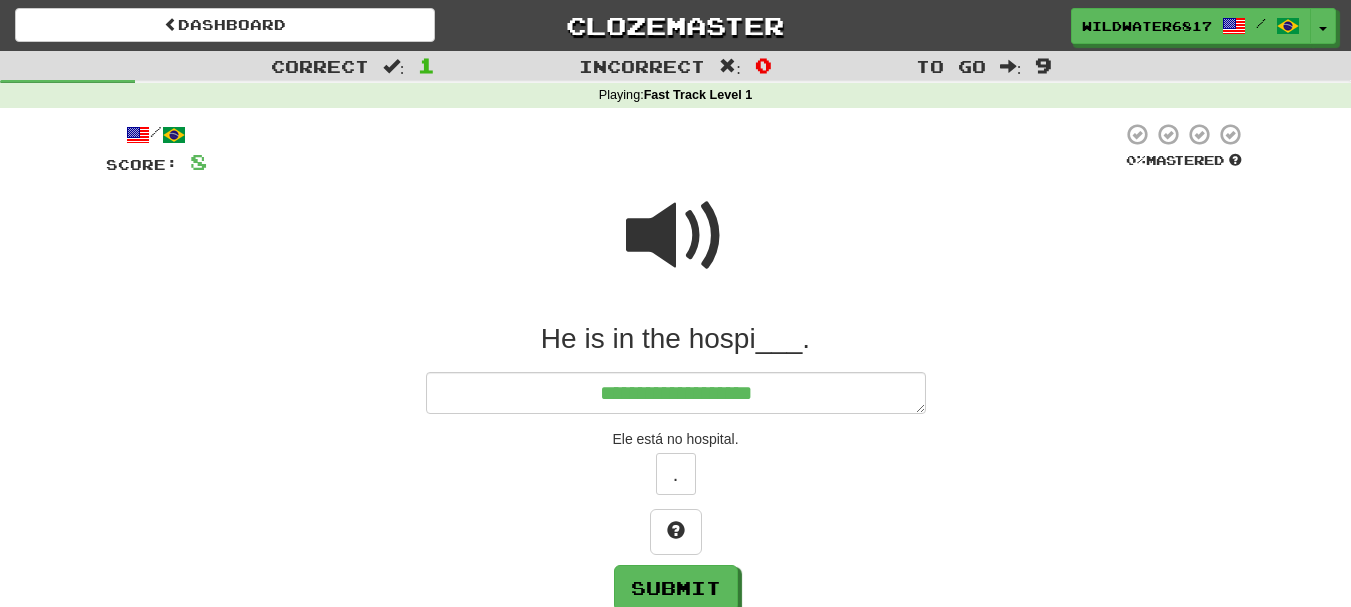 type on "*" 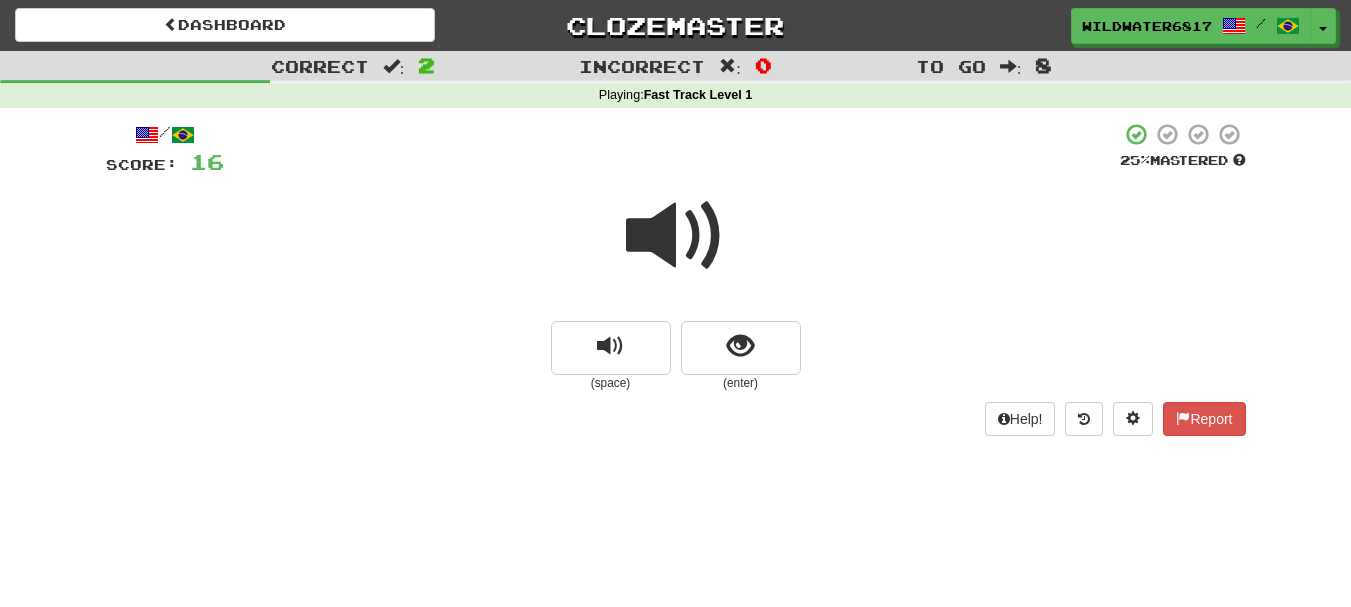 click at bounding box center [676, 236] 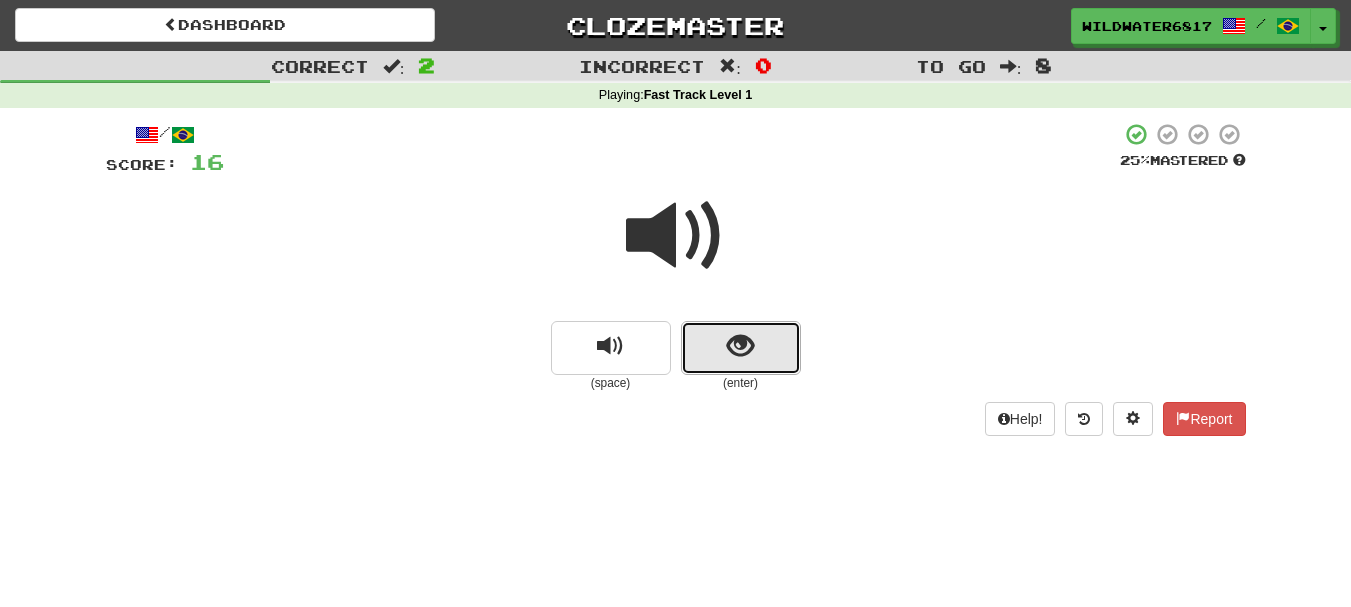 click at bounding box center (740, 346) 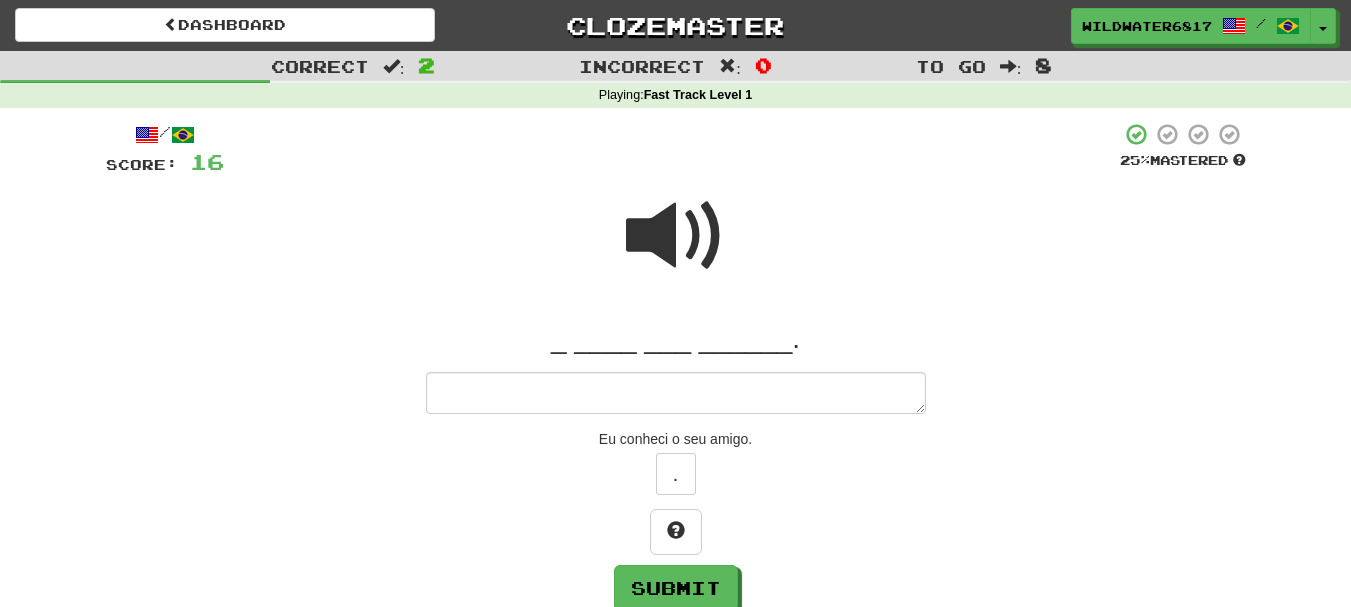 type on "*" 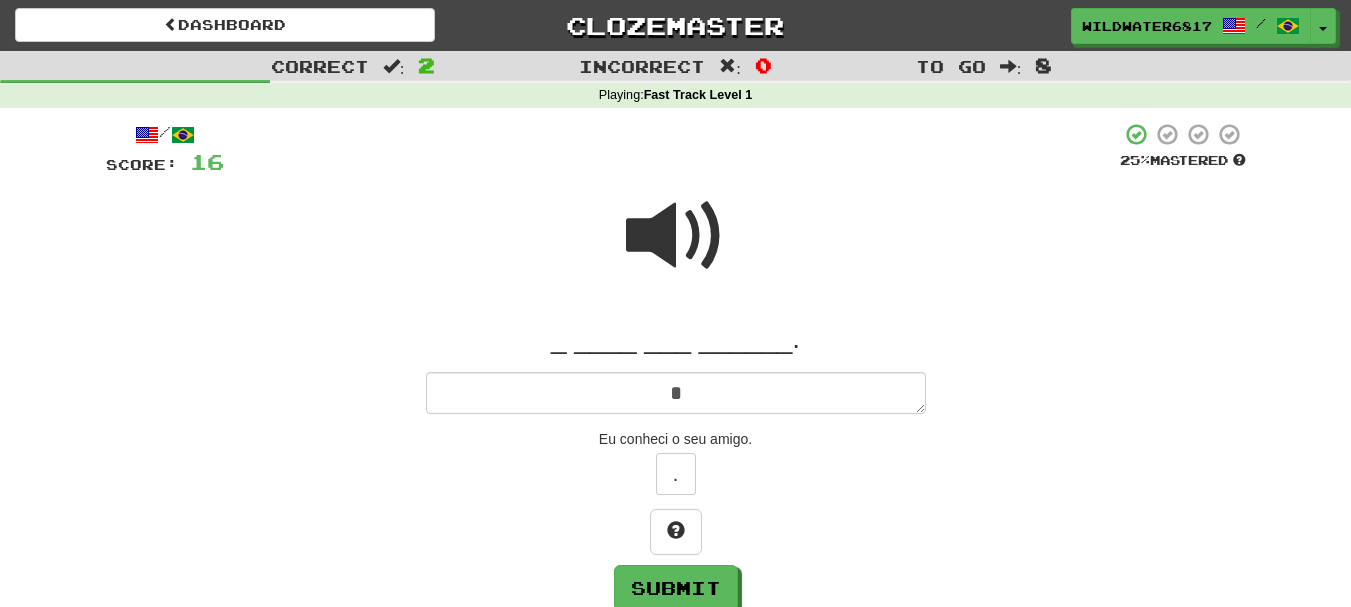 type on "*" 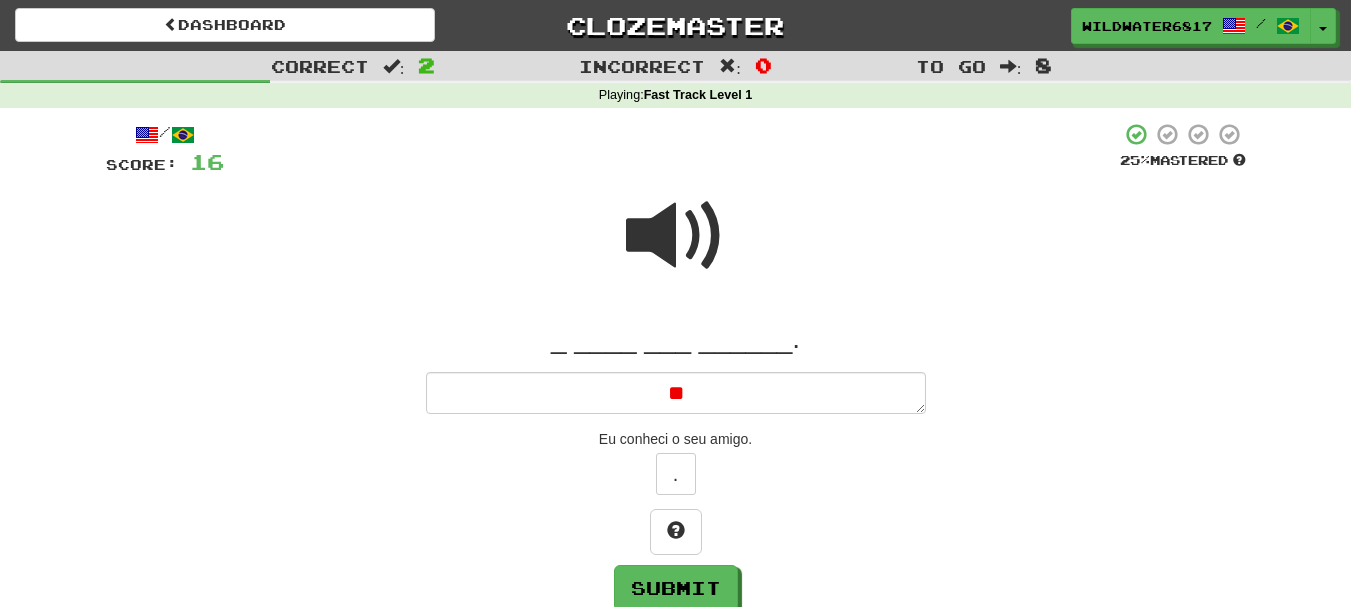 type on "*" 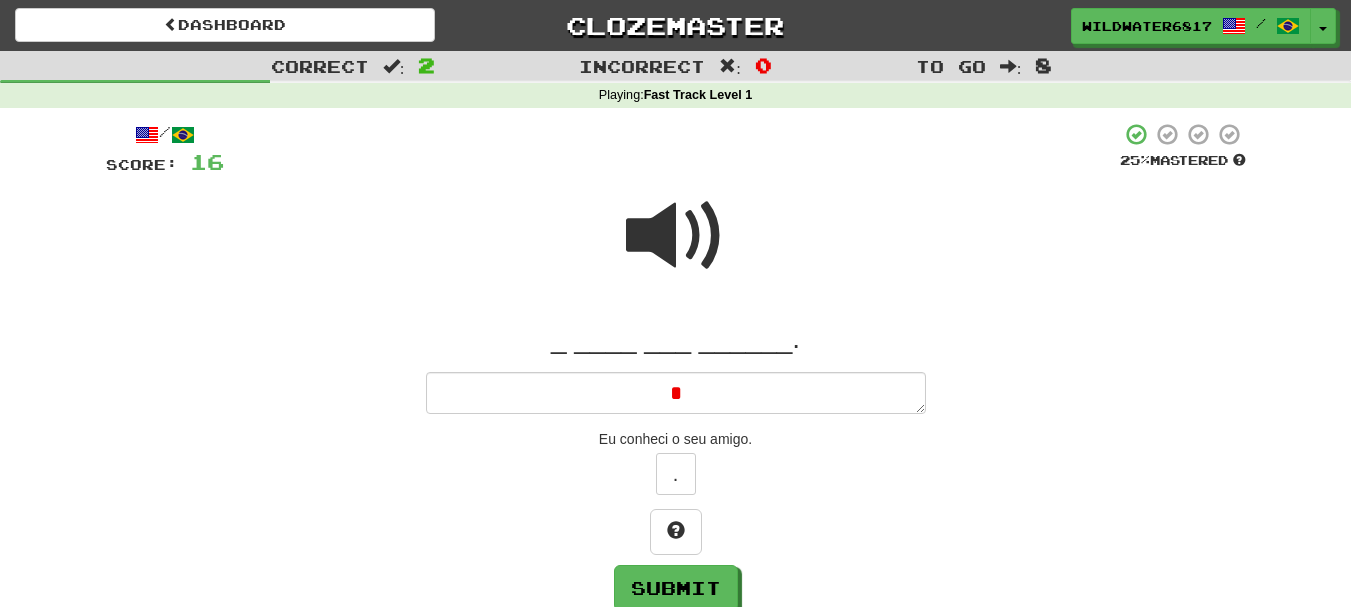 type 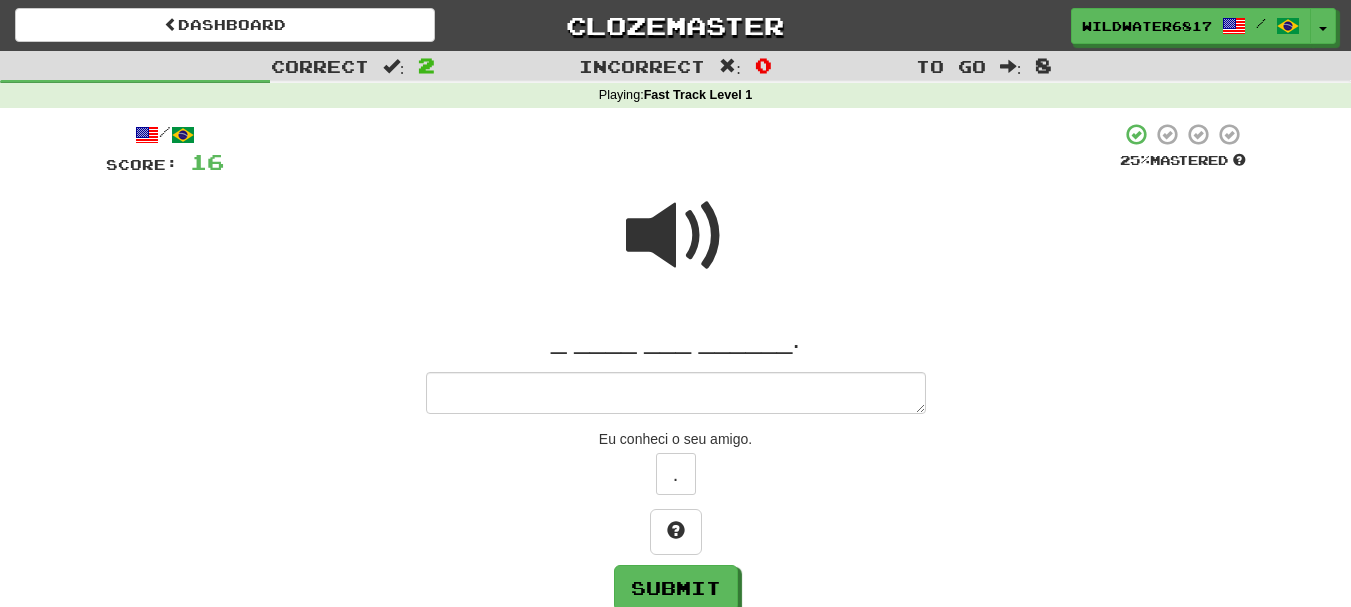 type on "*" 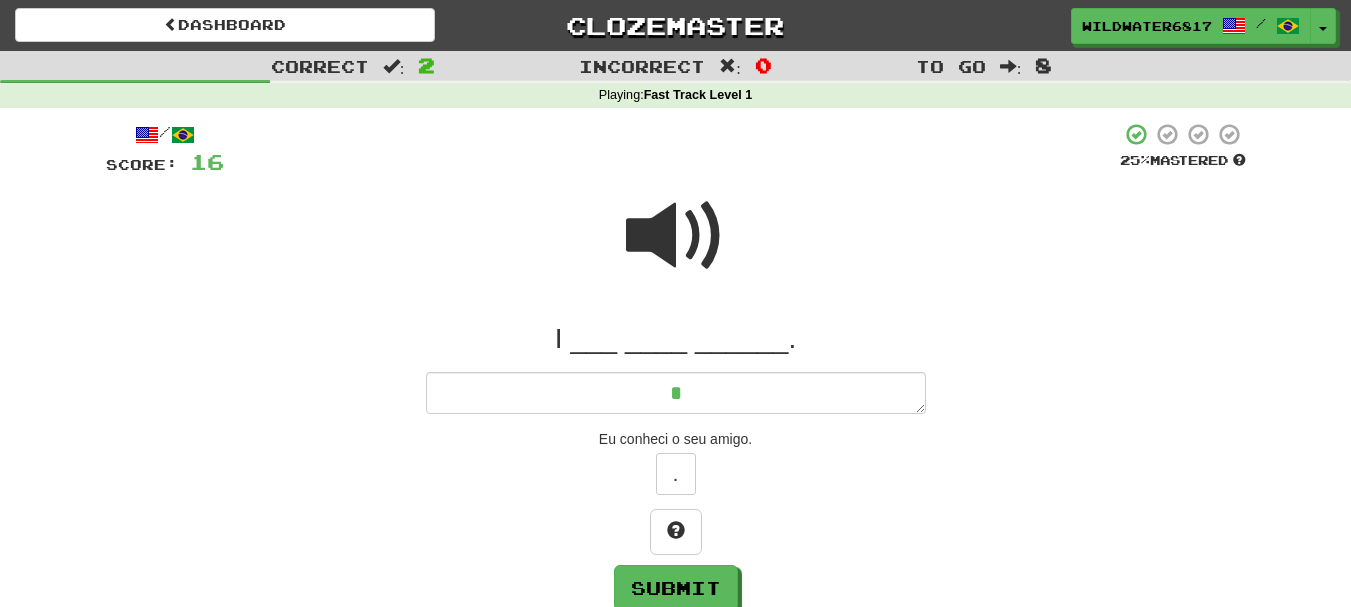 type on "*" 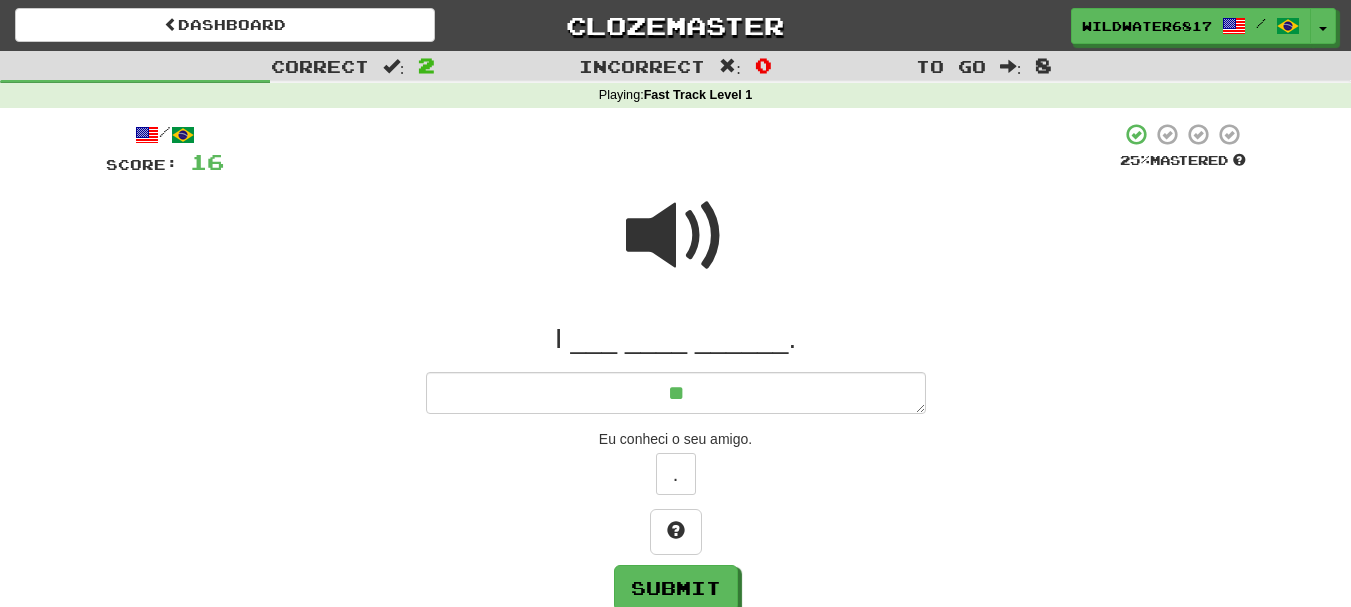 type on "*" 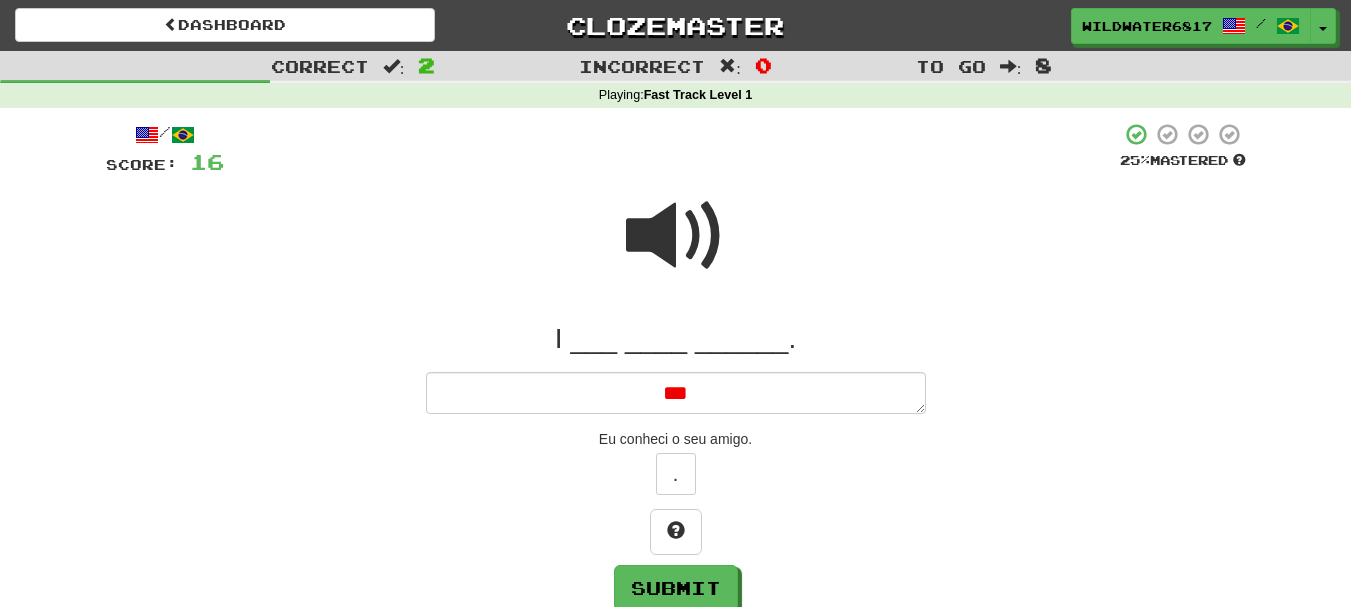 type on "*" 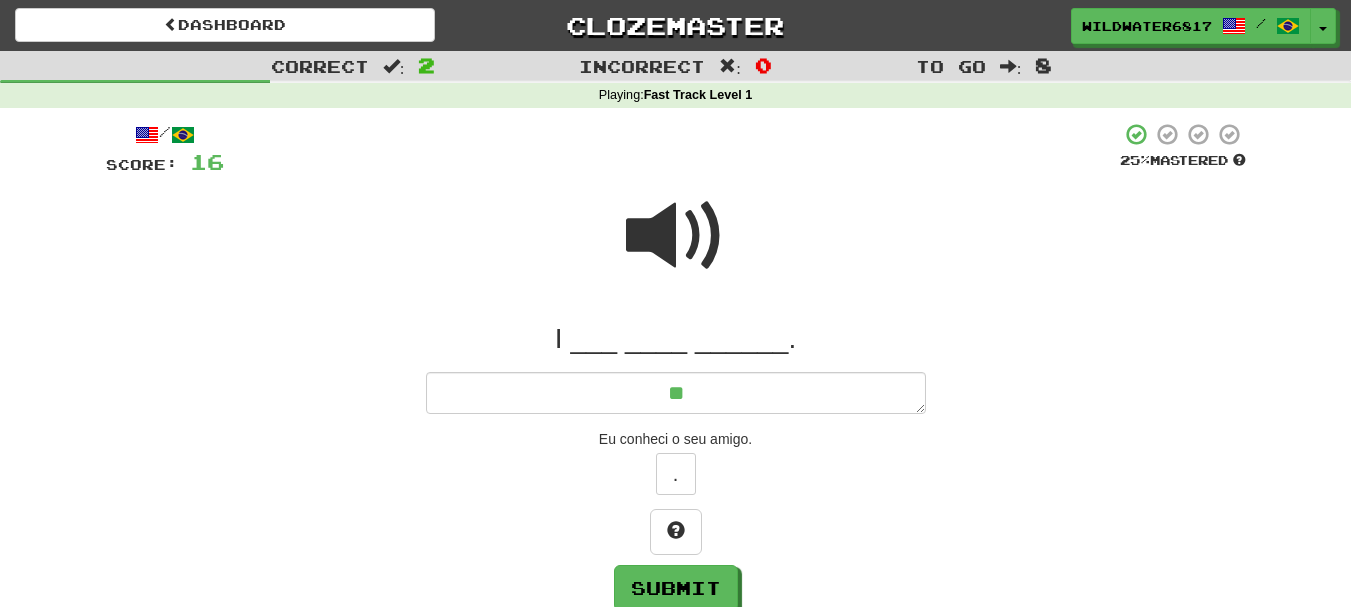 type on "*" 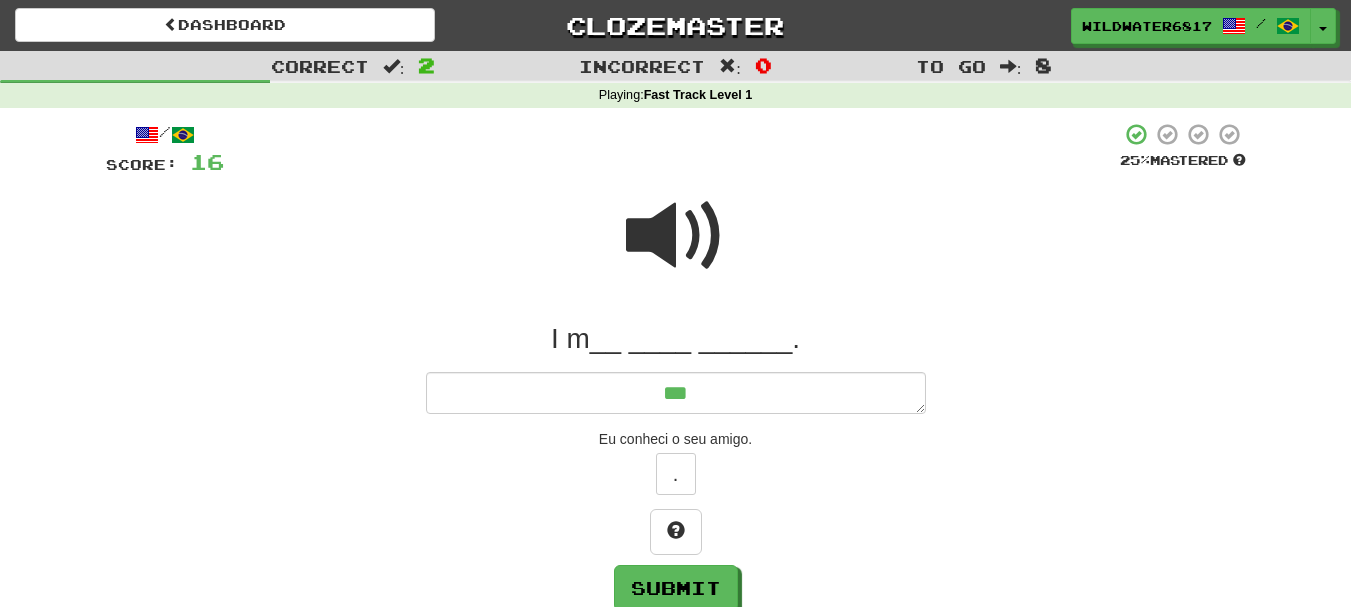 type on "*" 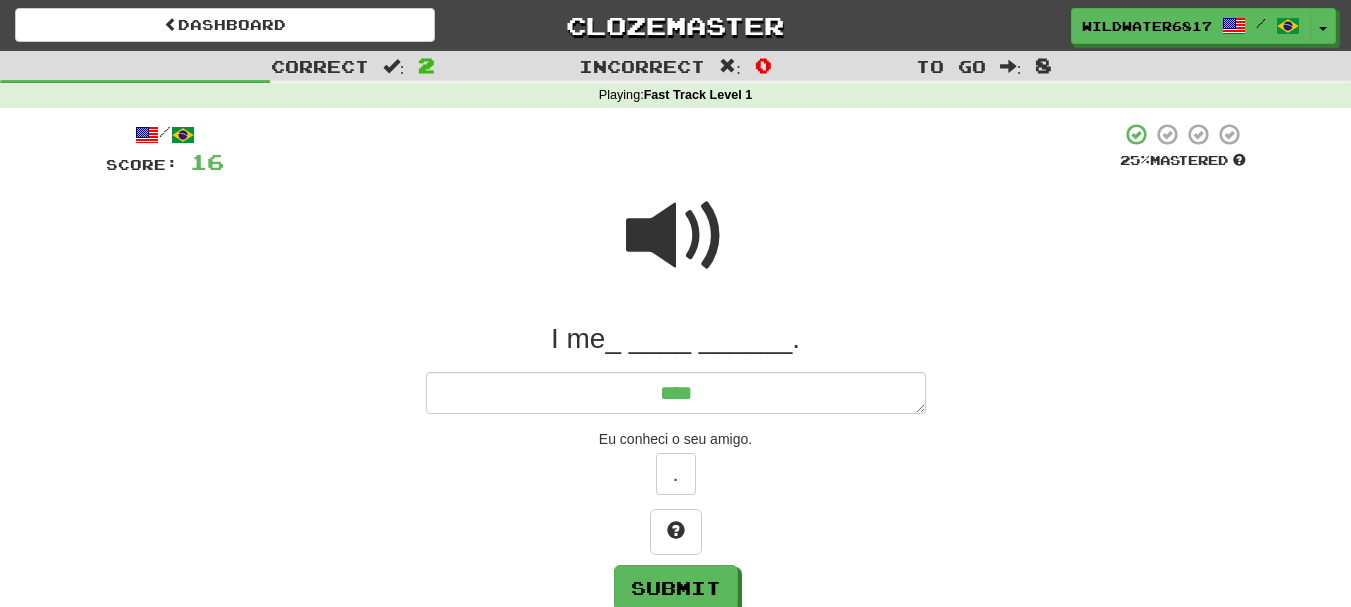 type on "*" 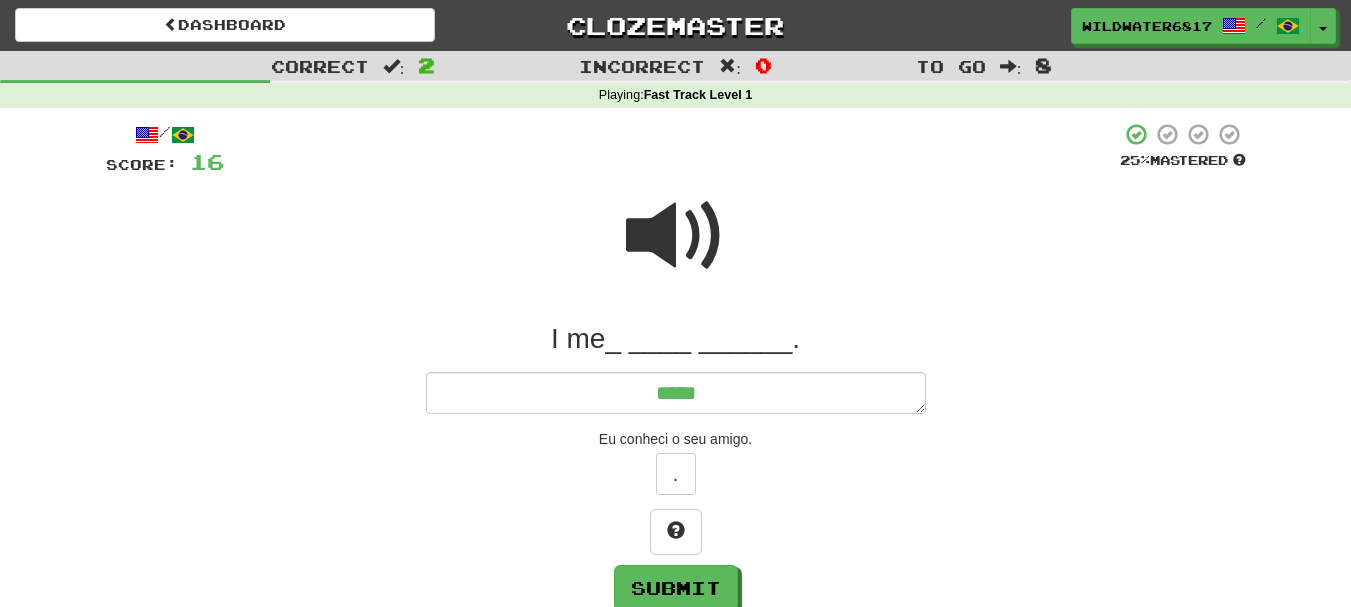 type on "*" 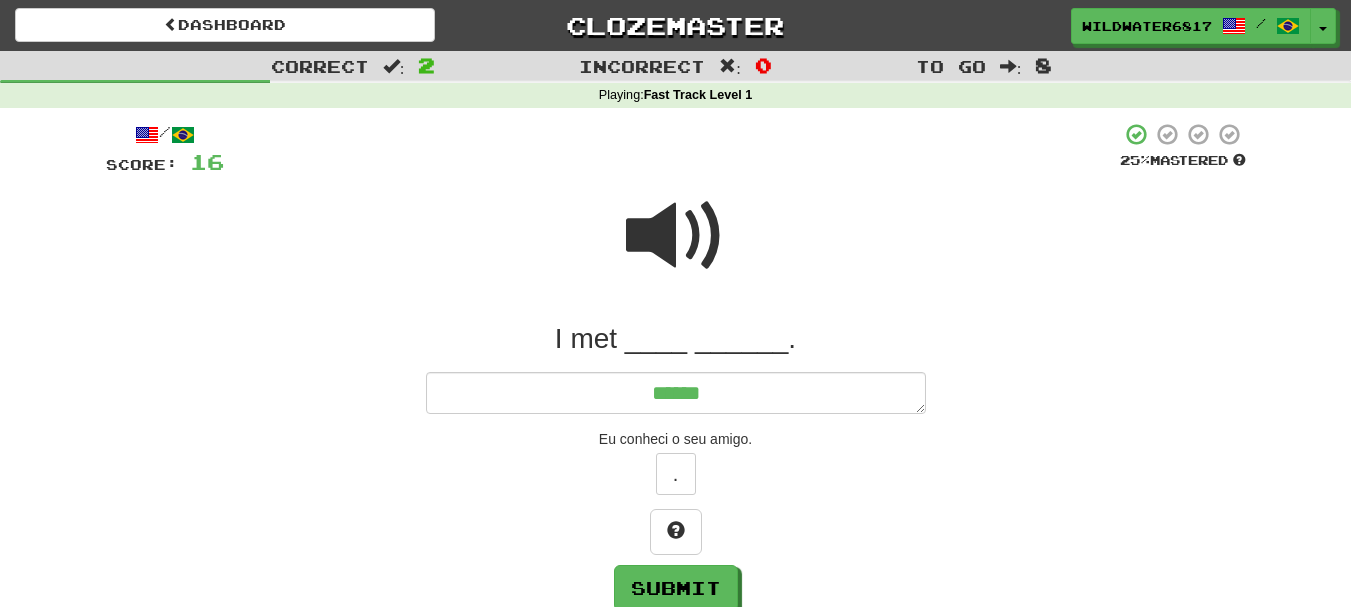 type on "*" 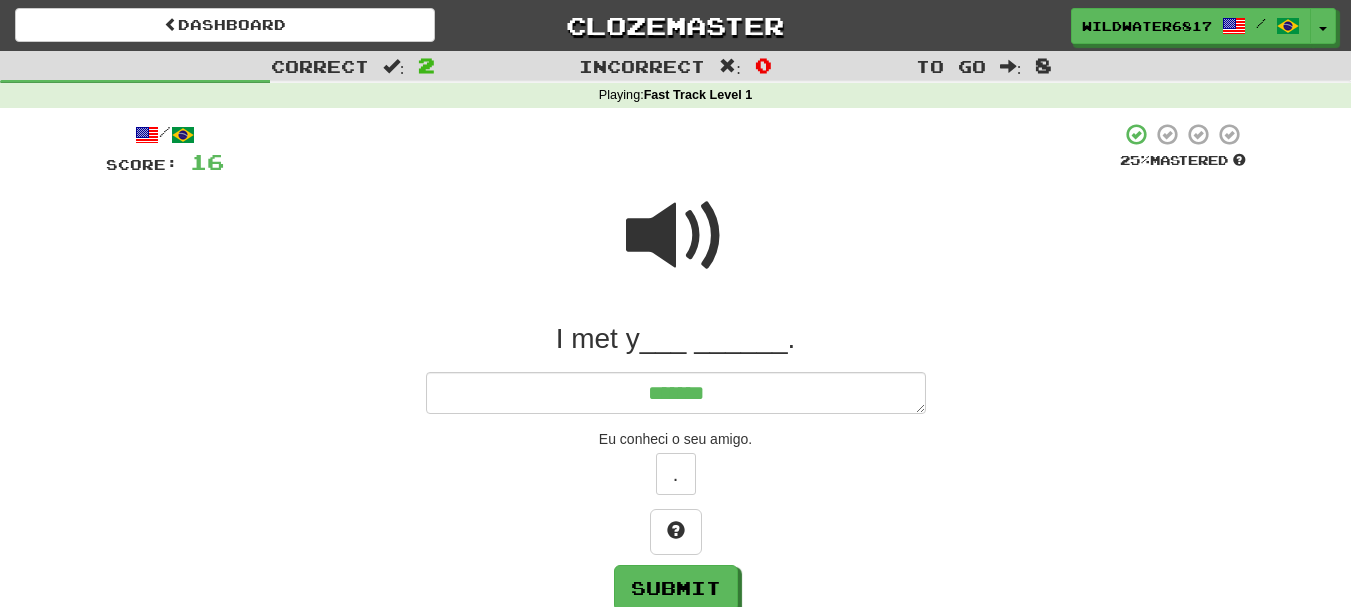 type on "*" 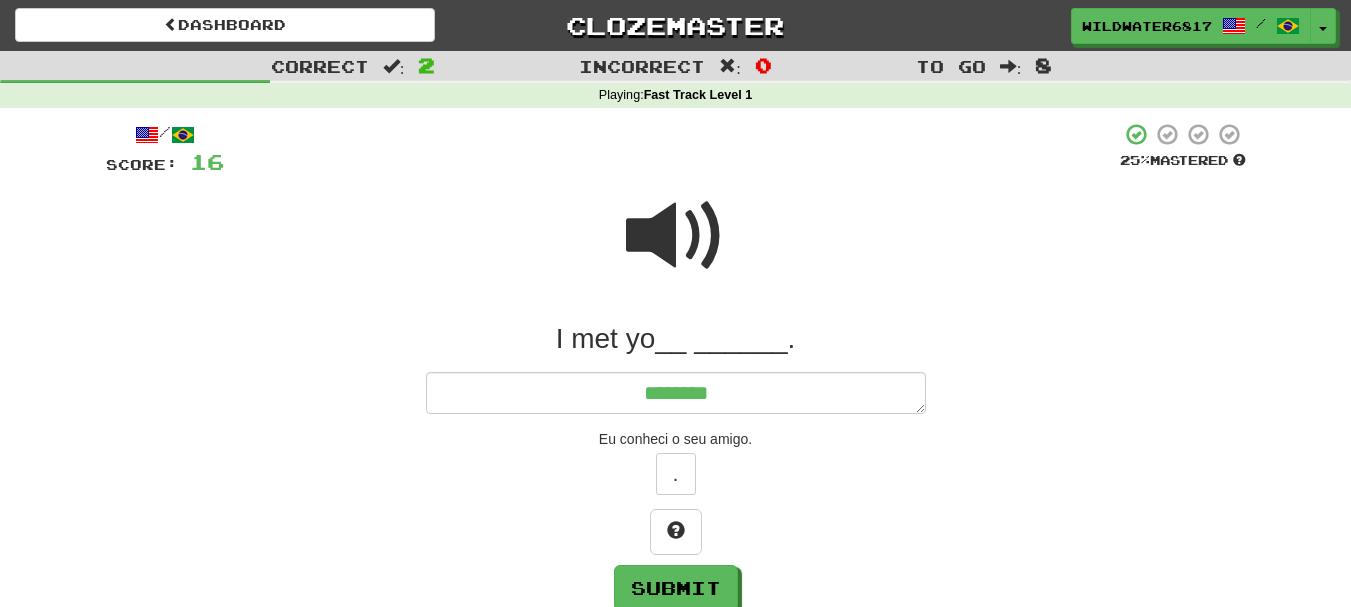 type on "*" 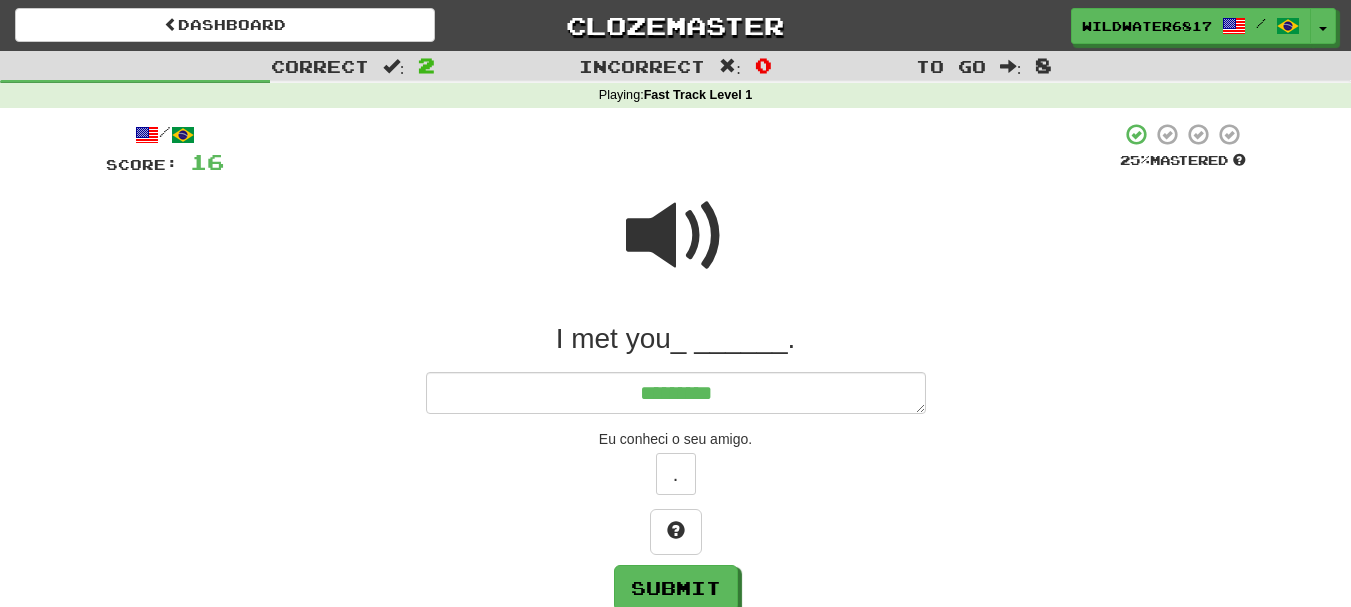 type on "*" 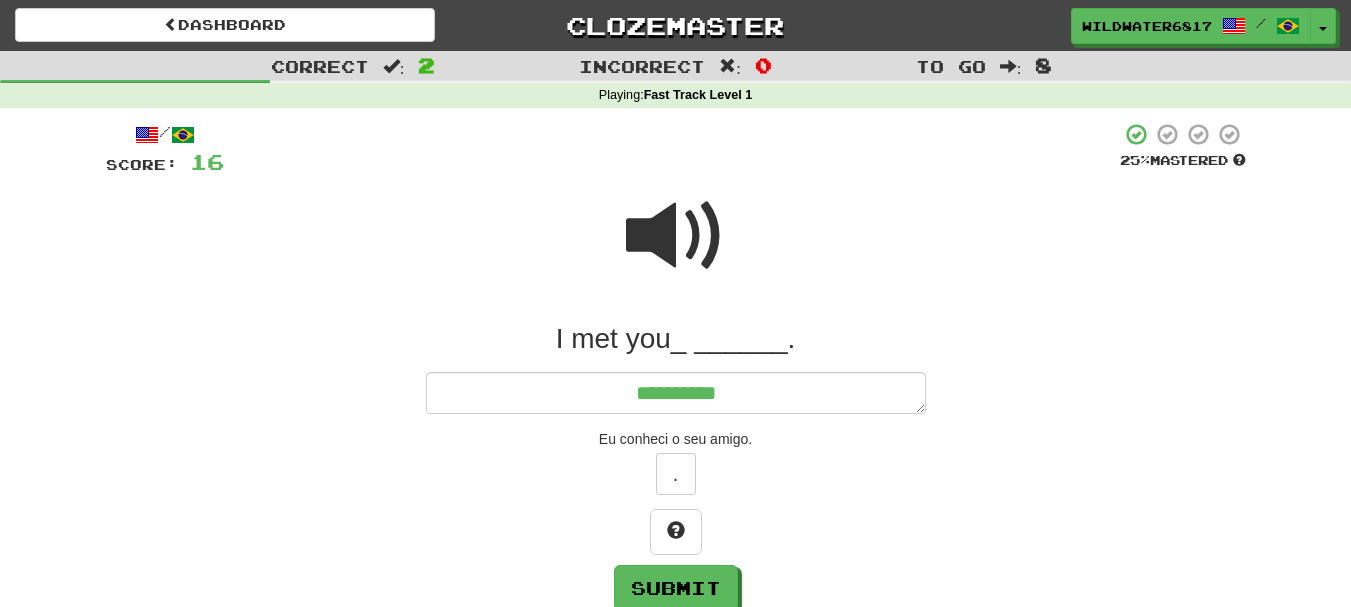 type on "**********" 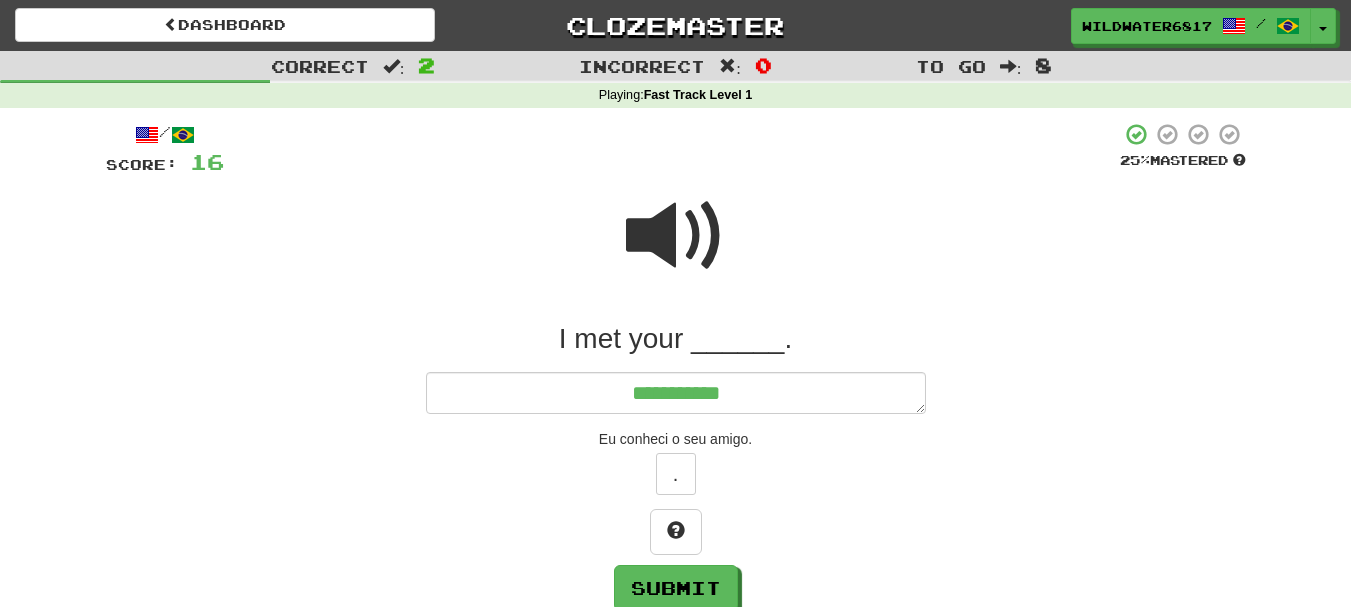 type on "*" 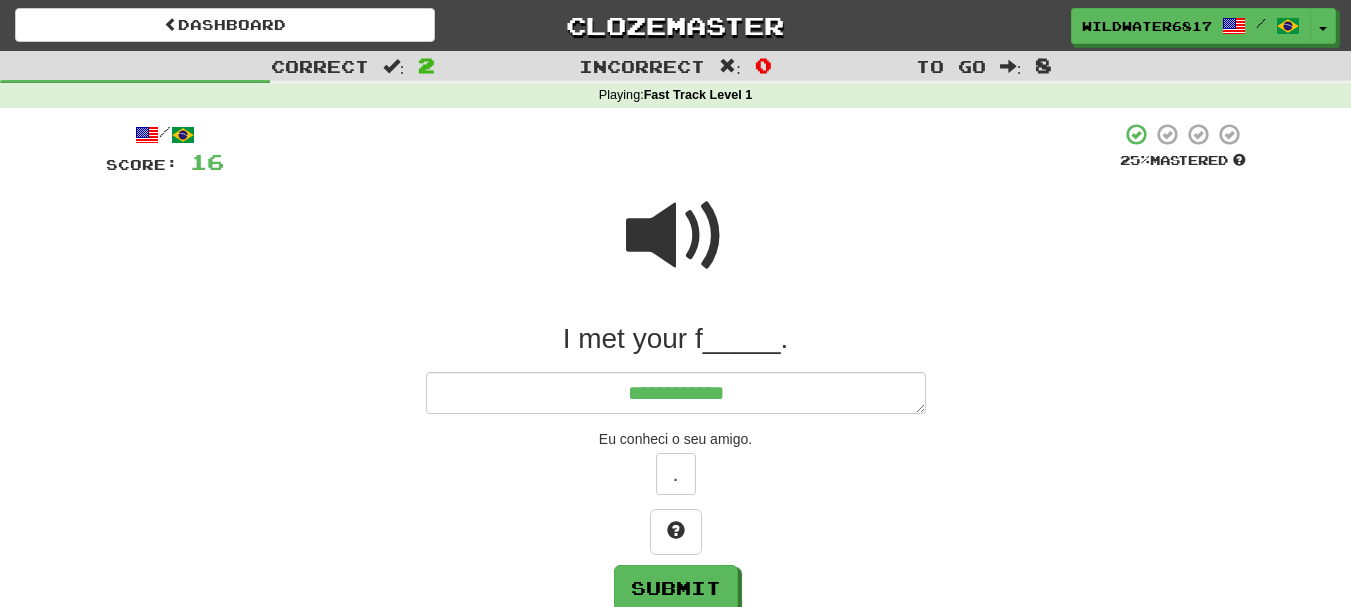 type on "*" 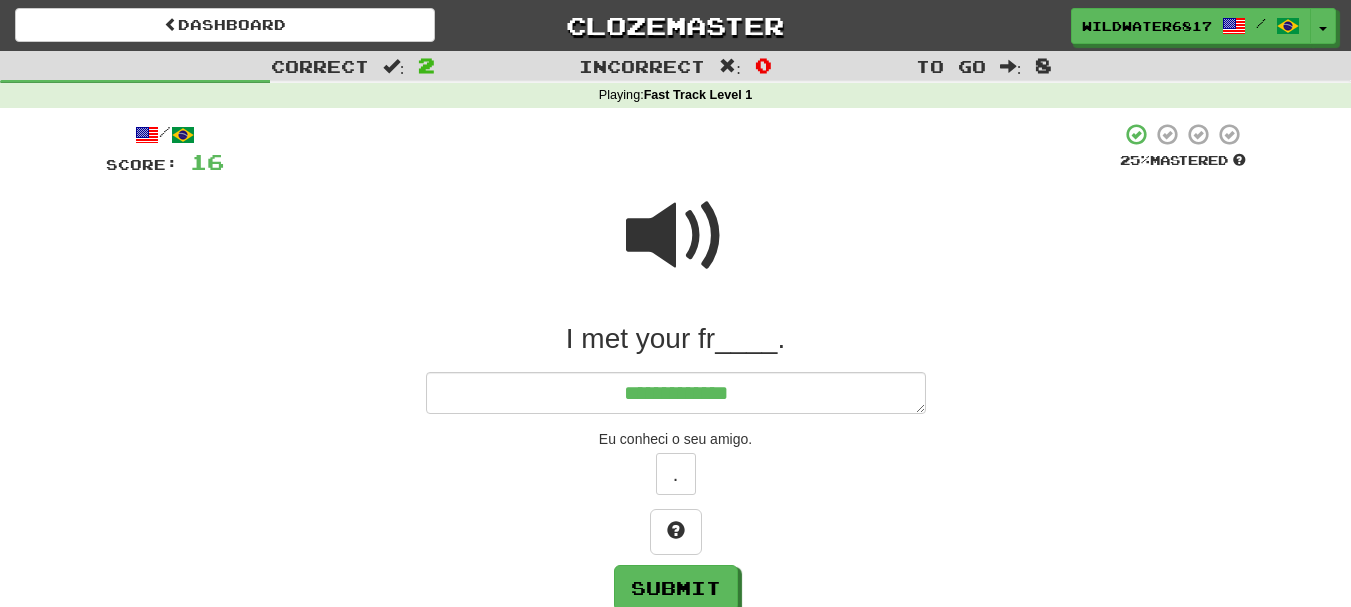 type on "**********" 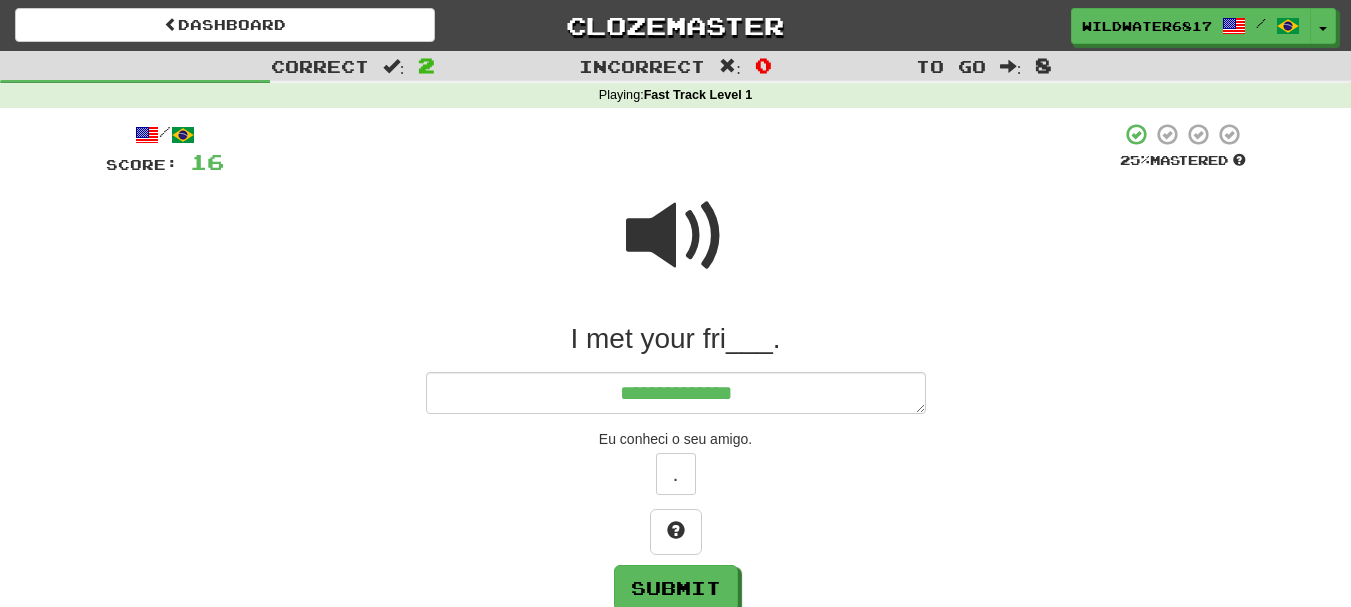 type on "*" 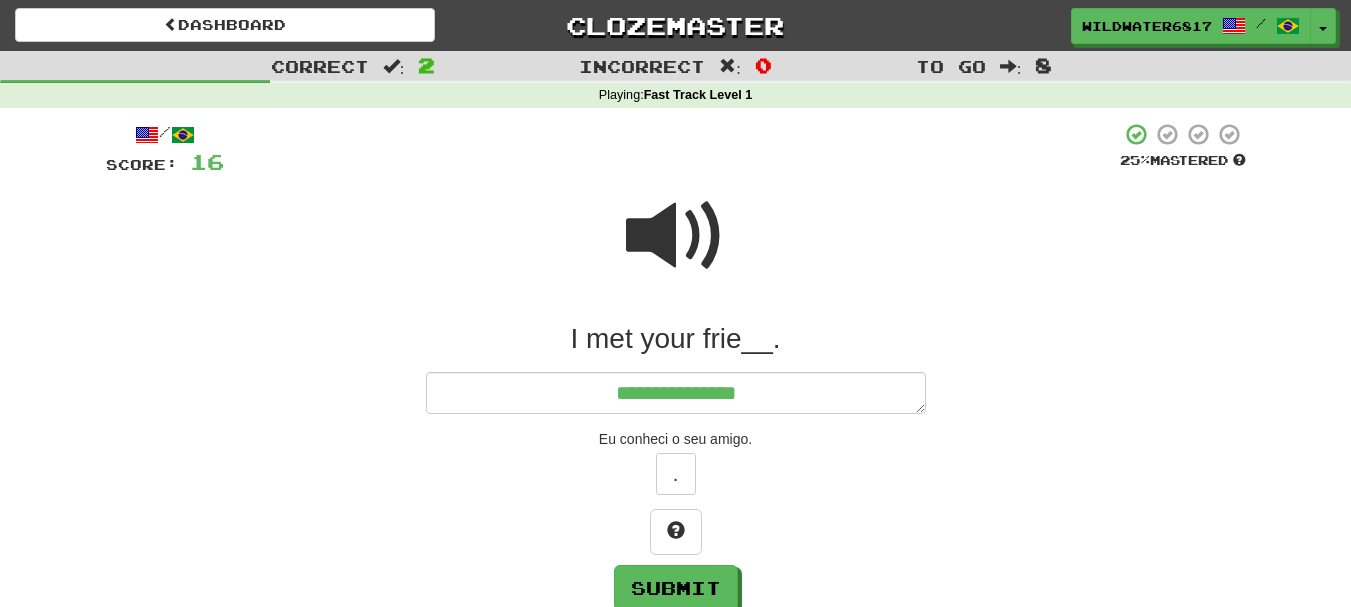 type on "*" 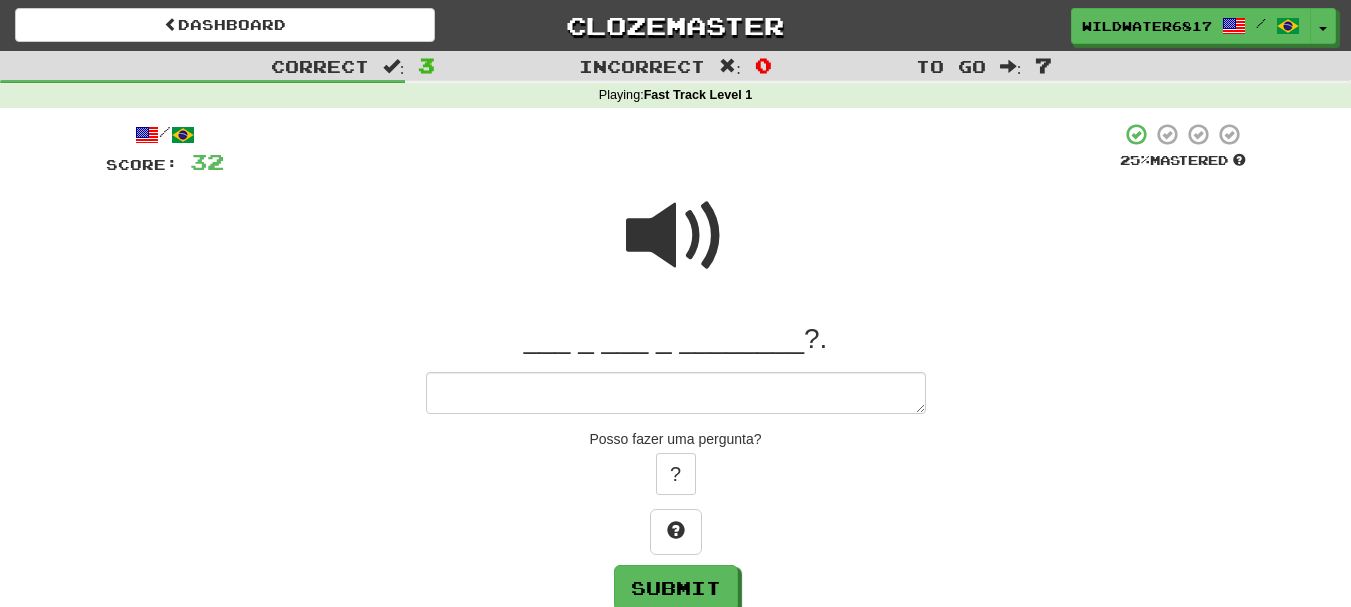 type on "*" 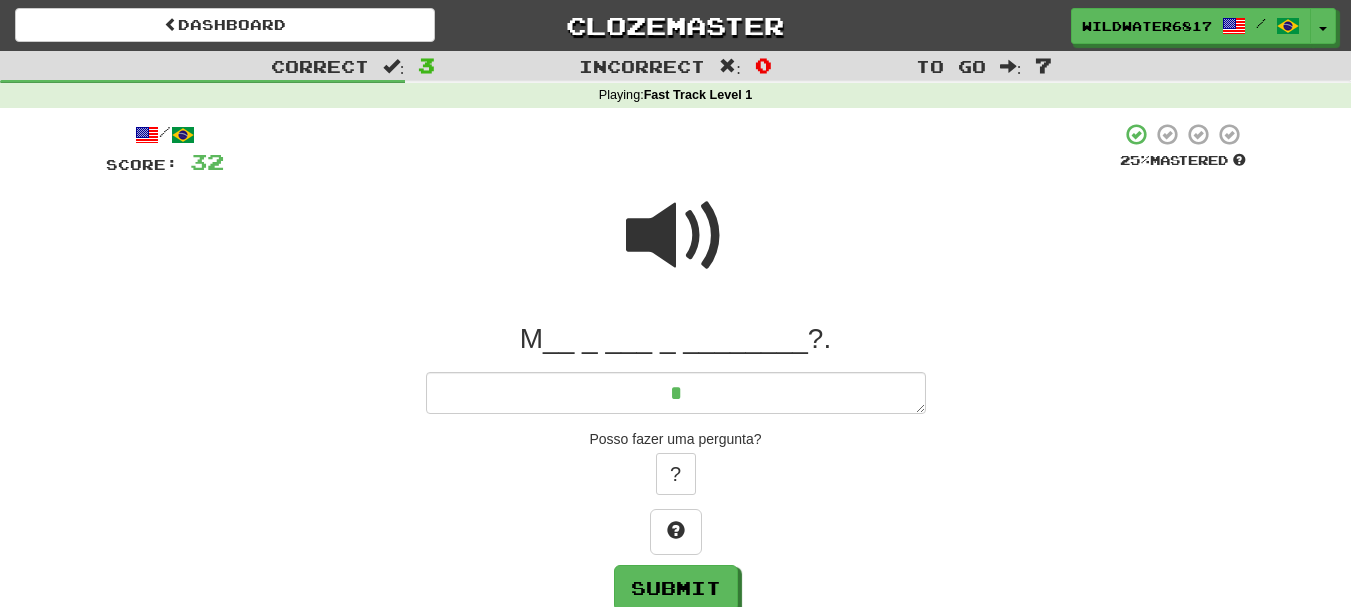 type on "*" 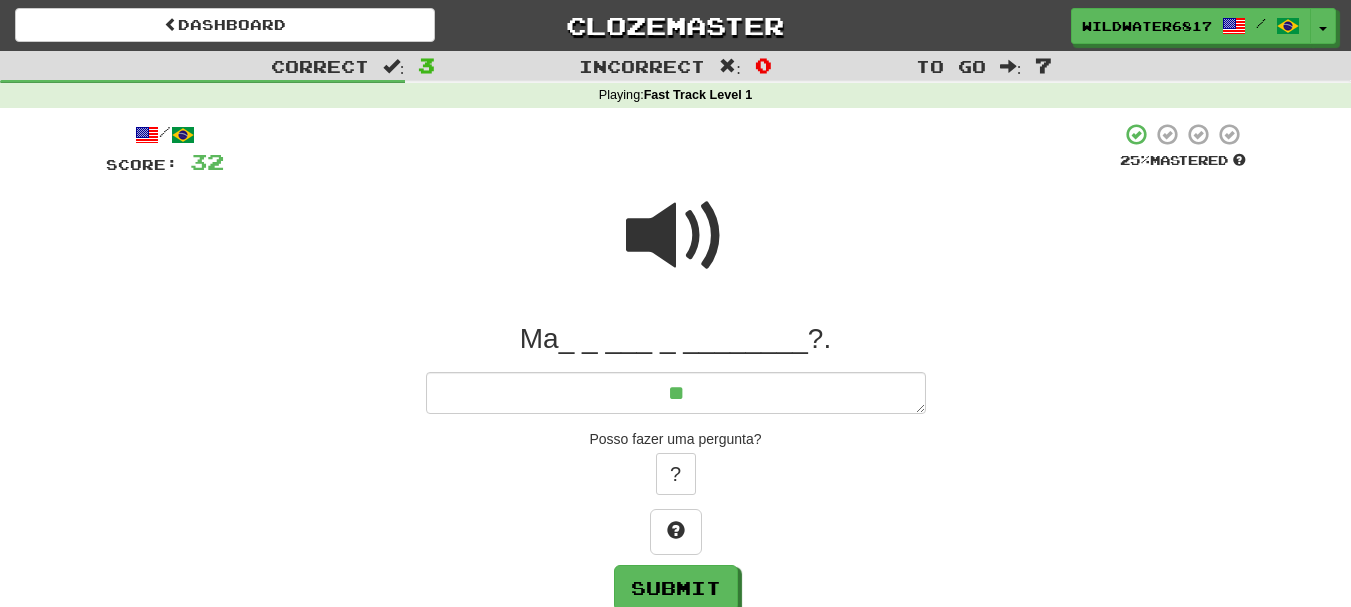 type on "*" 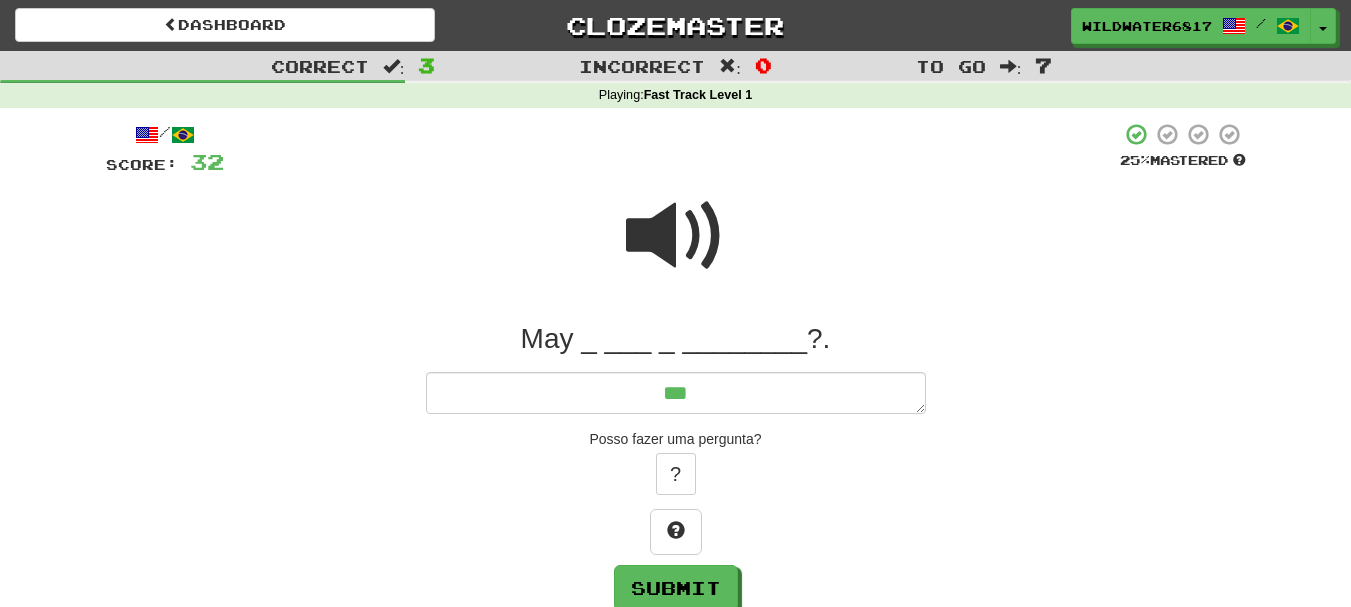 type on "*" 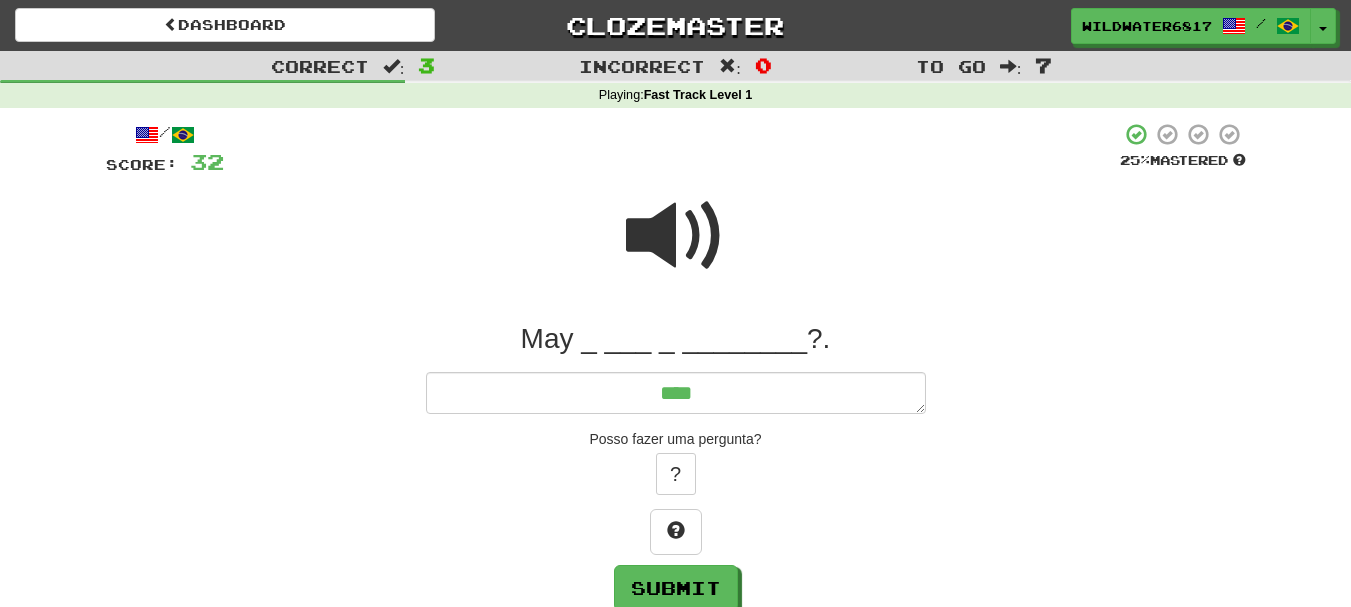 type on "*" 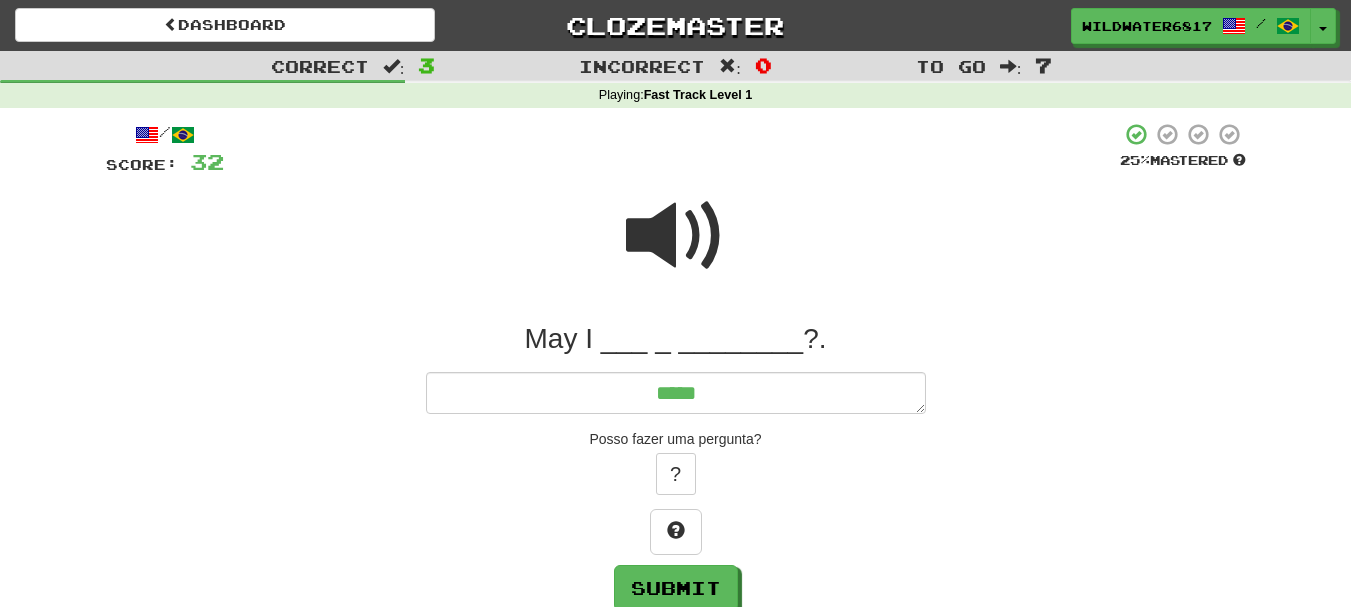 type on "*" 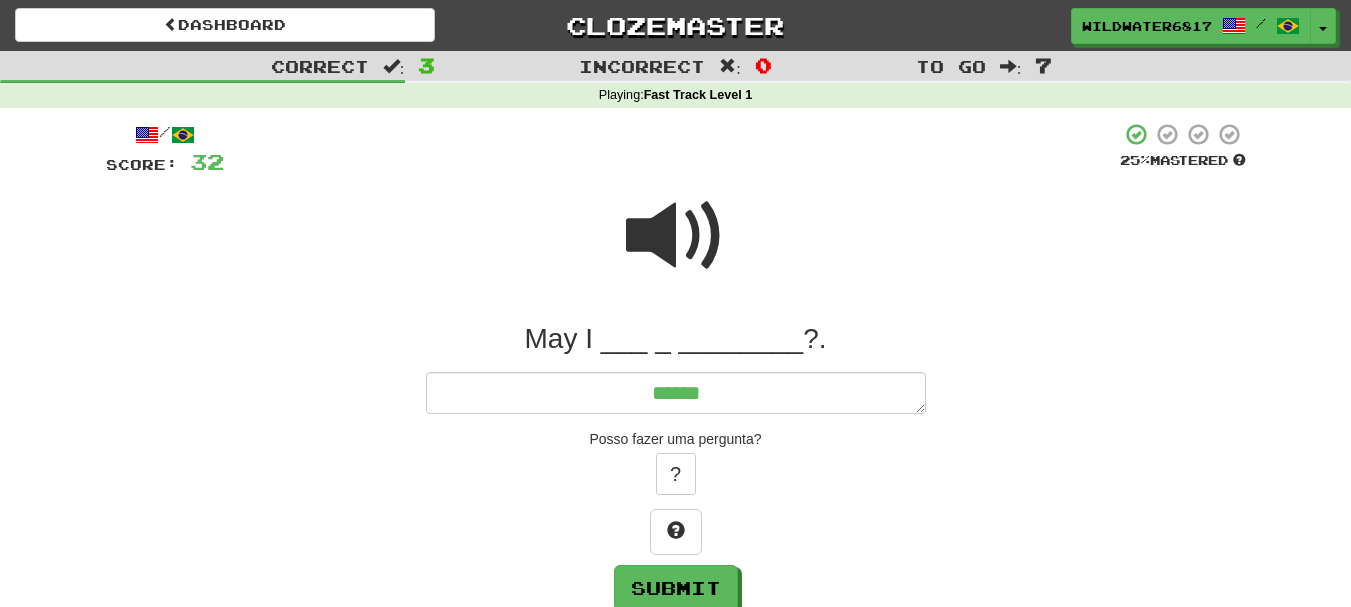 type on "*" 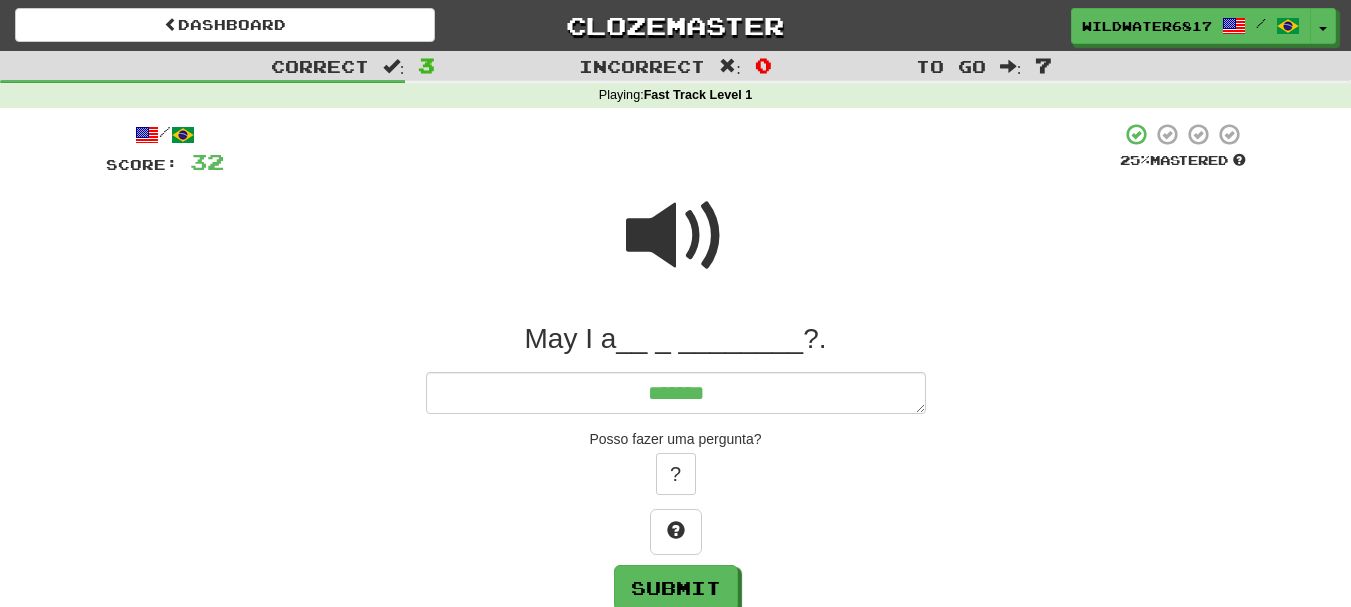 type on "*" 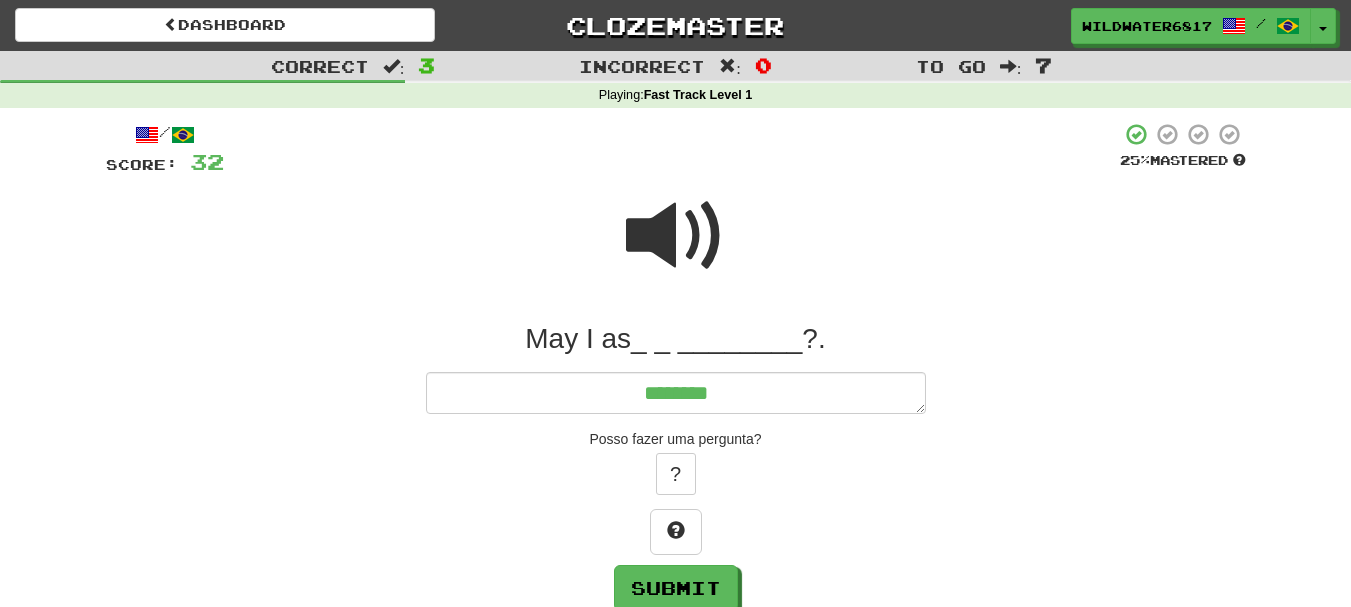 type on "*" 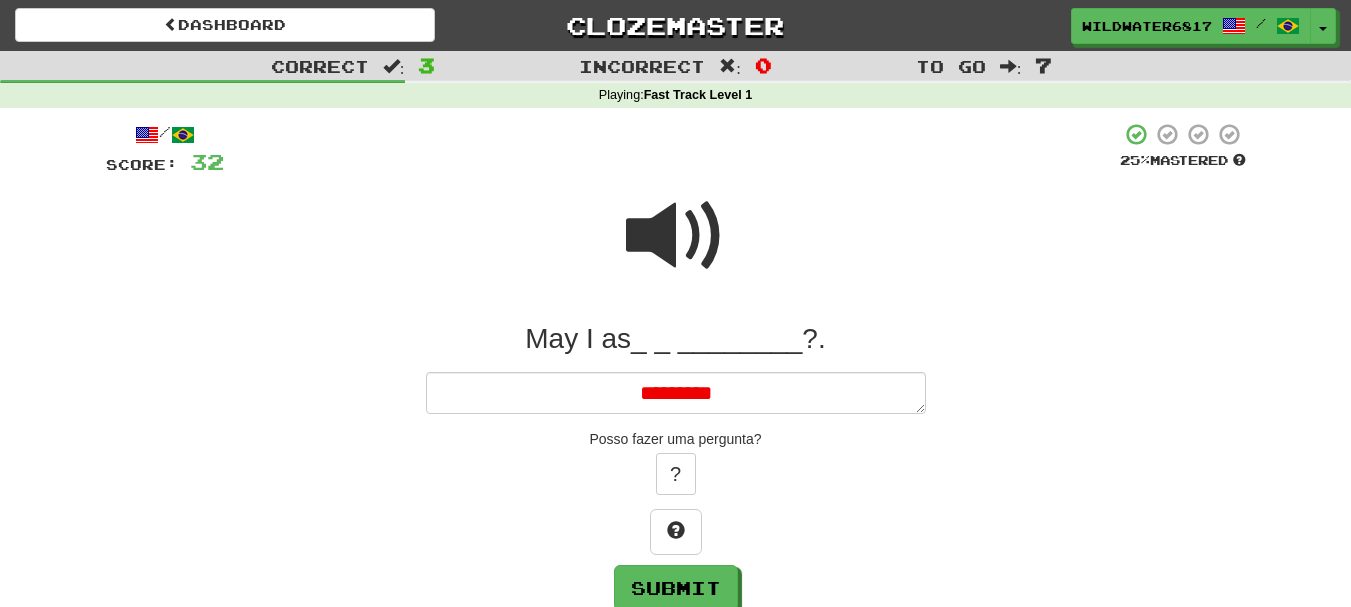 type on "*" 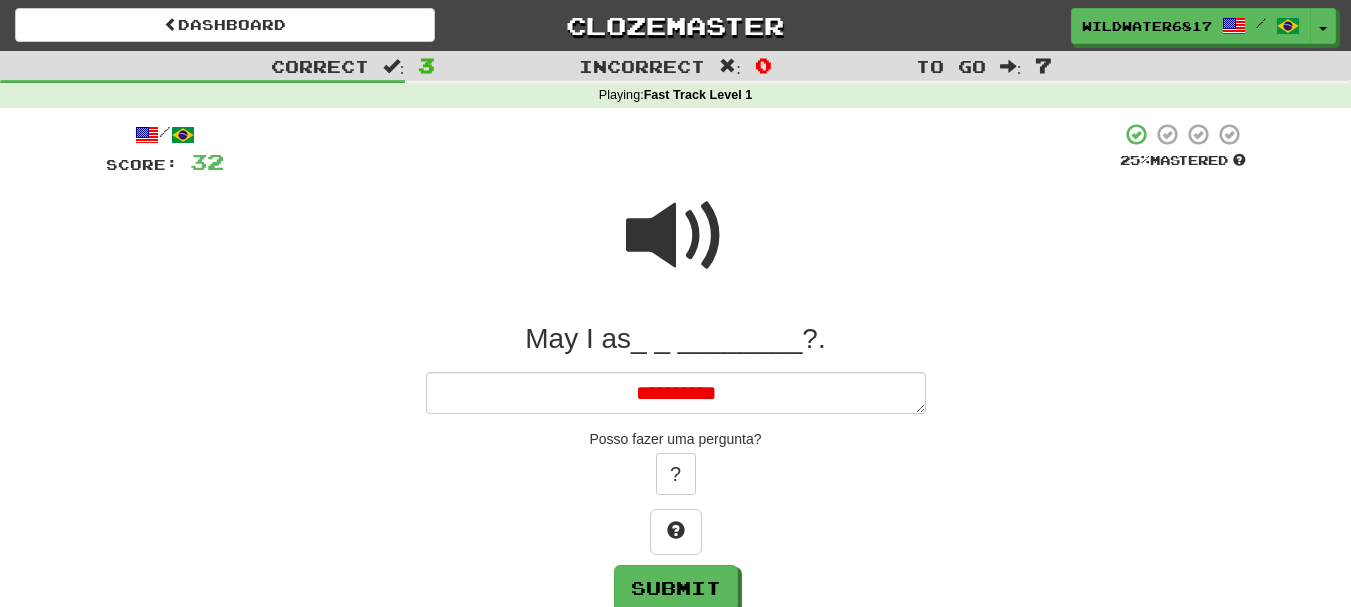 type on "*" 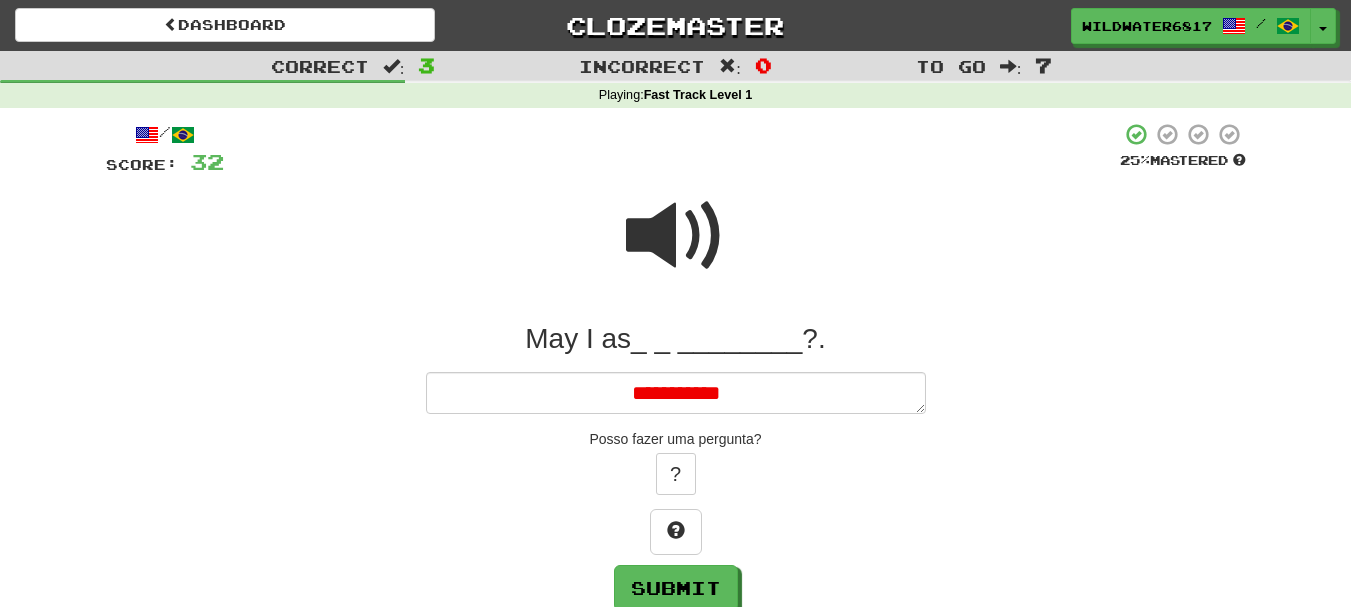 type on "**********" 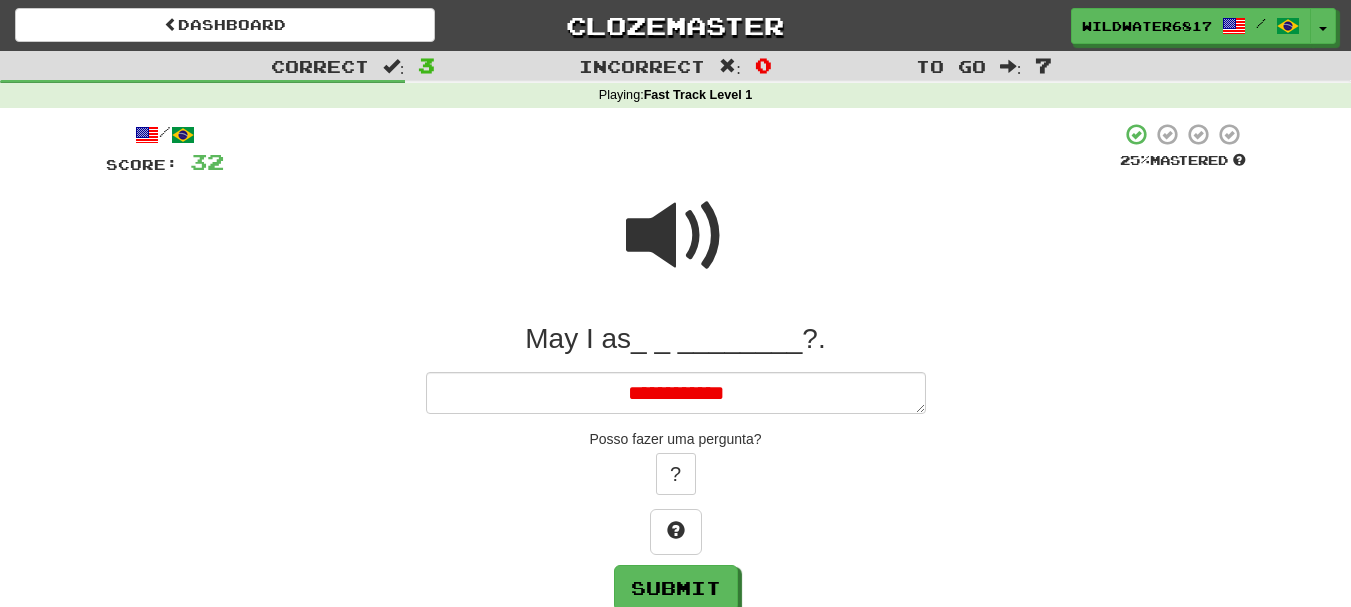 type on "*" 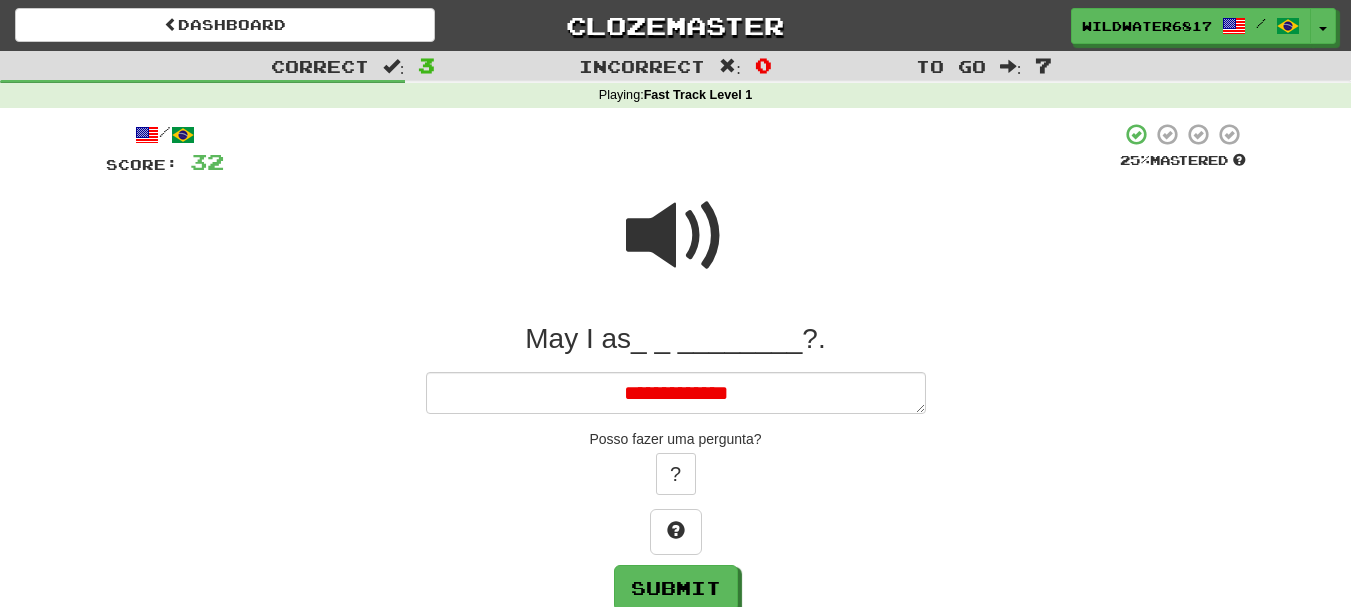 type on "*" 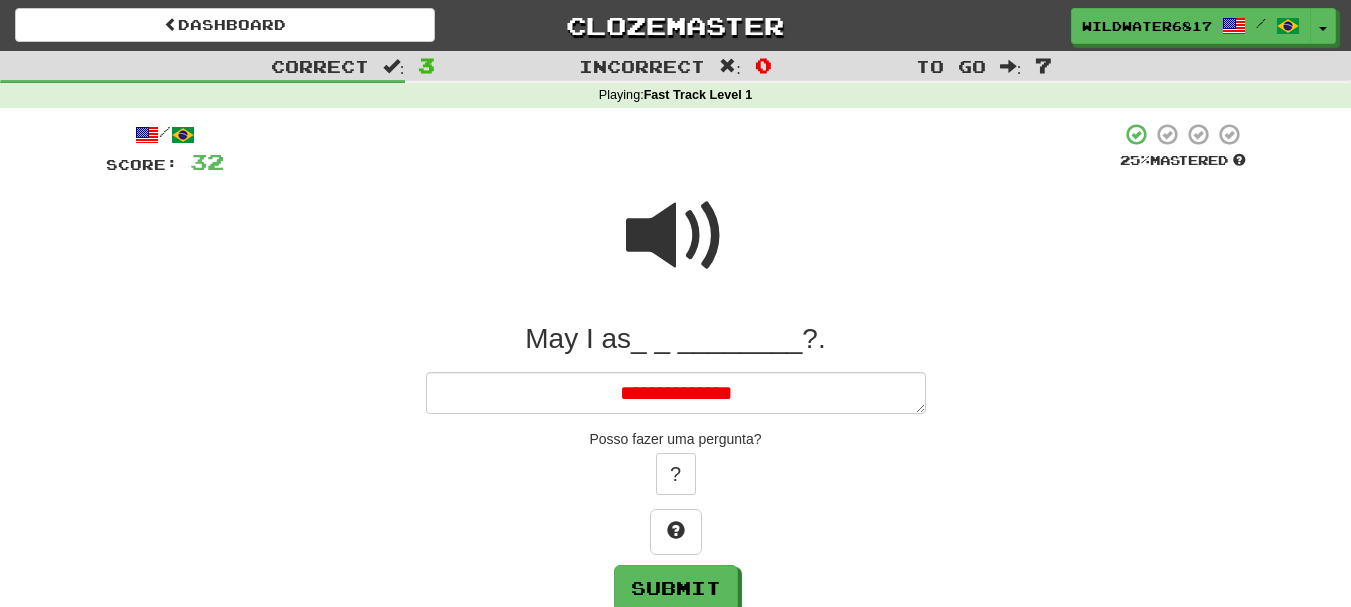 type on "*" 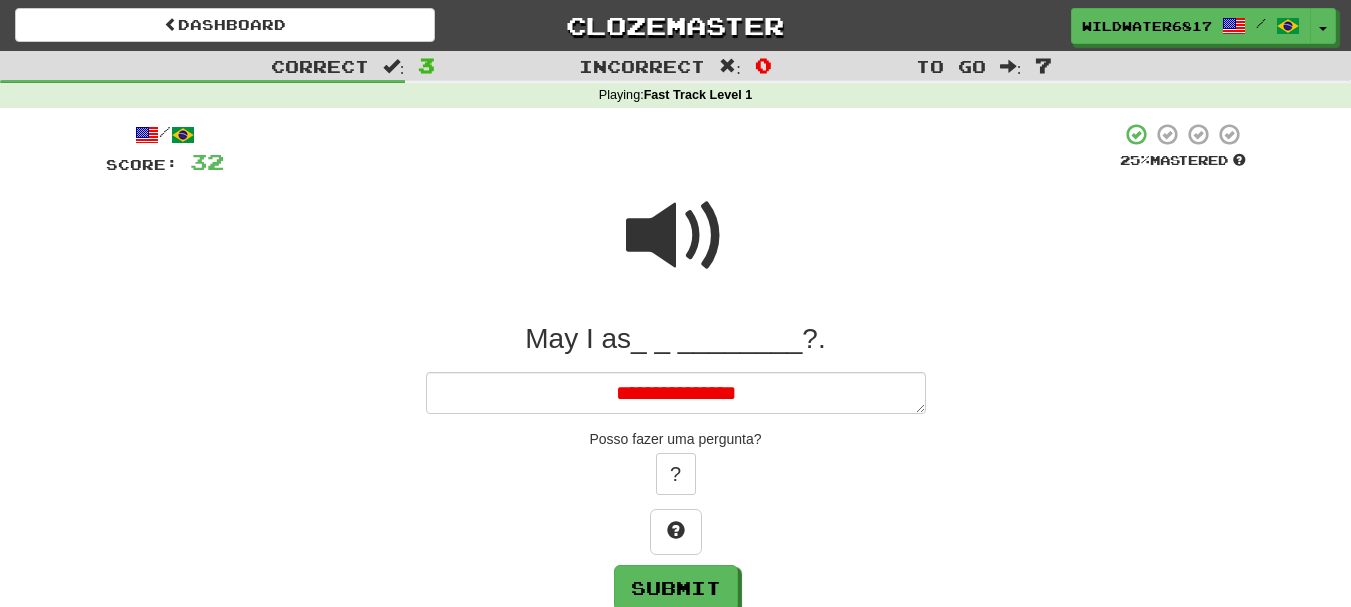 type on "*" 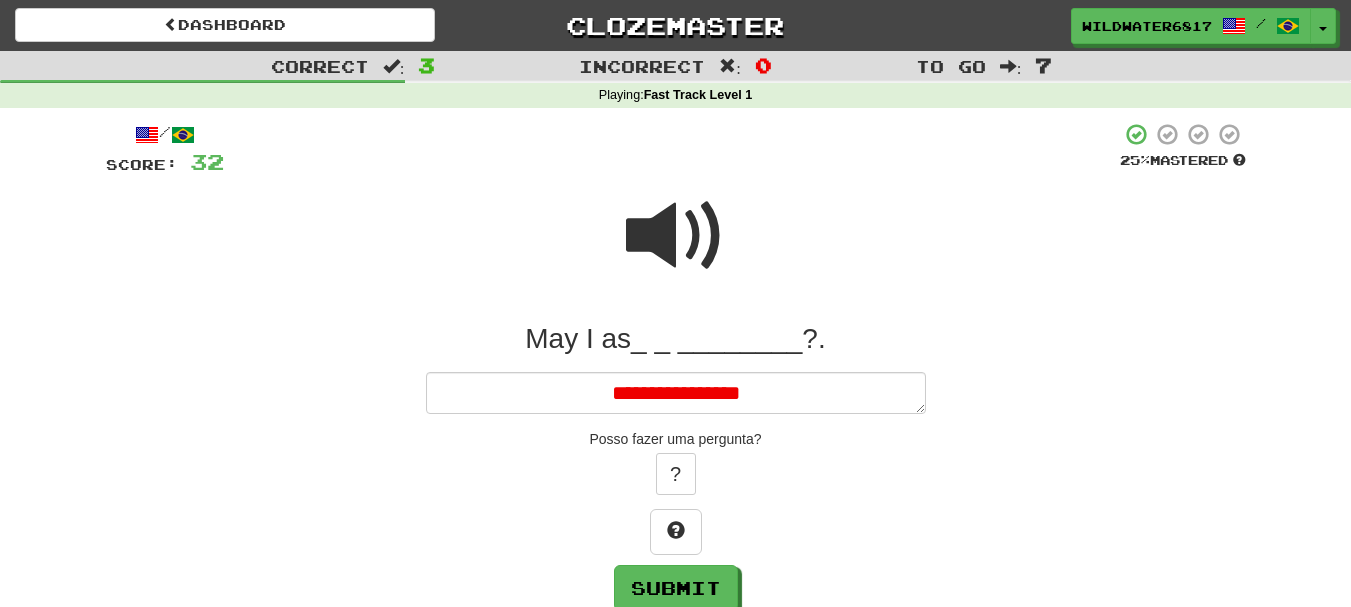 type on "*" 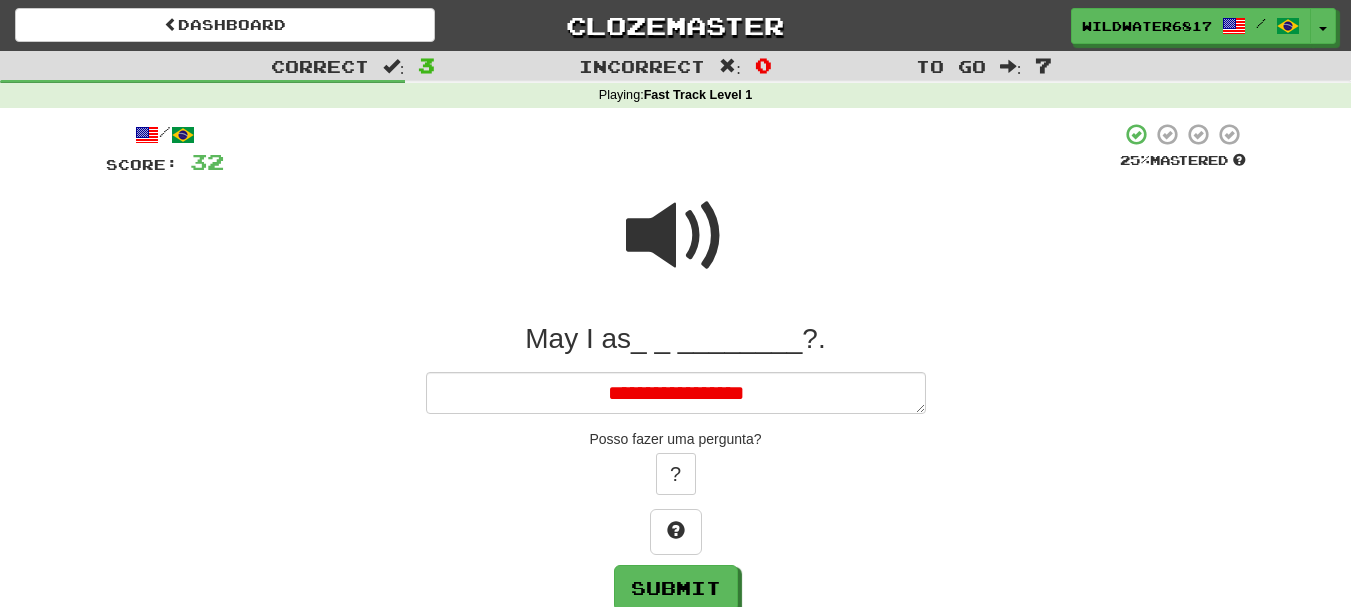 type on "*" 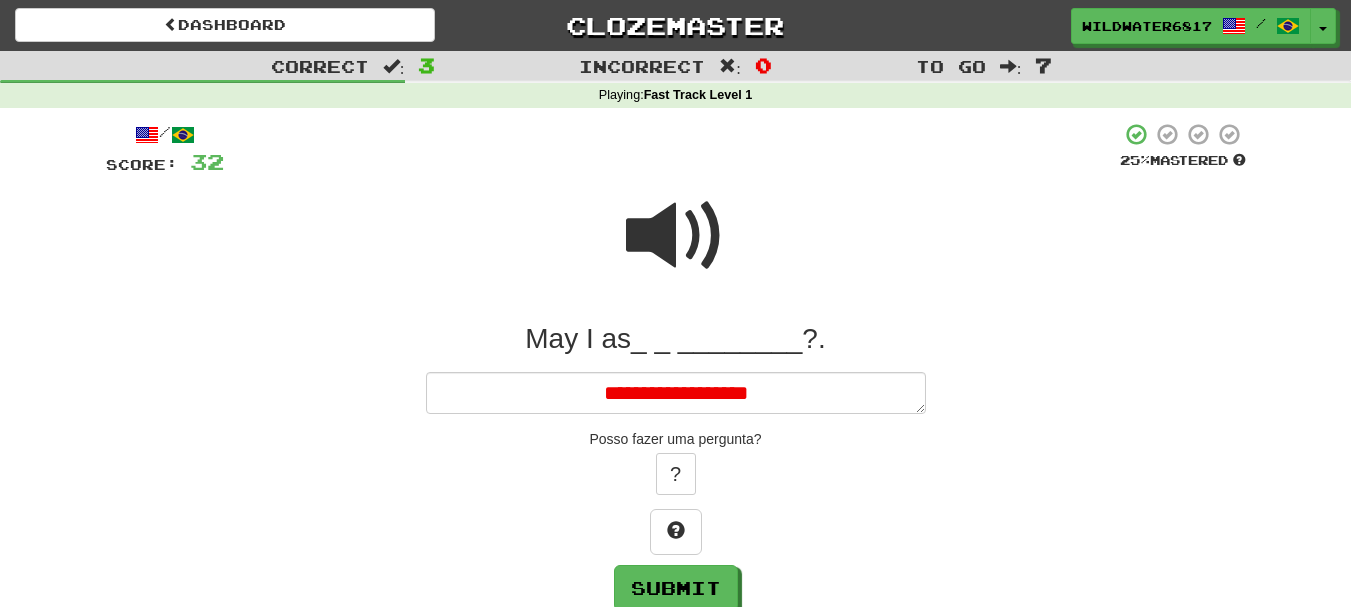 type on "*" 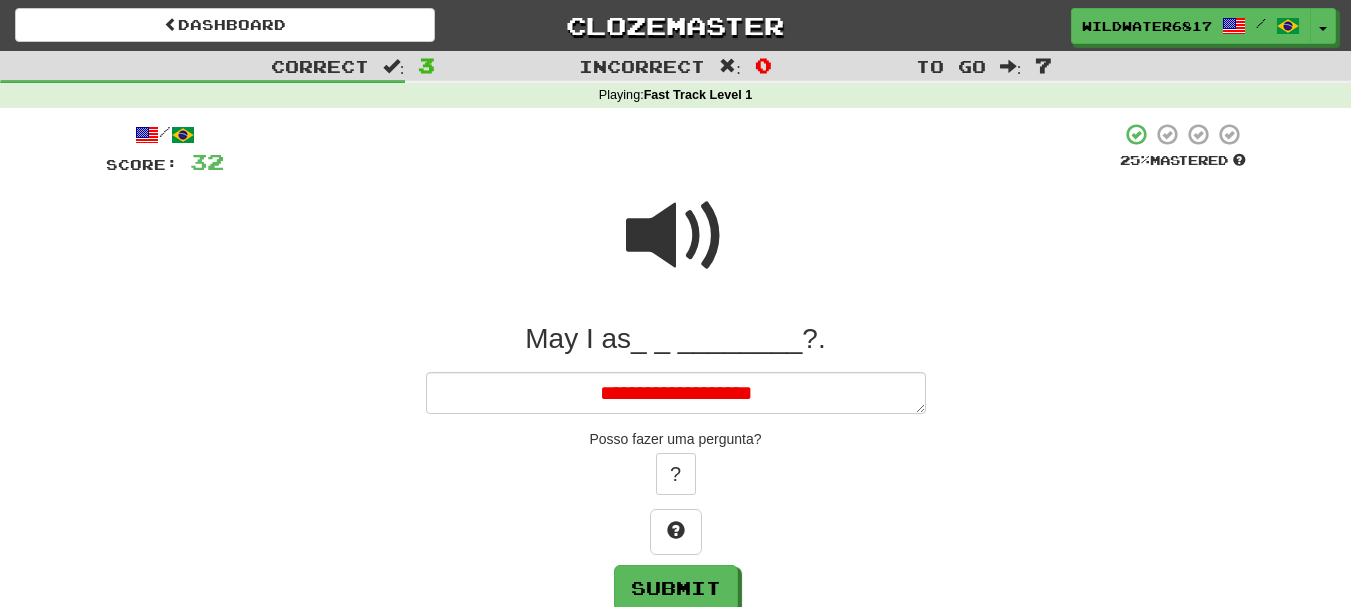 type on "*" 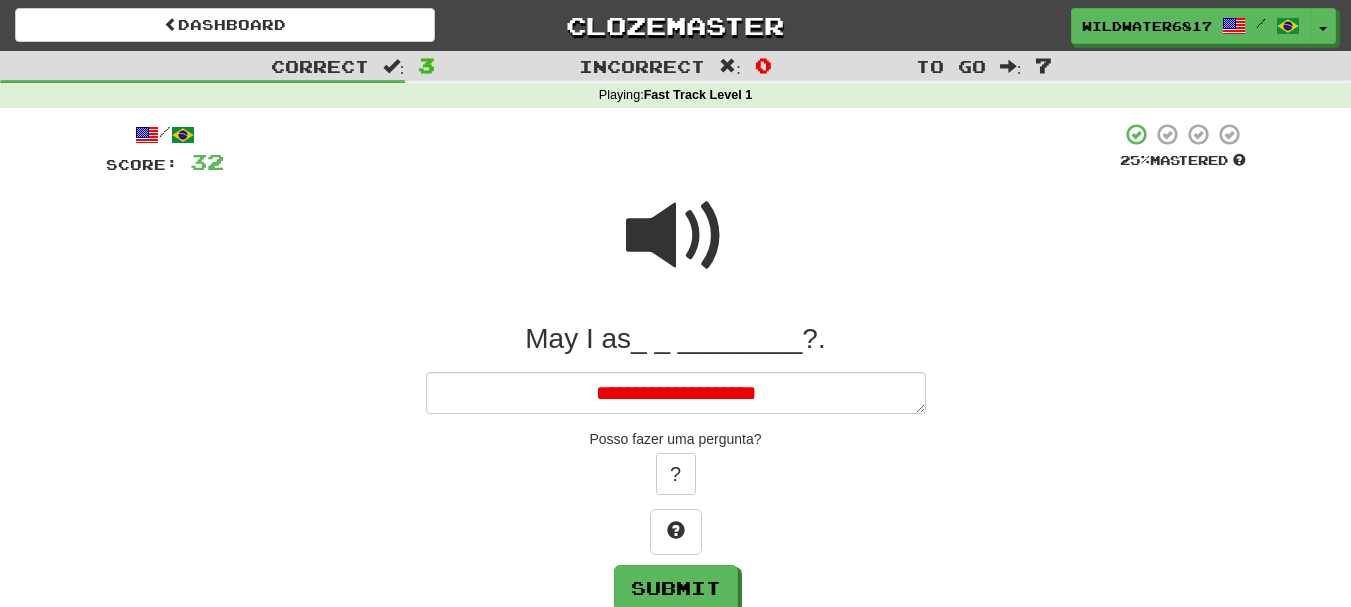 type on "*" 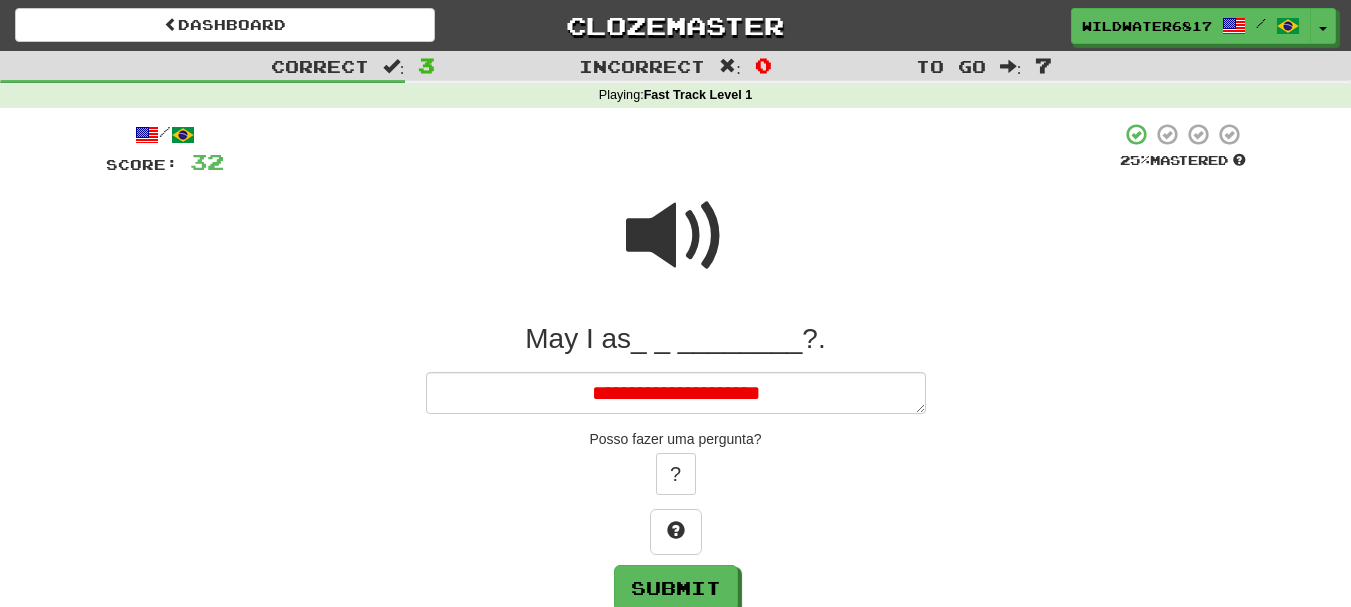 type on "*" 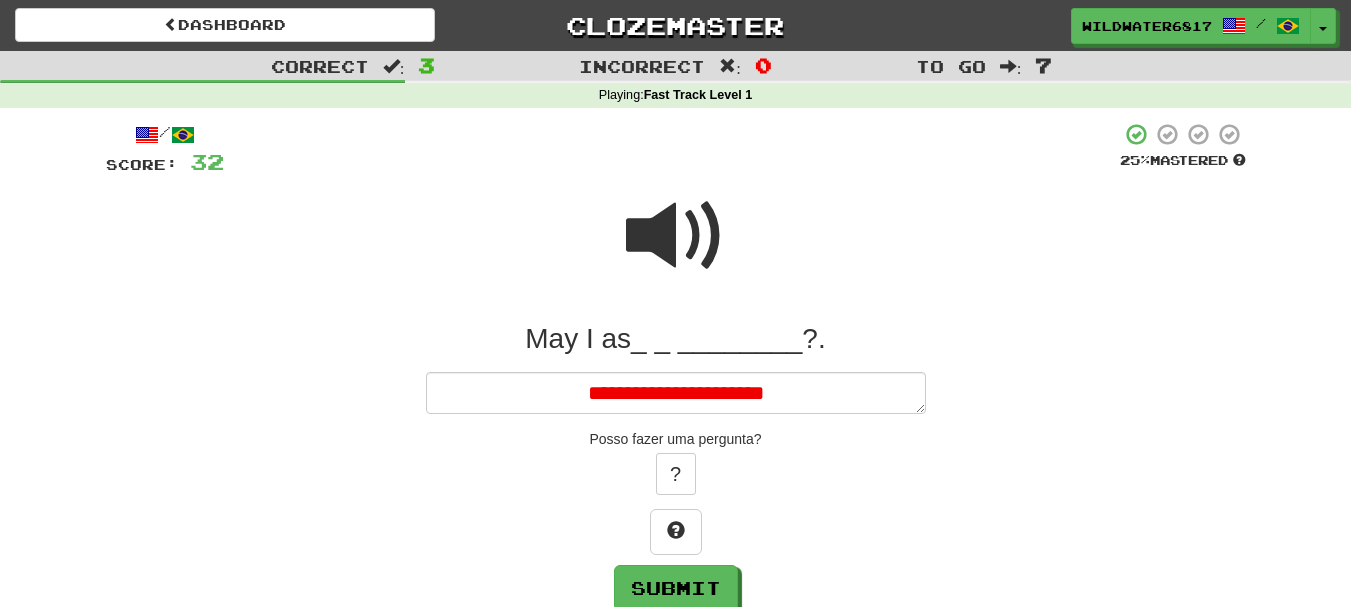 type on "*" 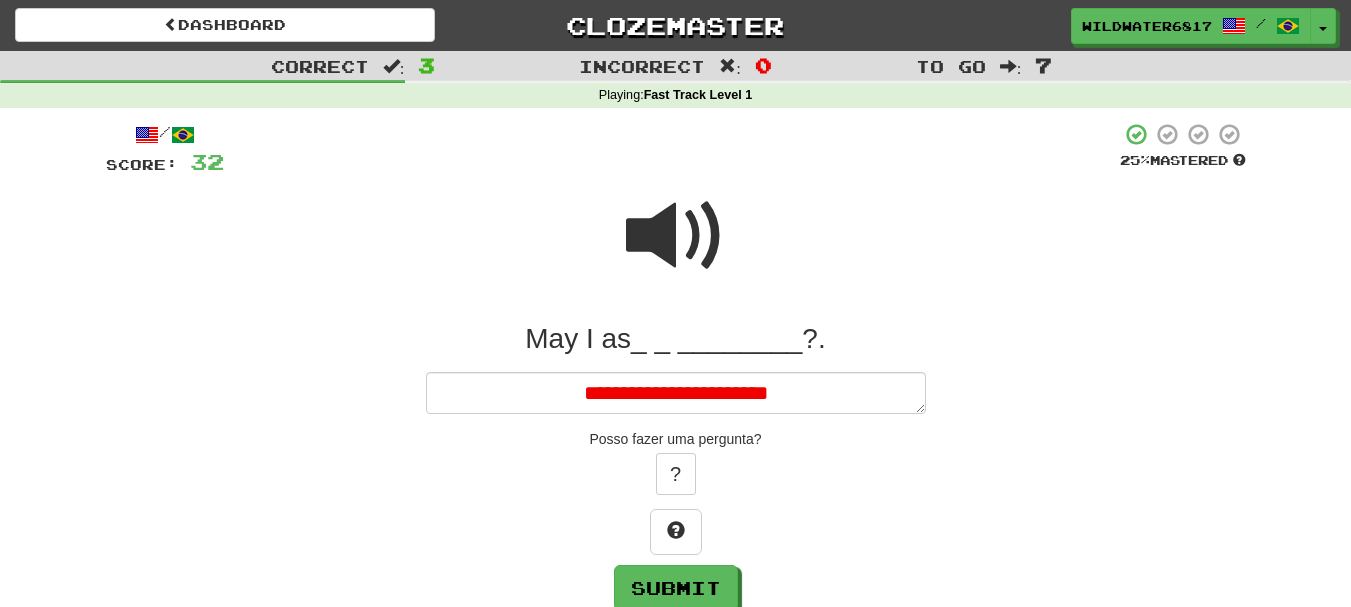 type on "*" 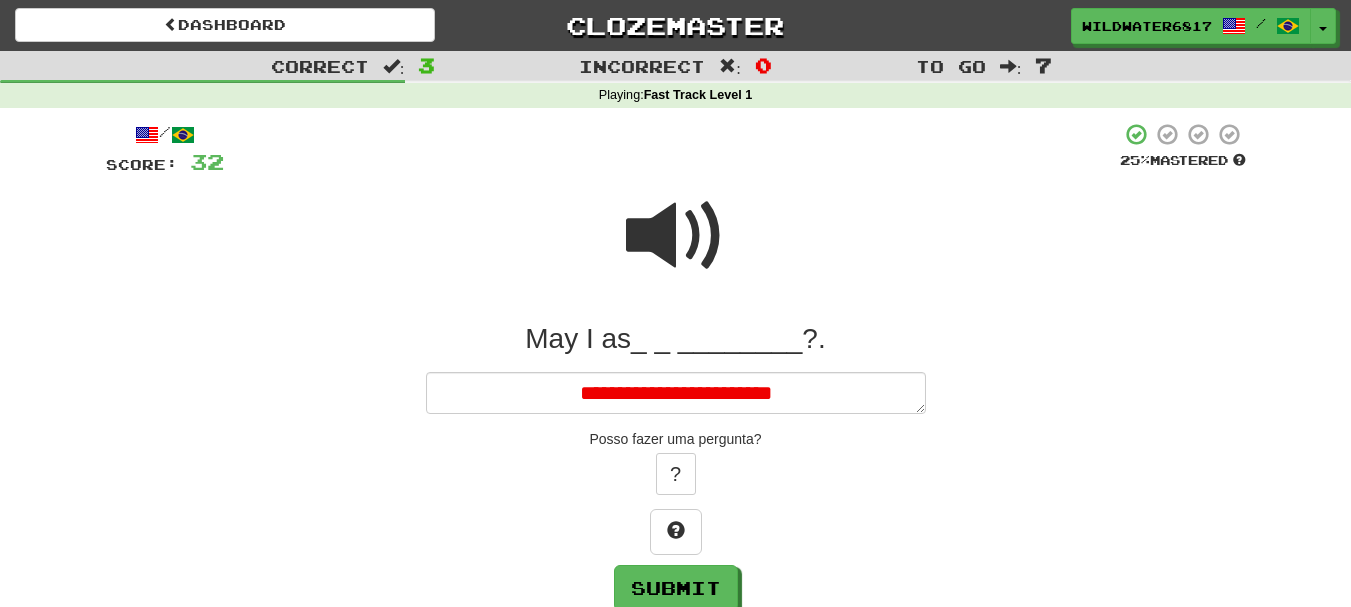 type on "**********" 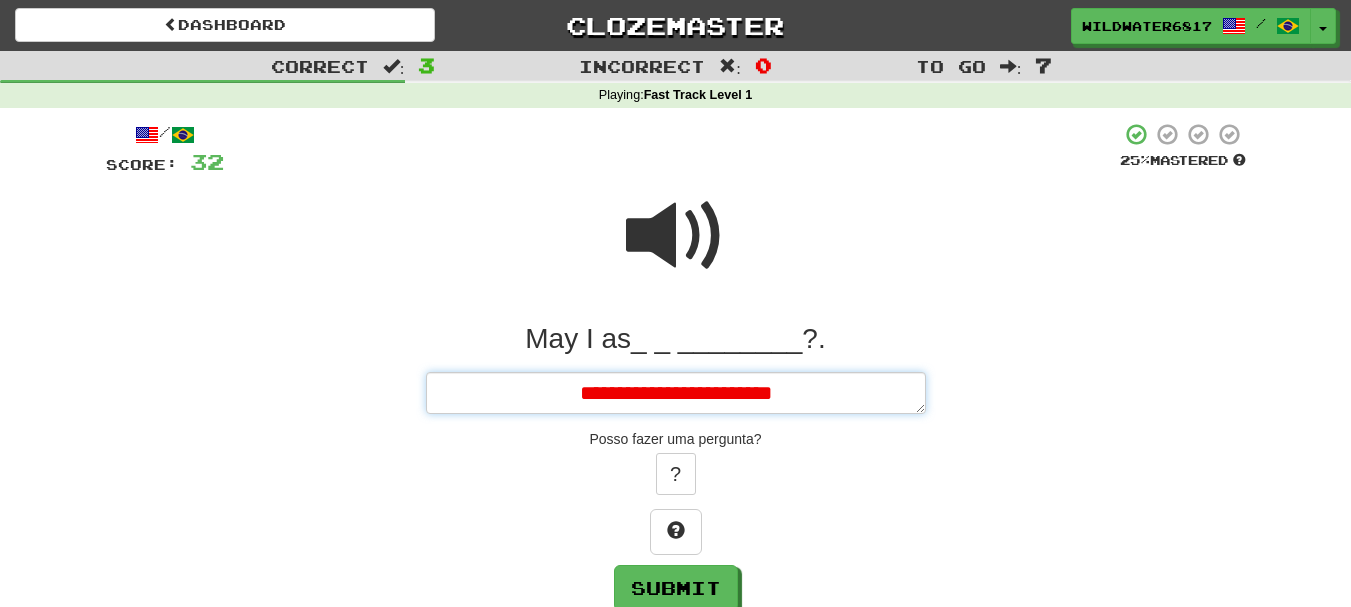 click on "**********" at bounding box center [676, 393] 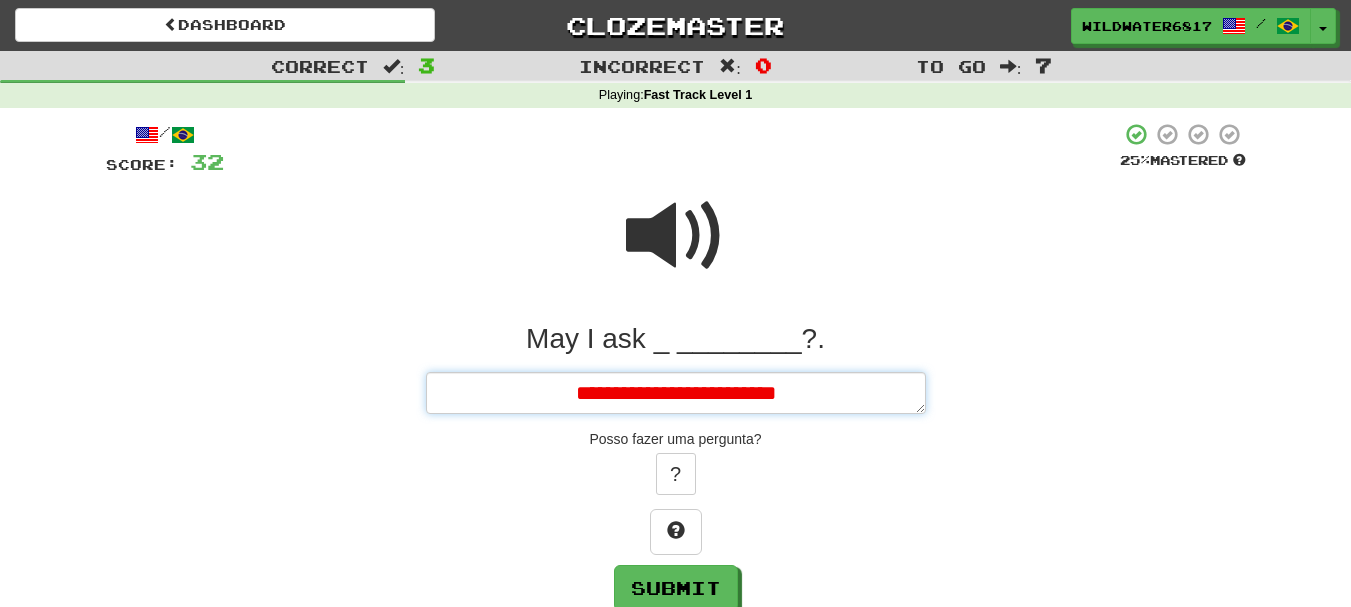 type on "*" 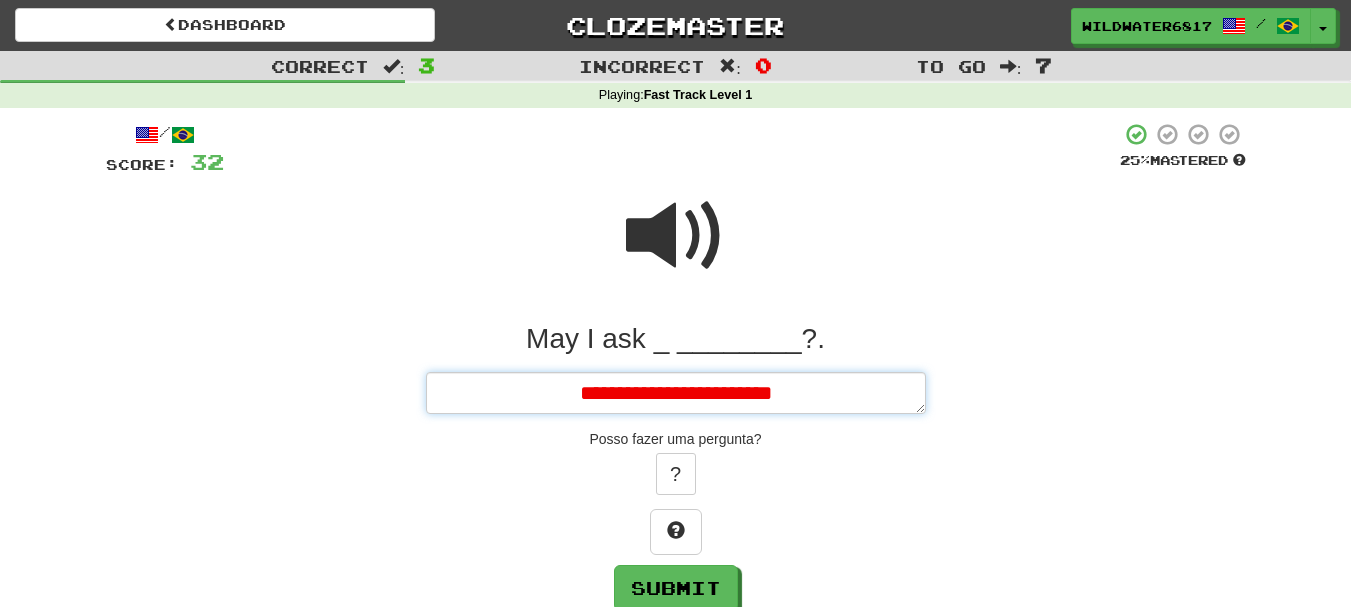 type on "*" 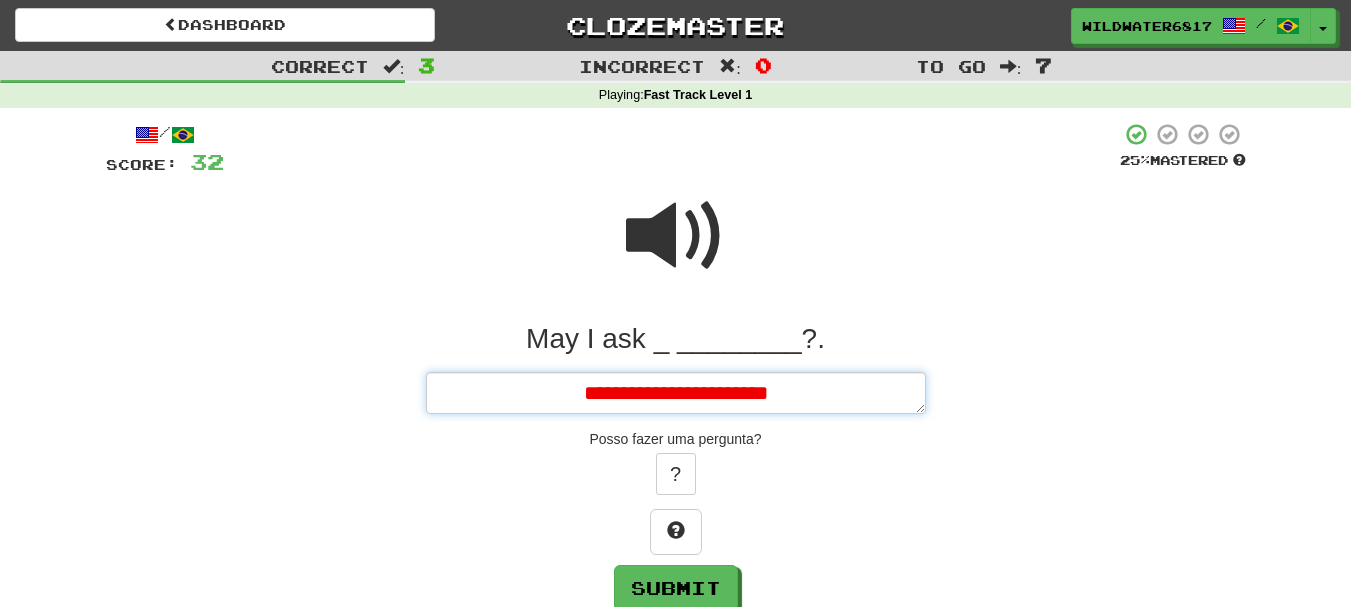 type on "*" 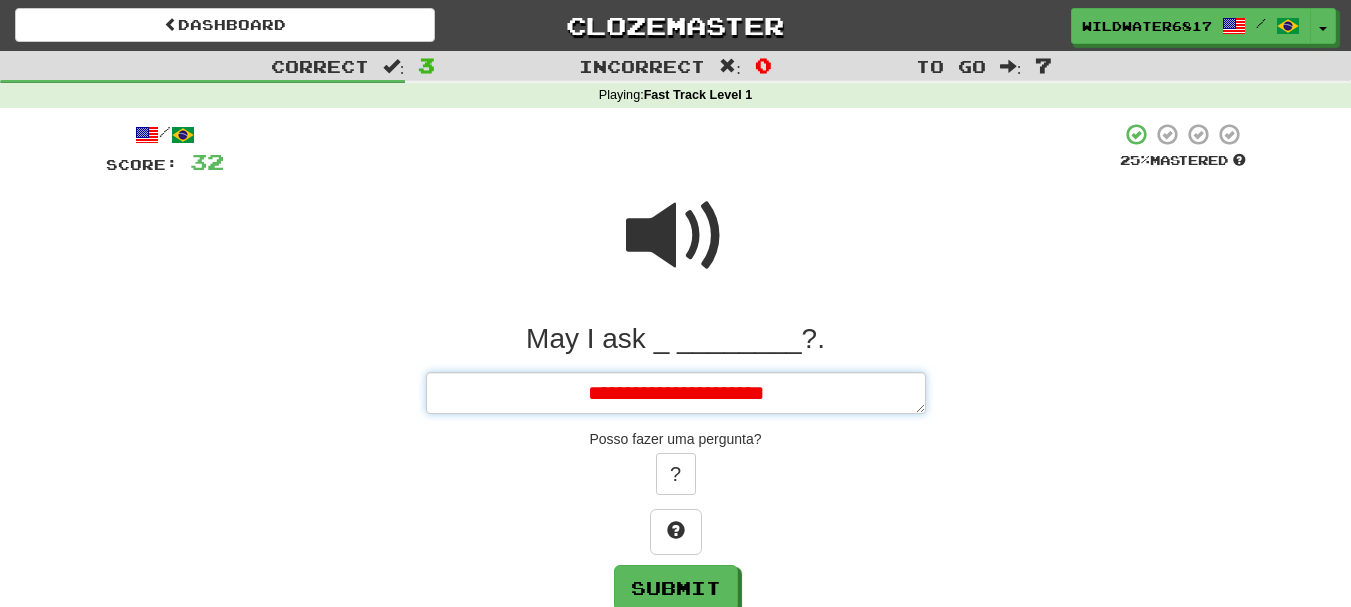 type on "*" 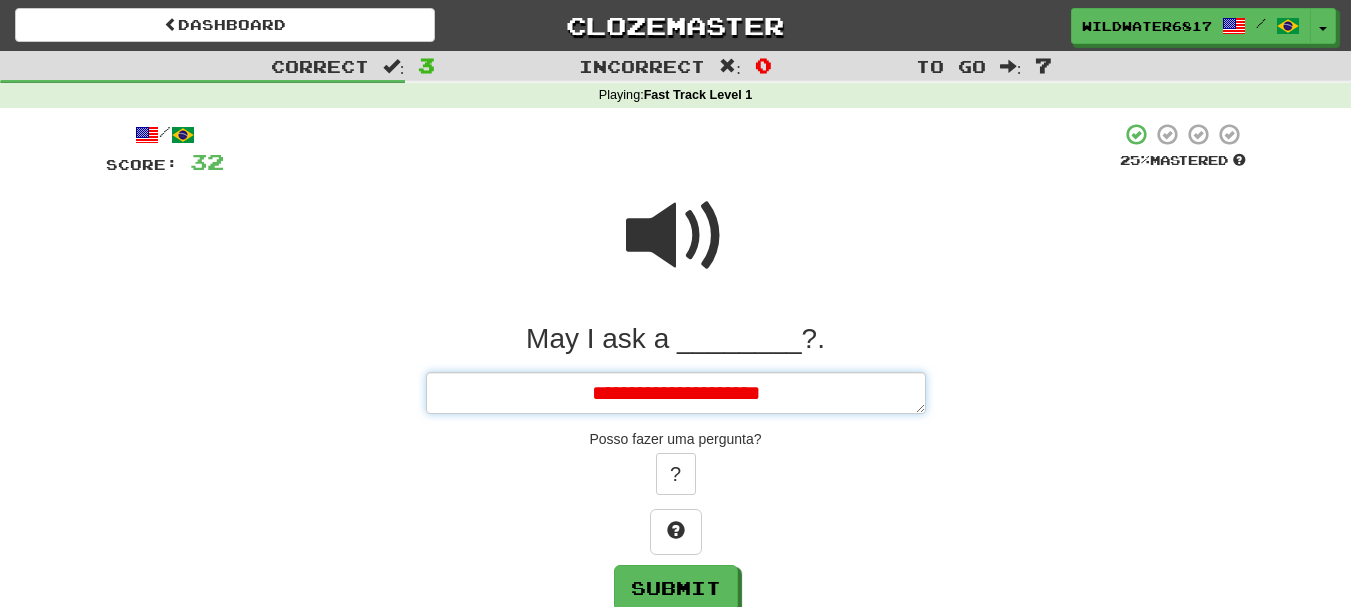 type on "*" 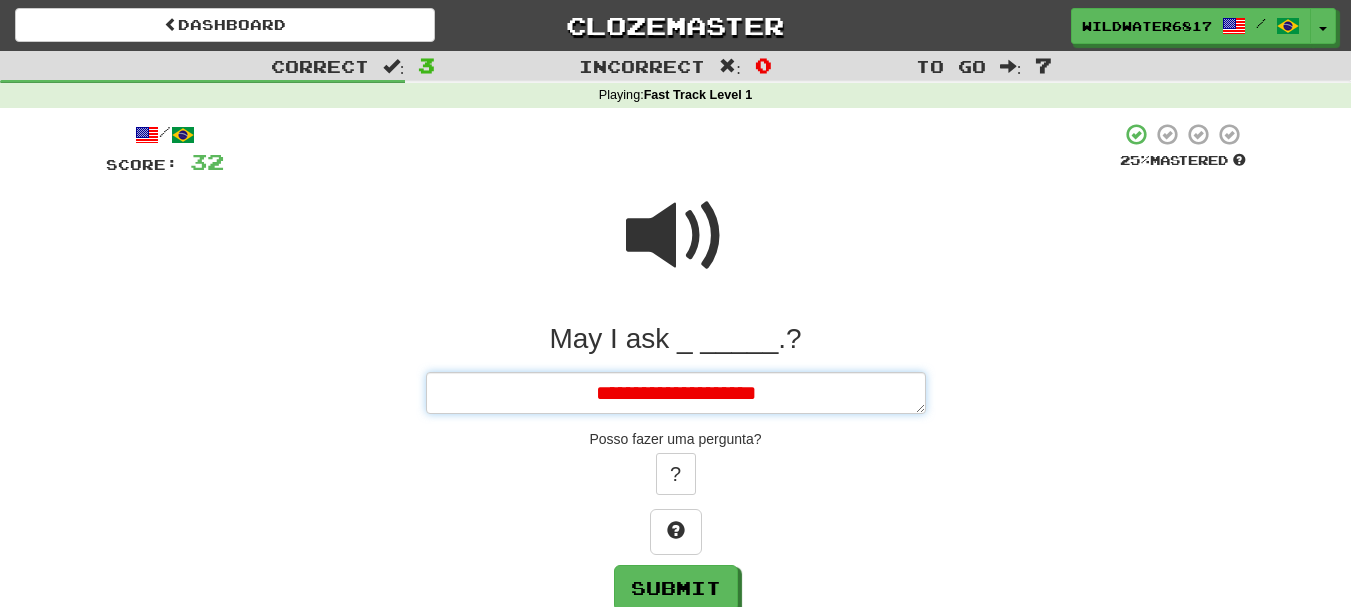 type on "*" 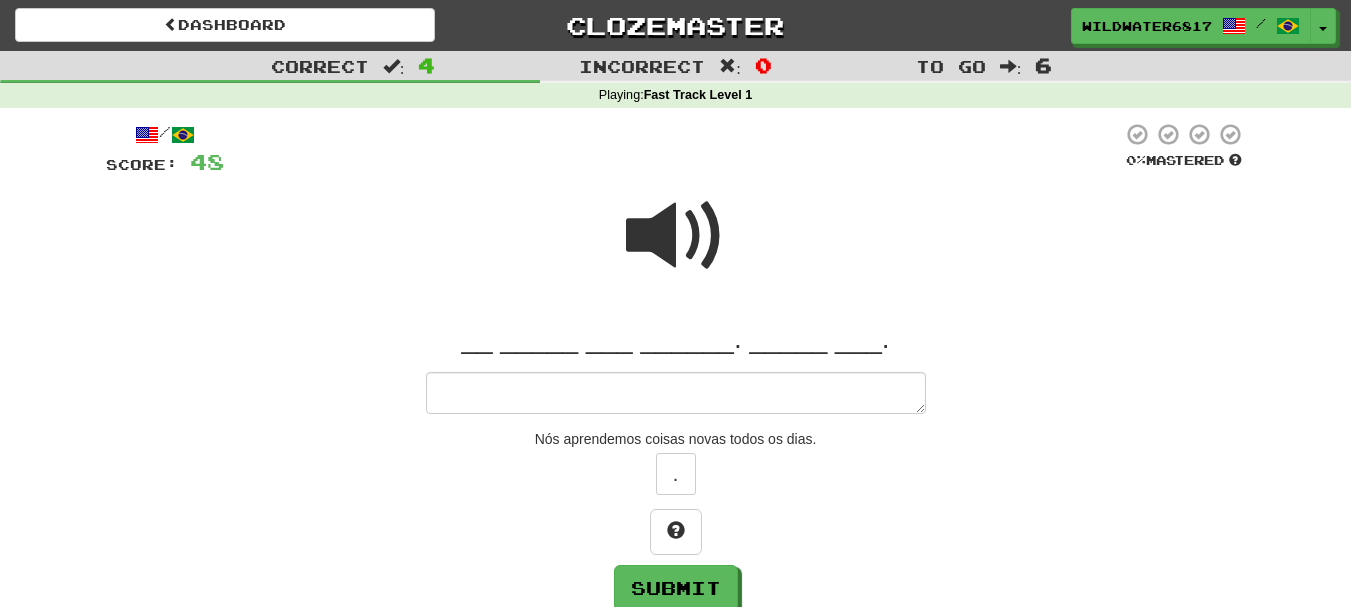 type on "*" 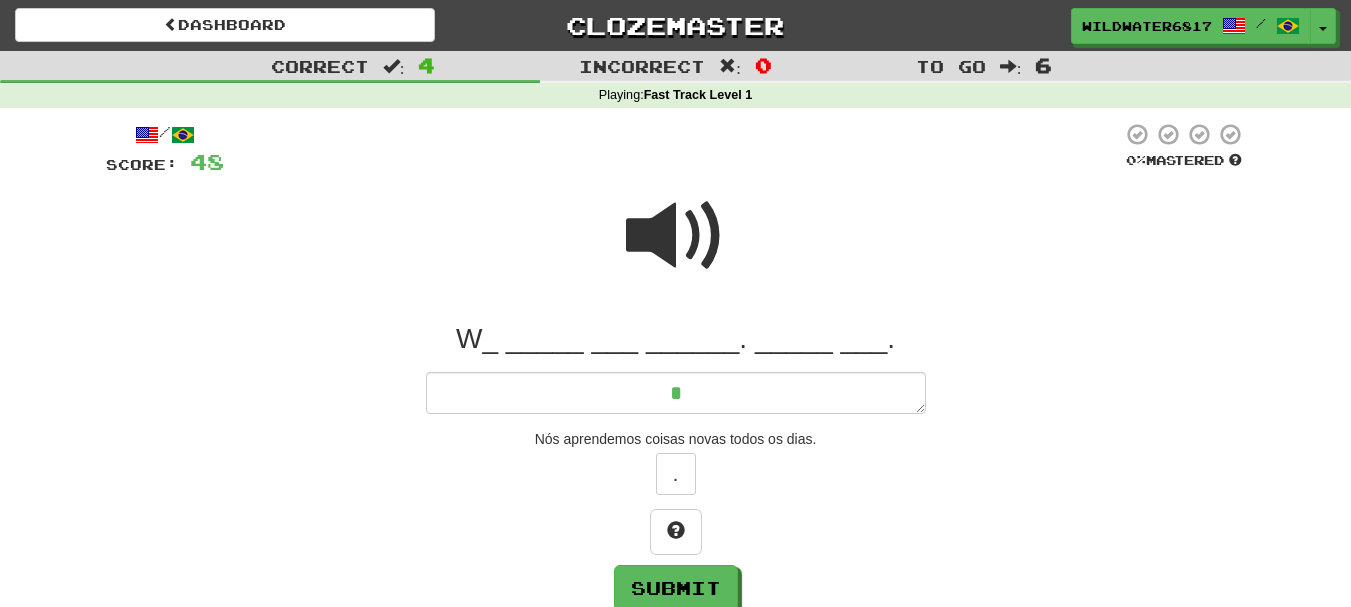 type on "*" 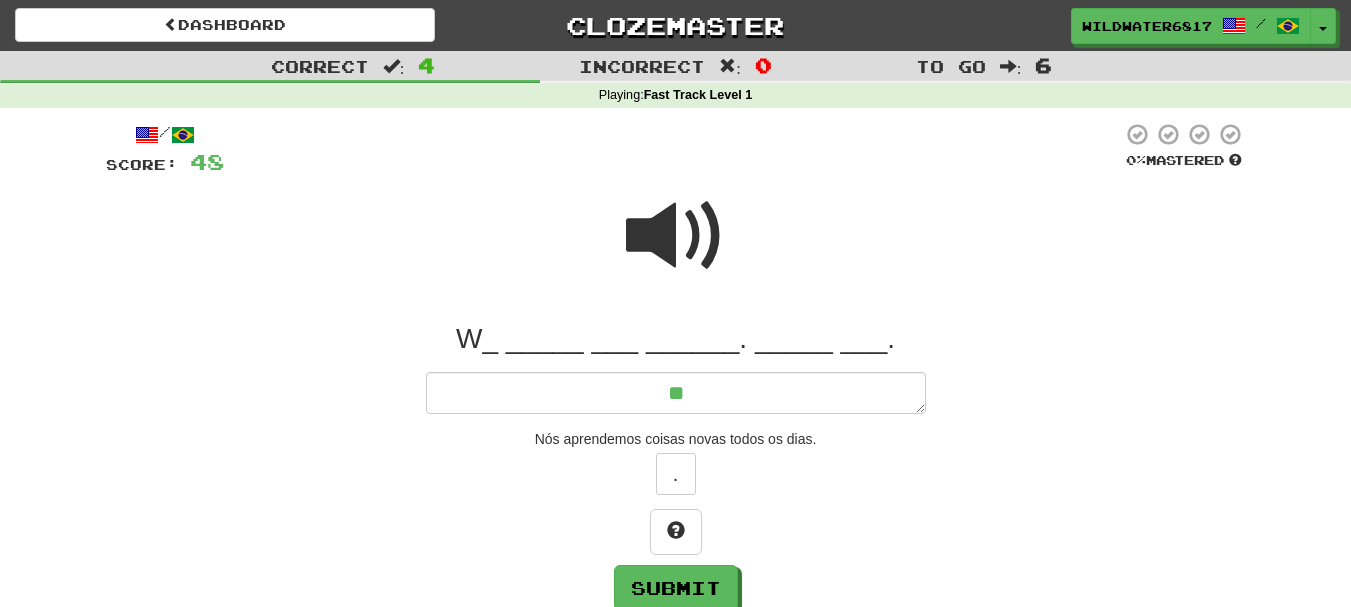 type on "*" 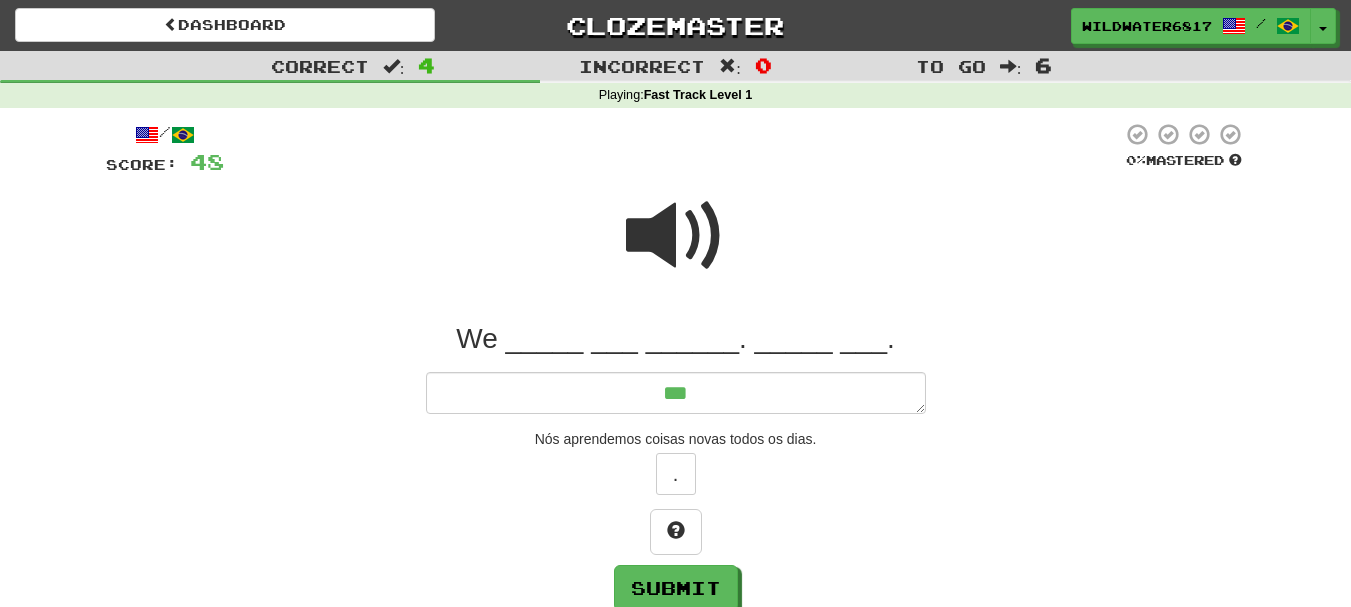 type on "*" 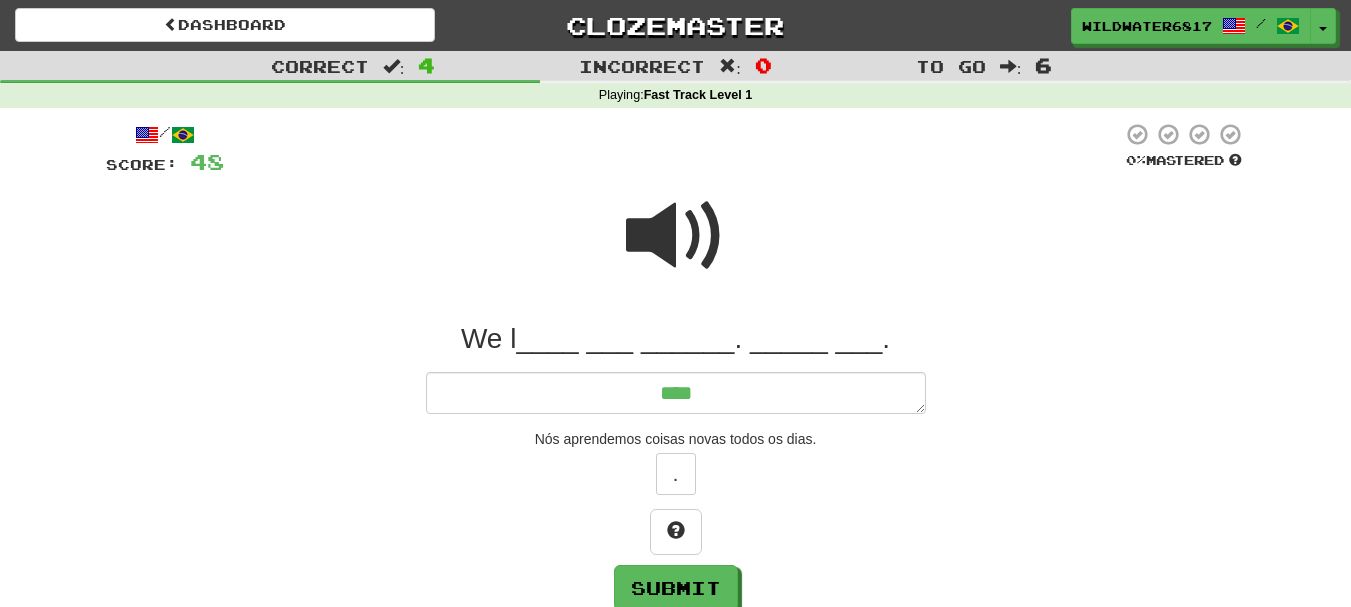 type on "*****" 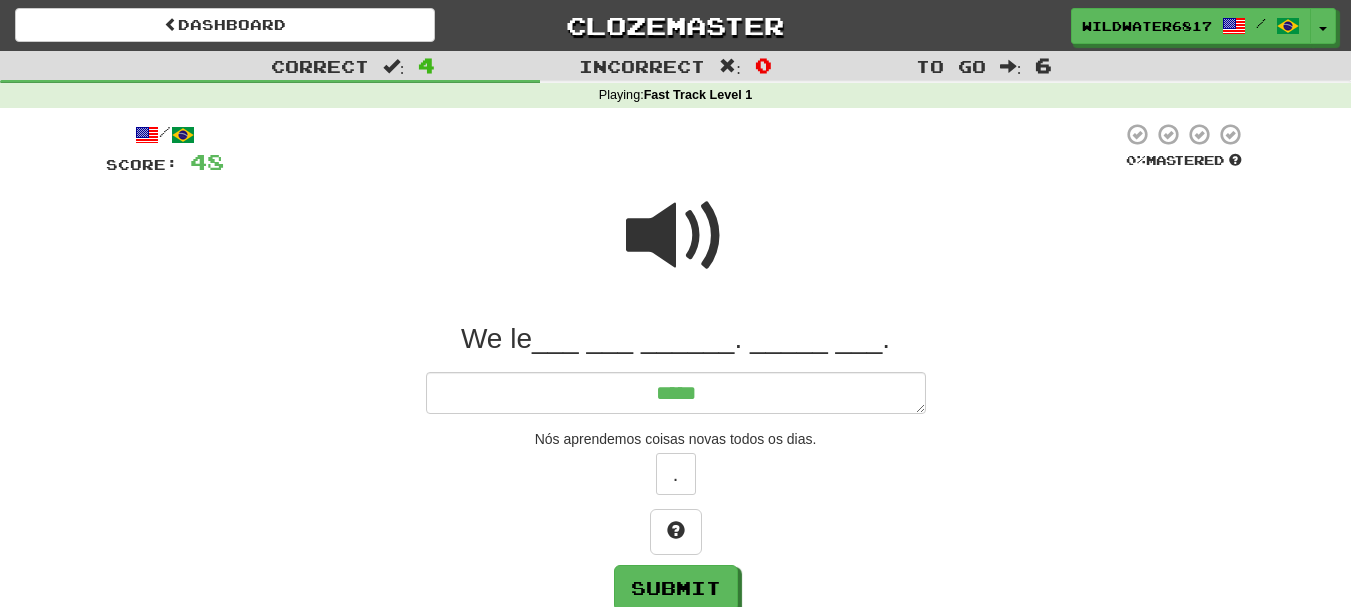 type on "*" 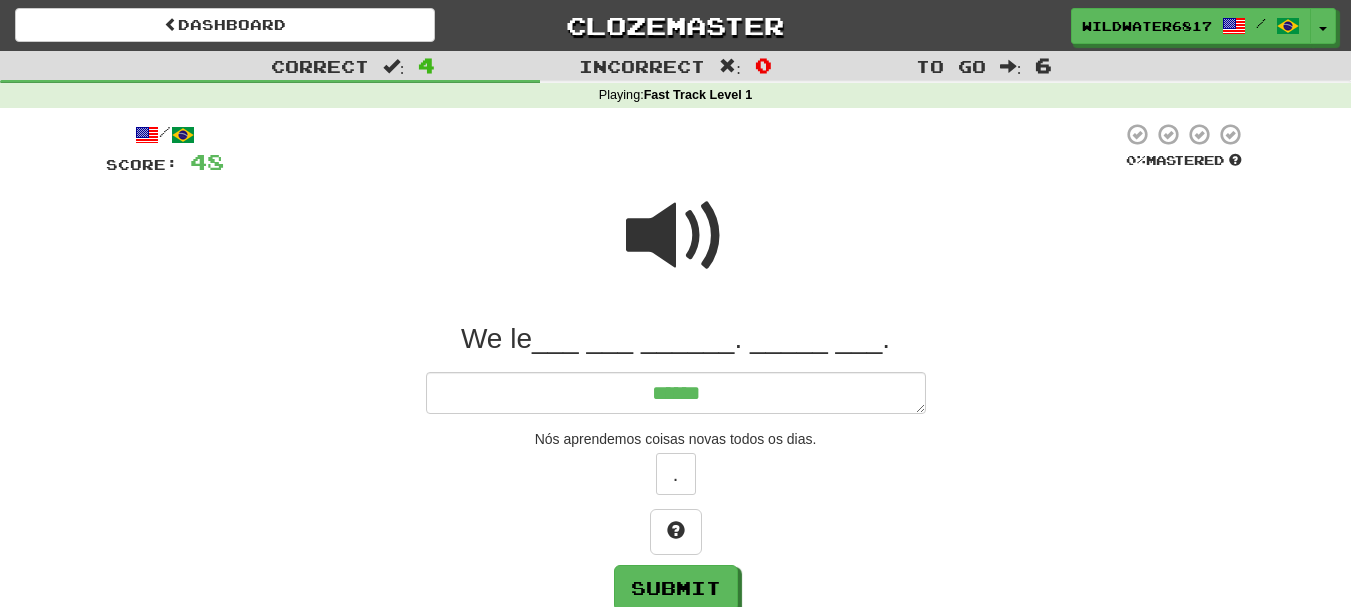 type on "*" 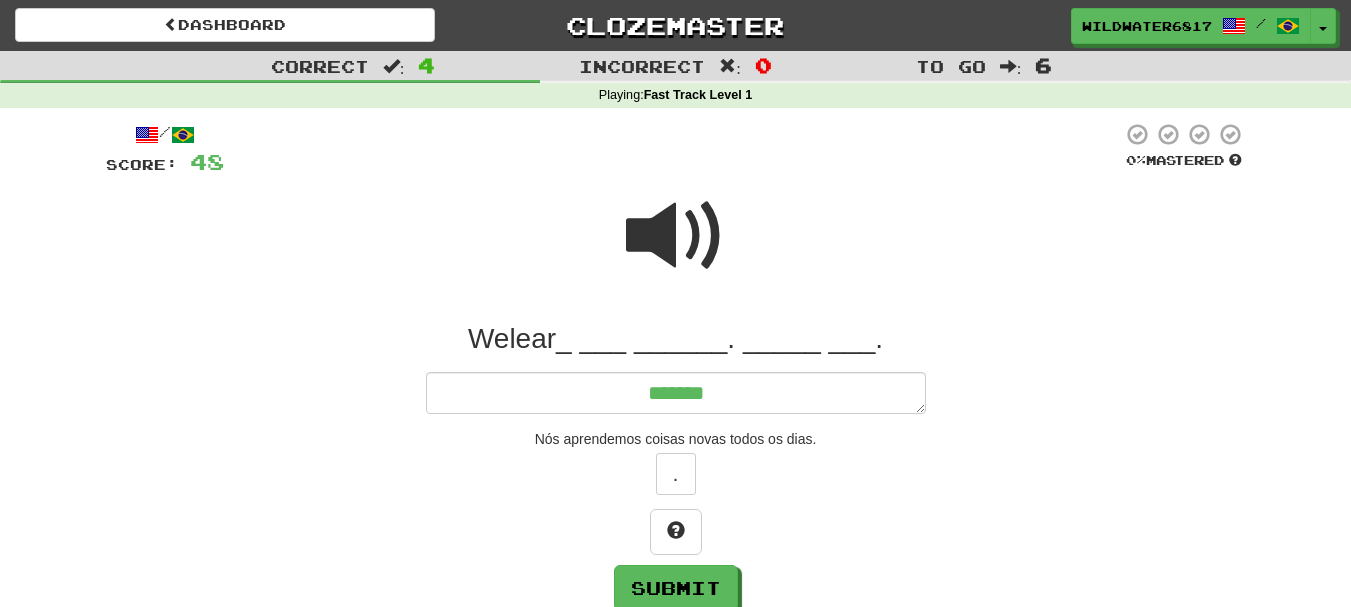 type on "*" 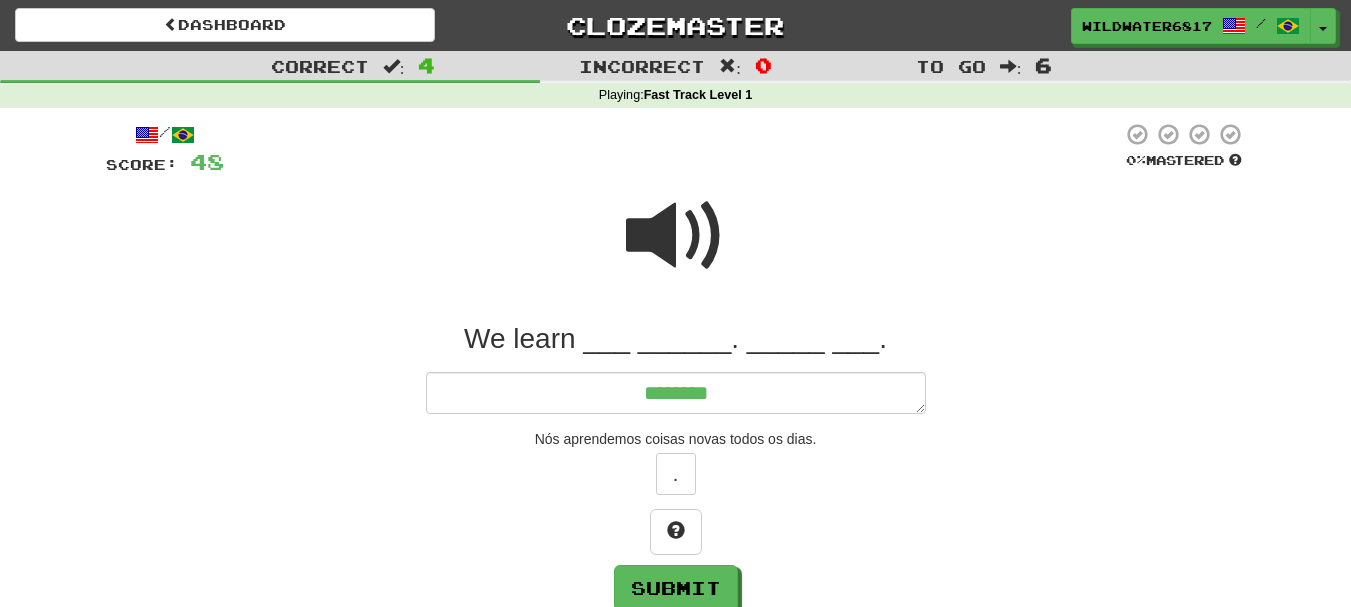 type on "*" 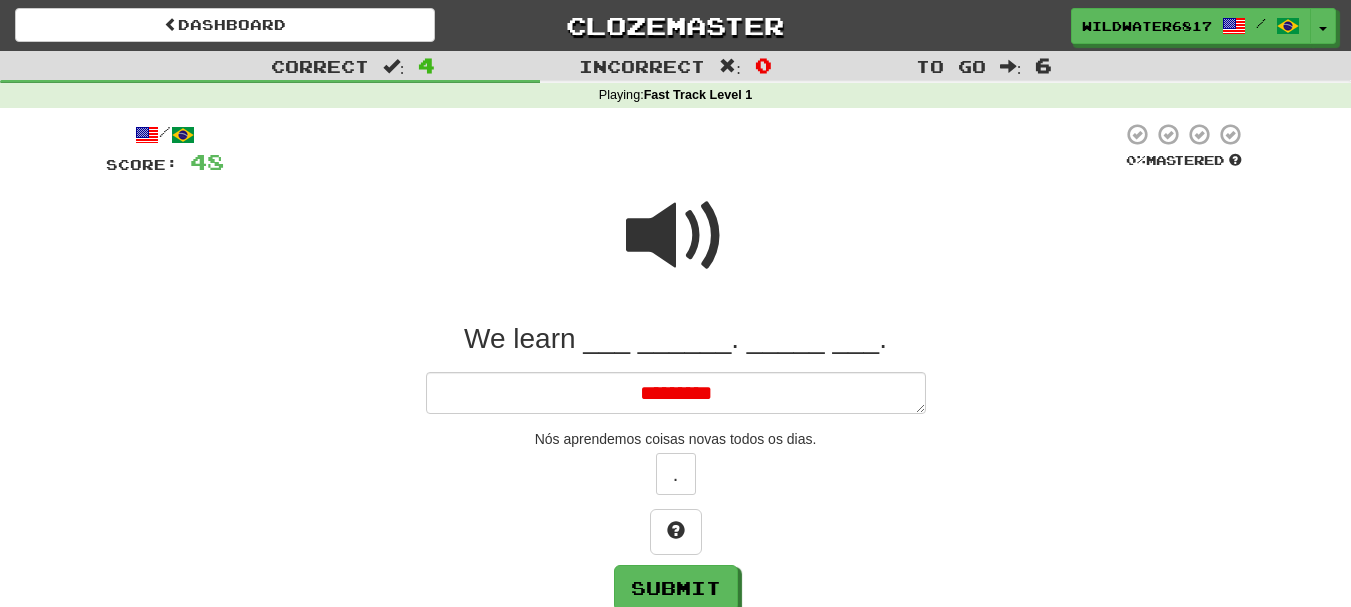 type on "*" 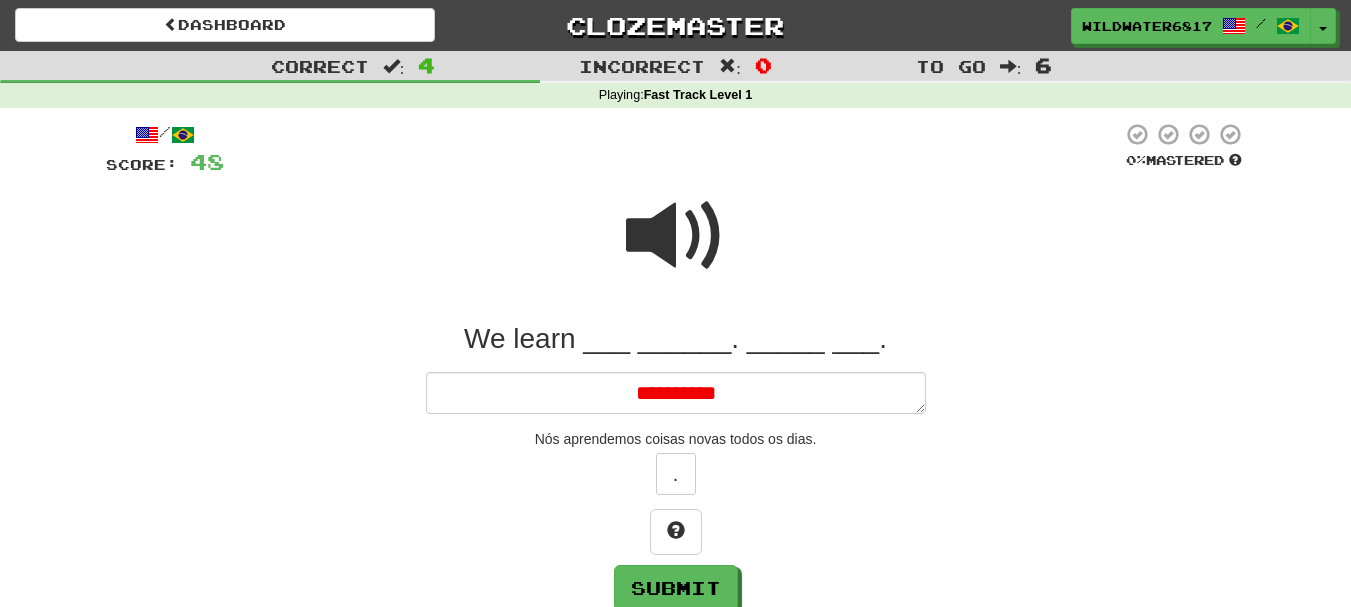 type on "*" 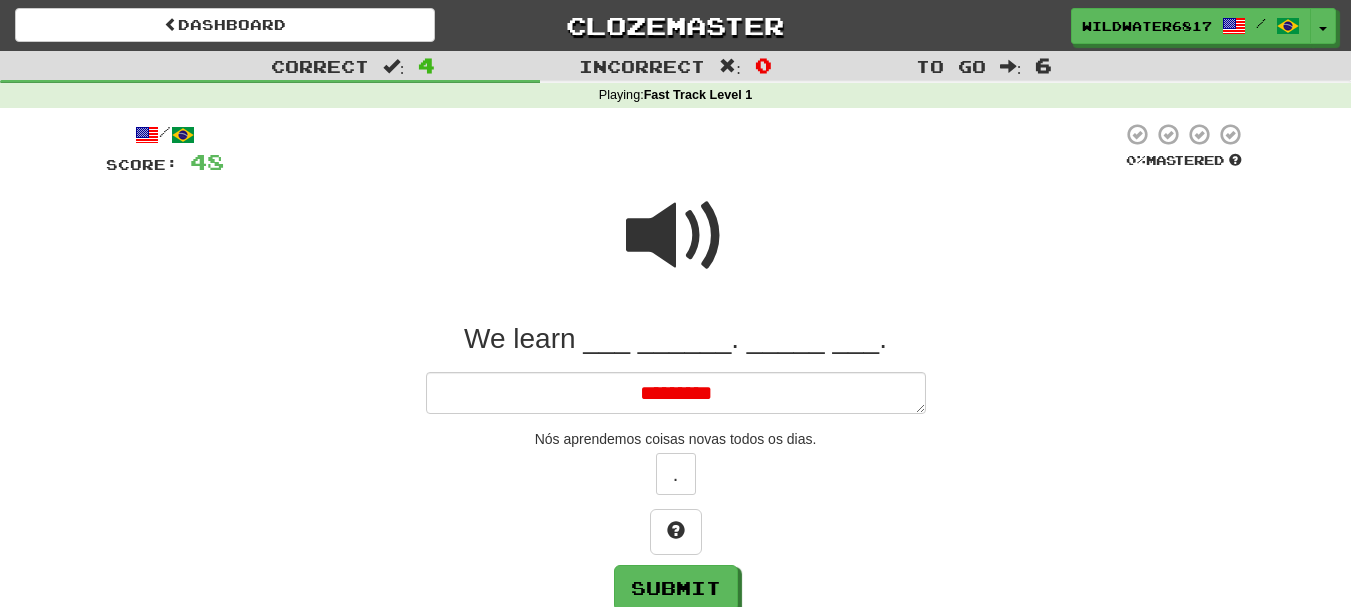 type on "*" 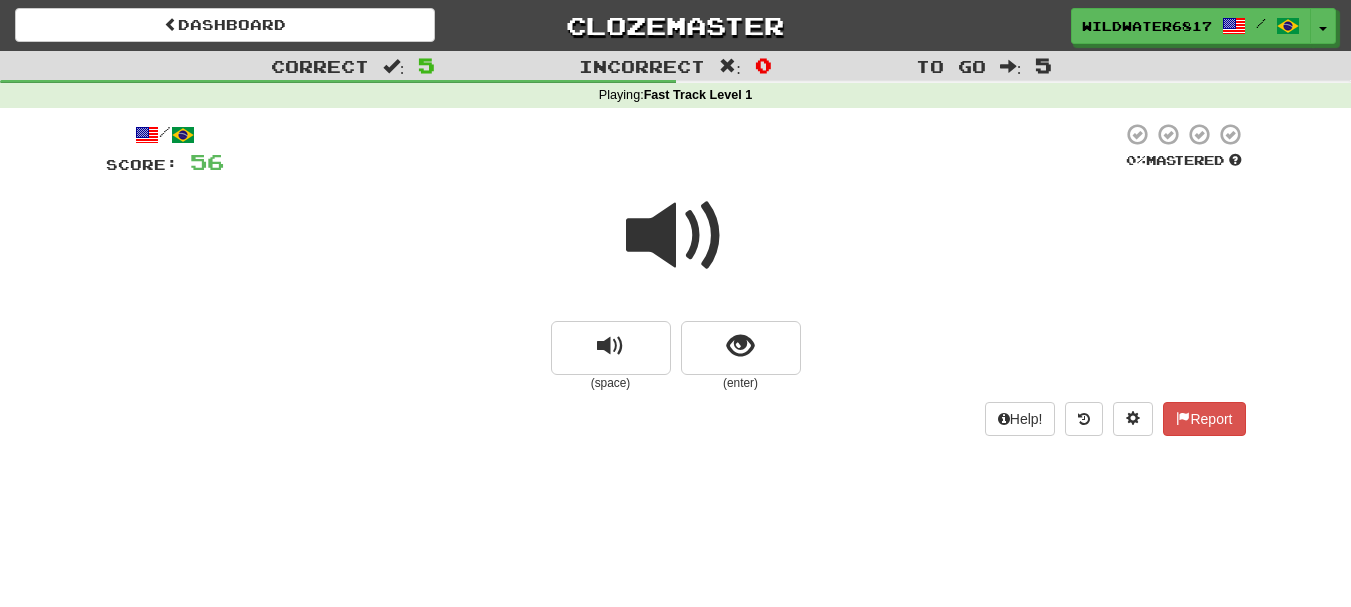 click at bounding box center (676, 236) 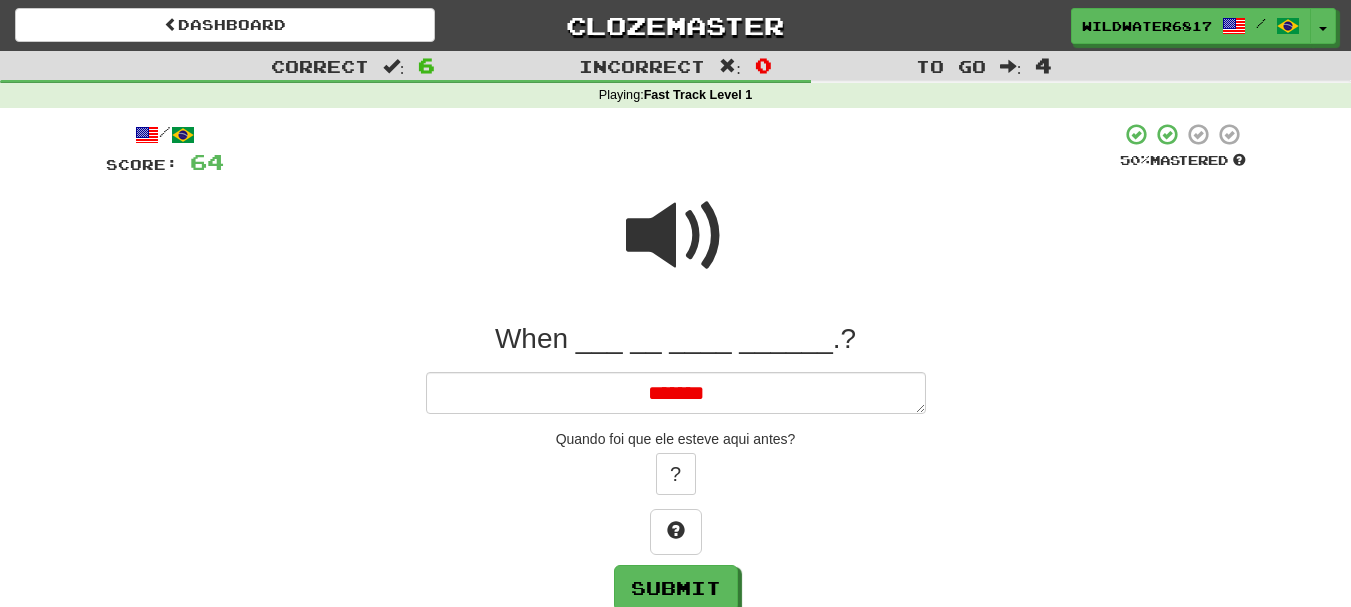 click at bounding box center [676, 236] 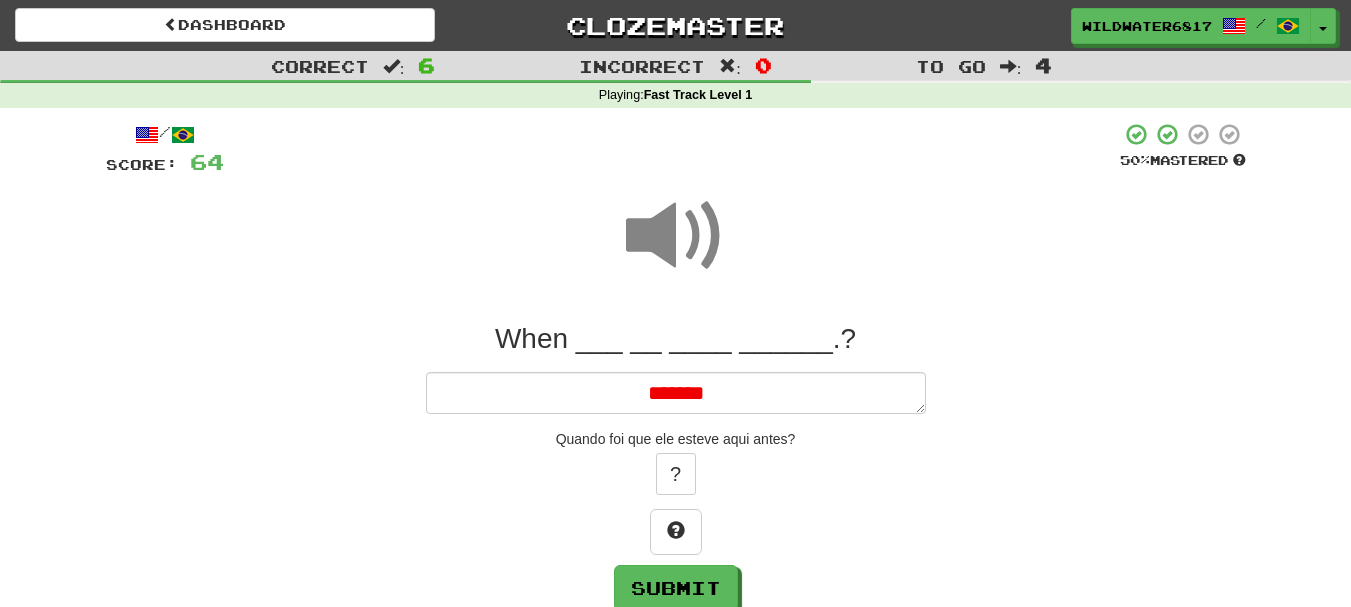 click at bounding box center (676, 236) 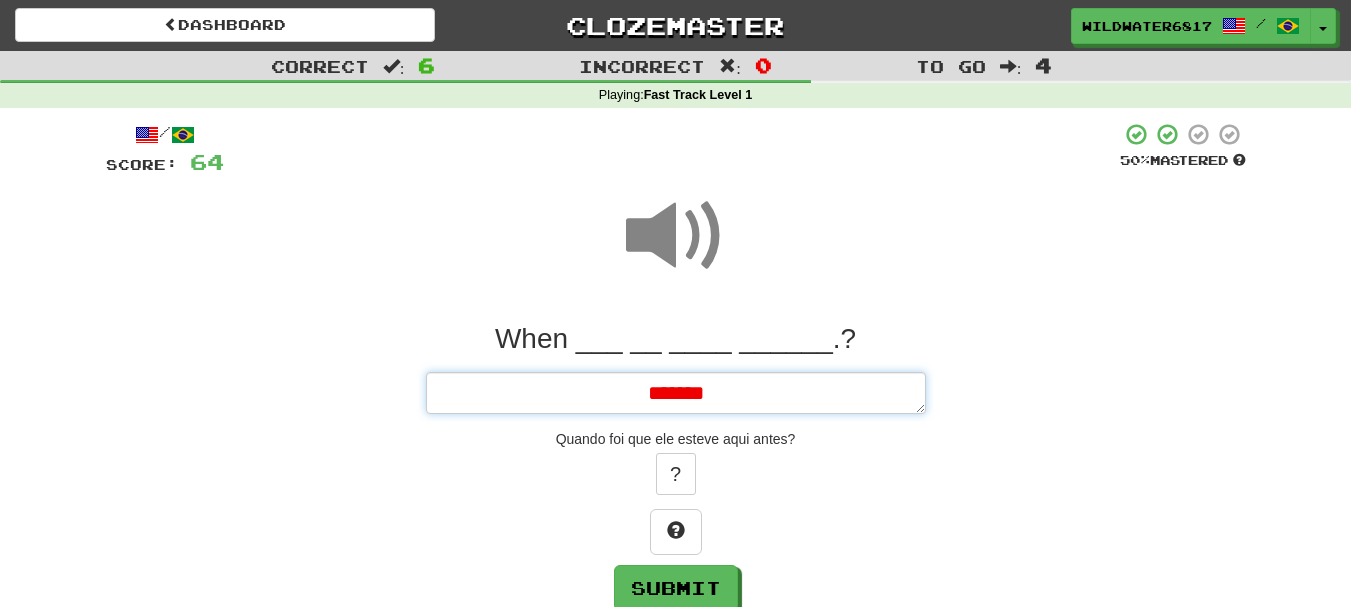 drag, startPoint x: 727, startPoint y: 387, endPoint x: 768, endPoint y: 396, distance: 41.976185 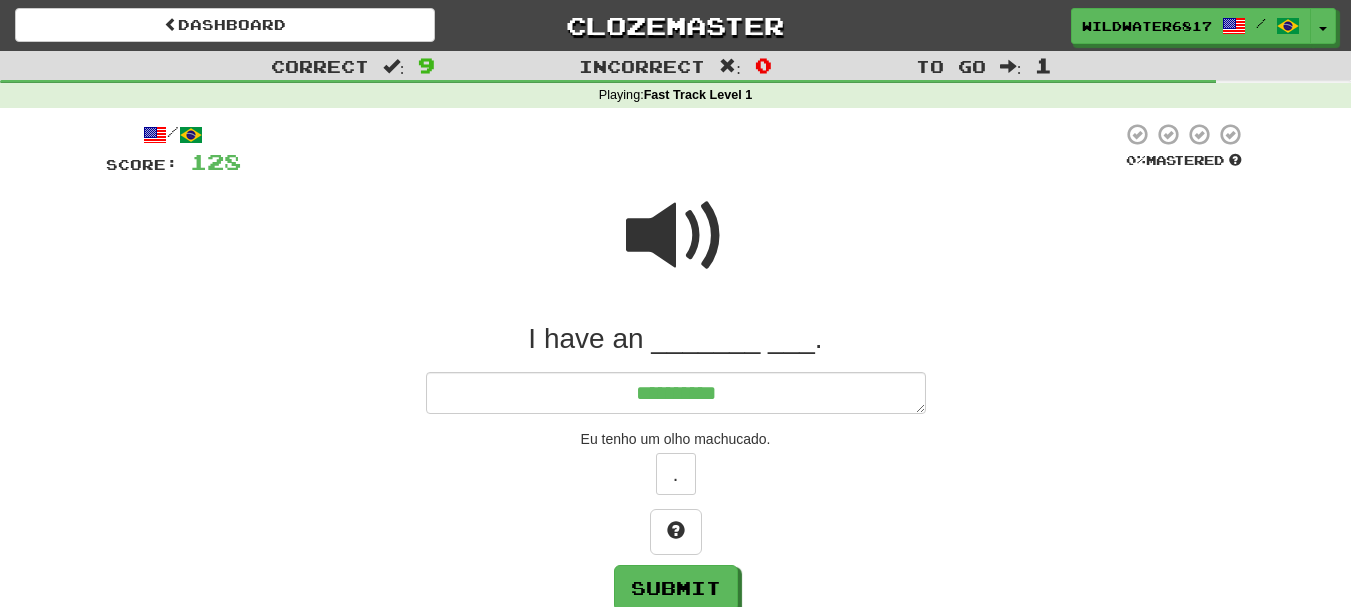 click at bounding box center [676, 236] 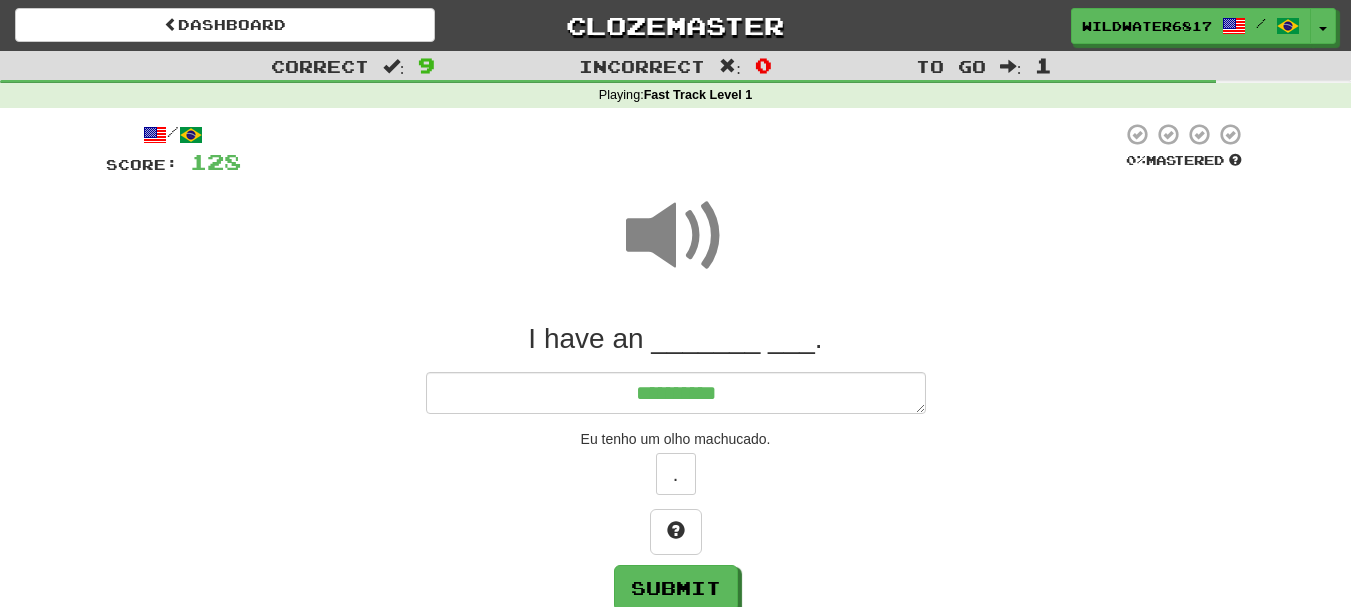 click at bounding box center [676, 236] 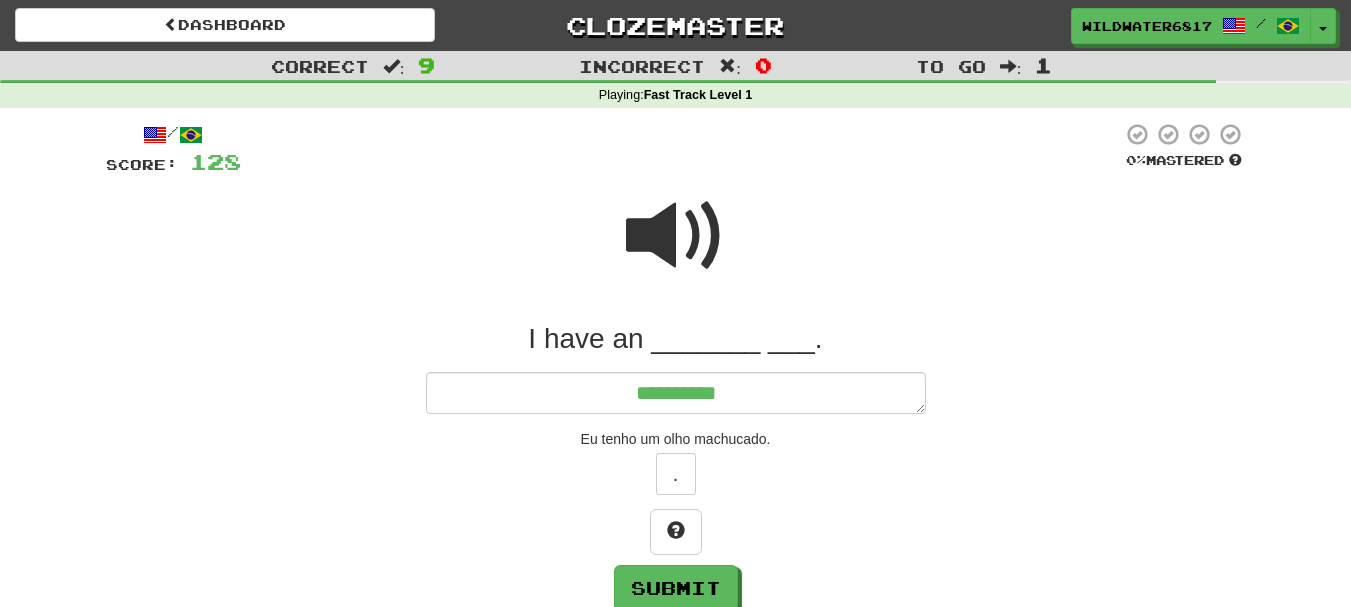 click at bounding box center [676, 236] 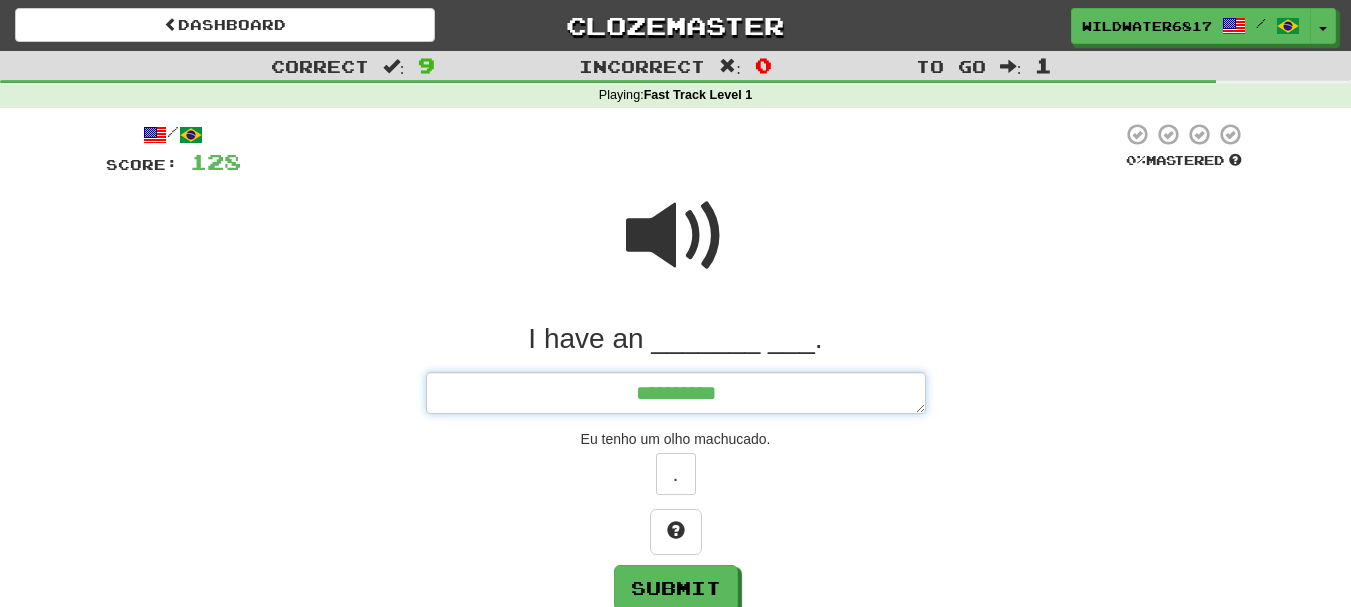 click on "*********" at bounding box center [676, 393] 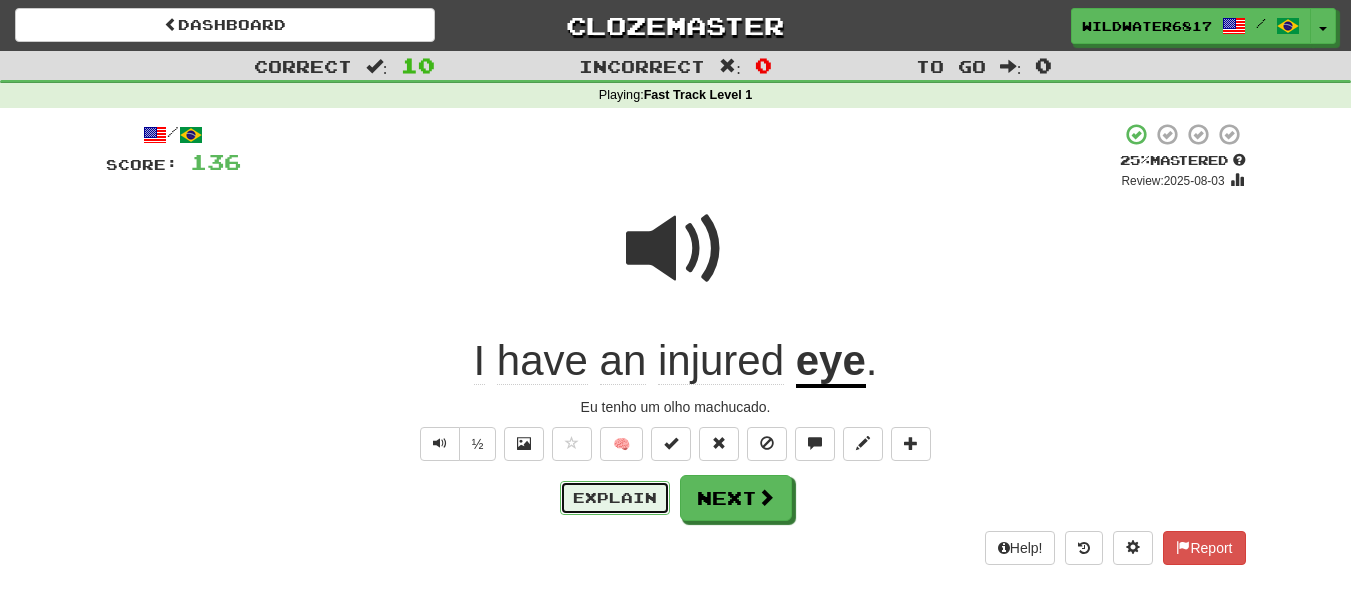 click on "Explain" at bounding box center (615, 498) 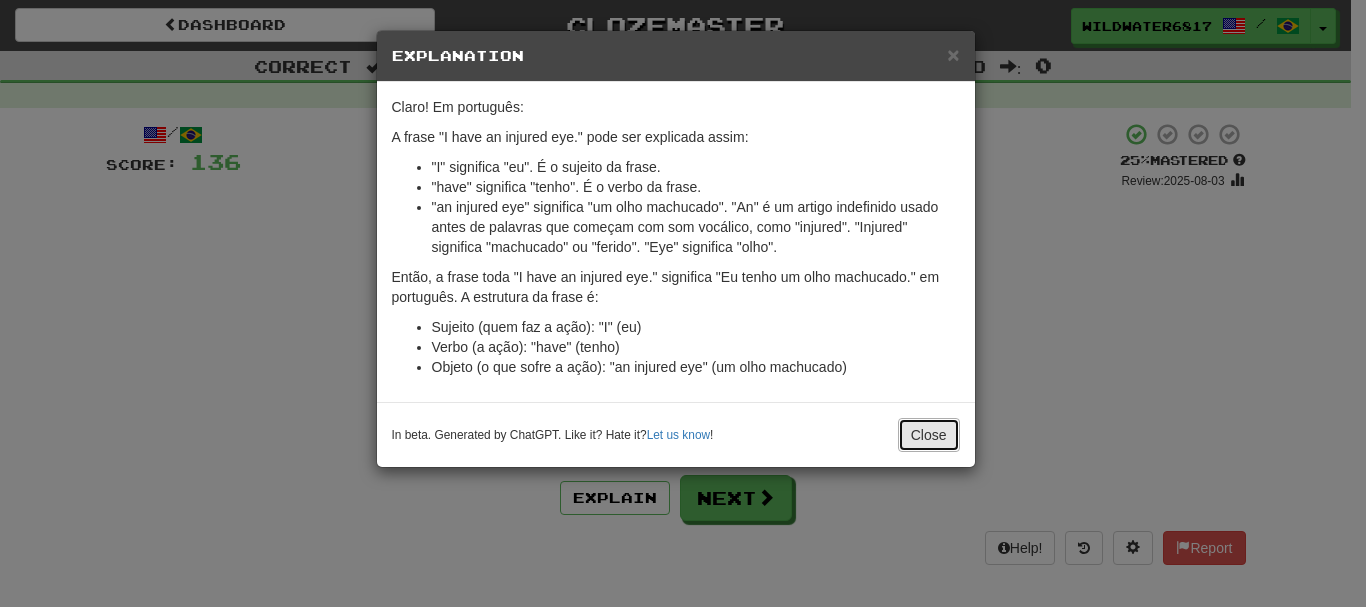 click on "Close" at bounding box center [929, 435] 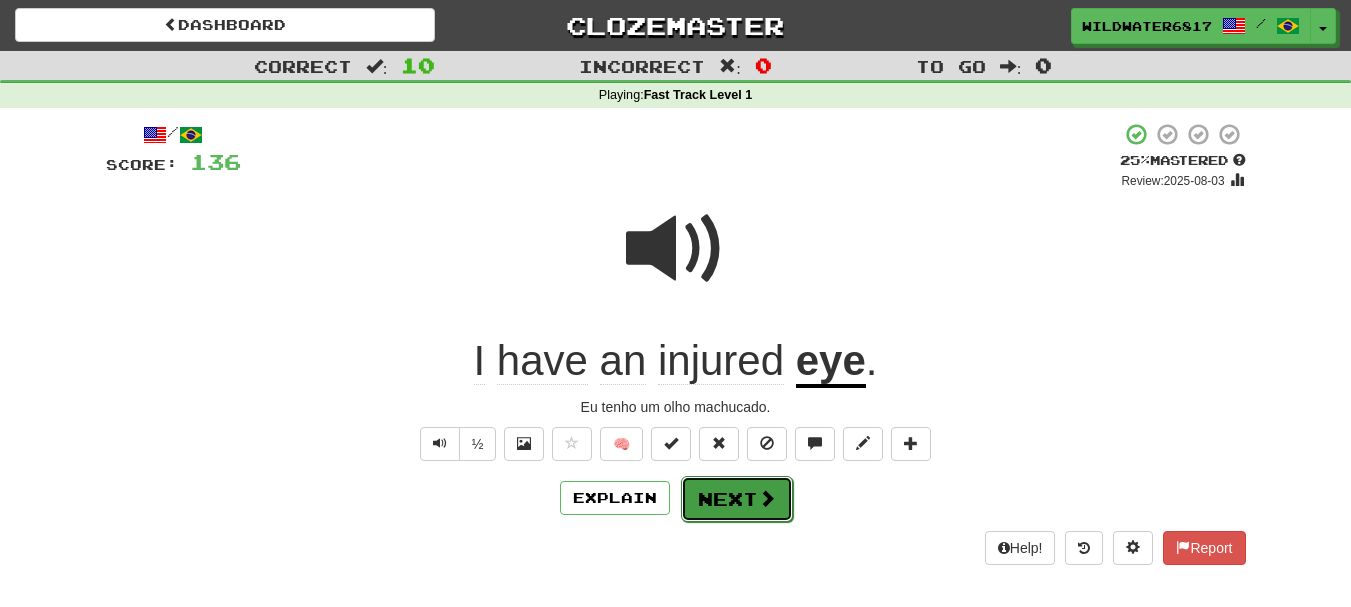 click on "Next" at bounding box center [737, 499] 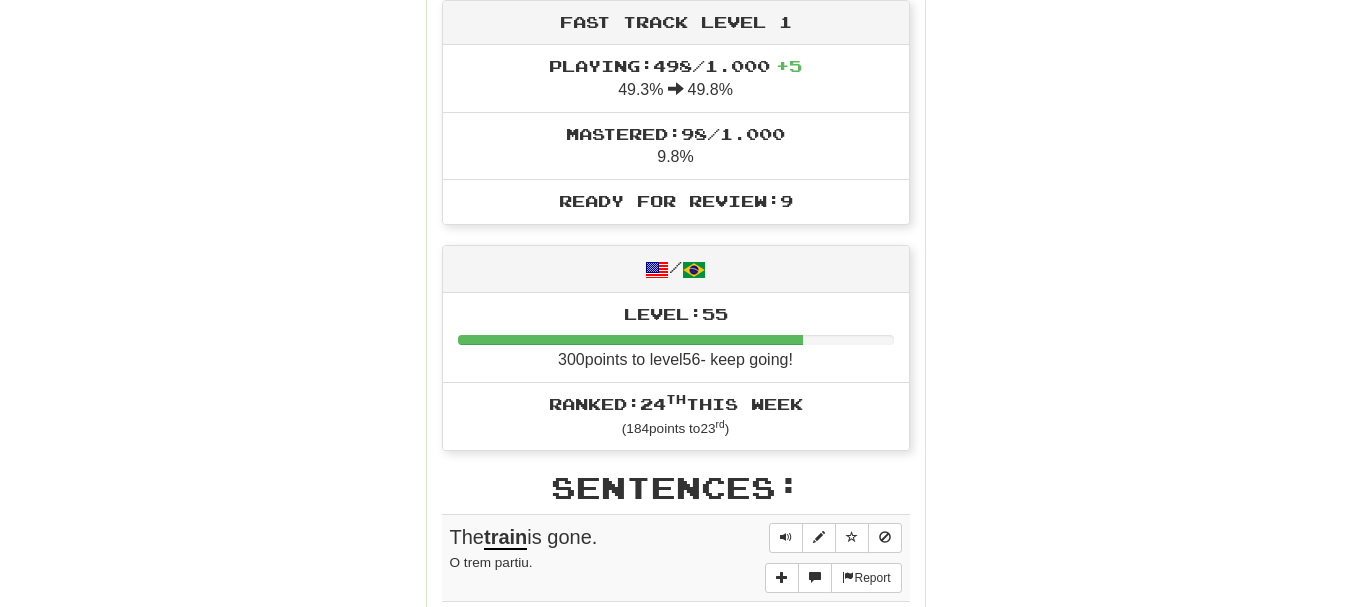 scroll, scrollTop: 1100, scrollLeft: 0, axis: vertical 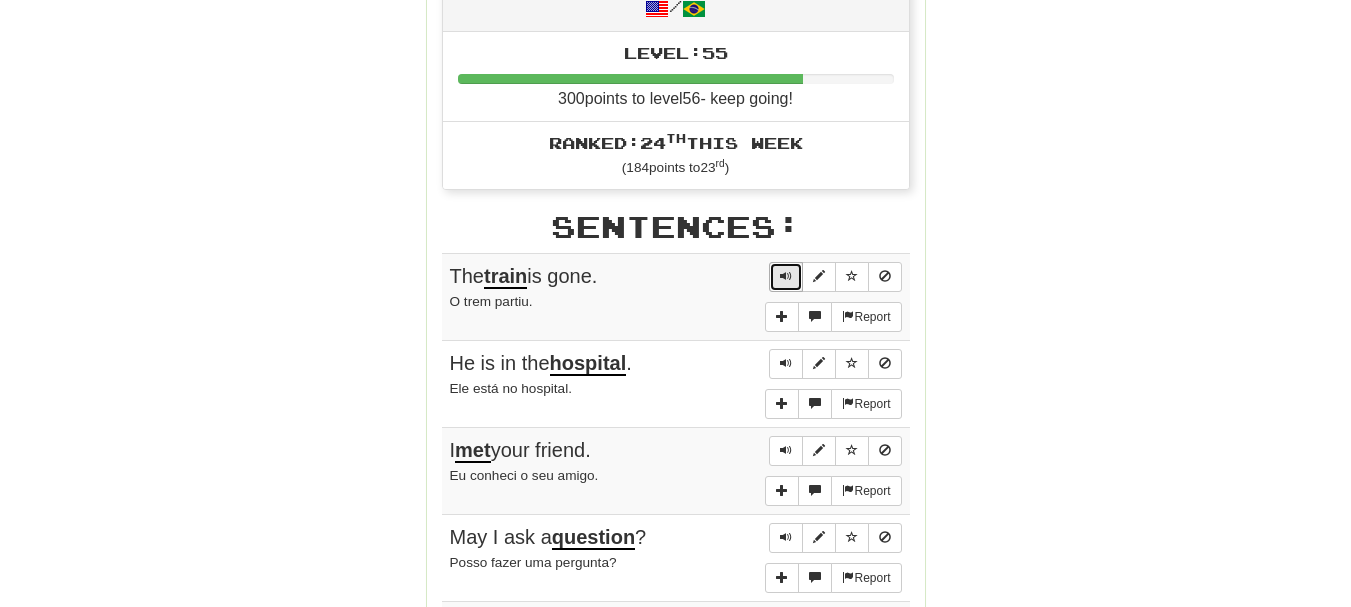 click at bounding box center [786, 276] 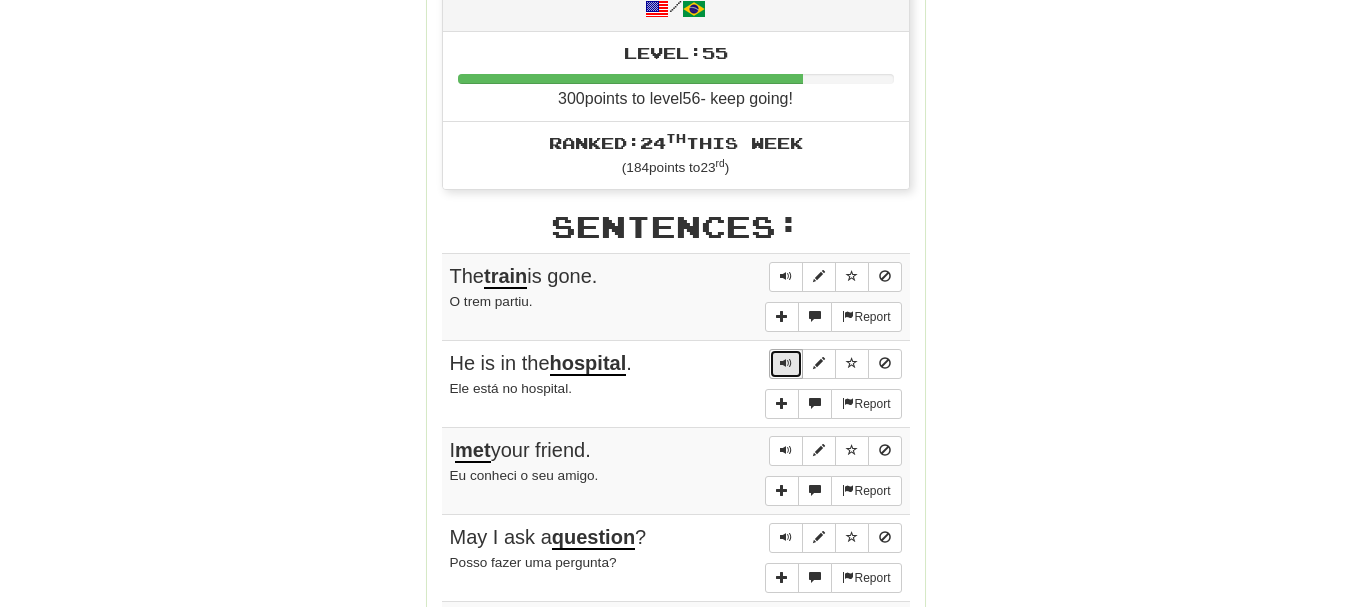 click at bounding box center (786, 363) 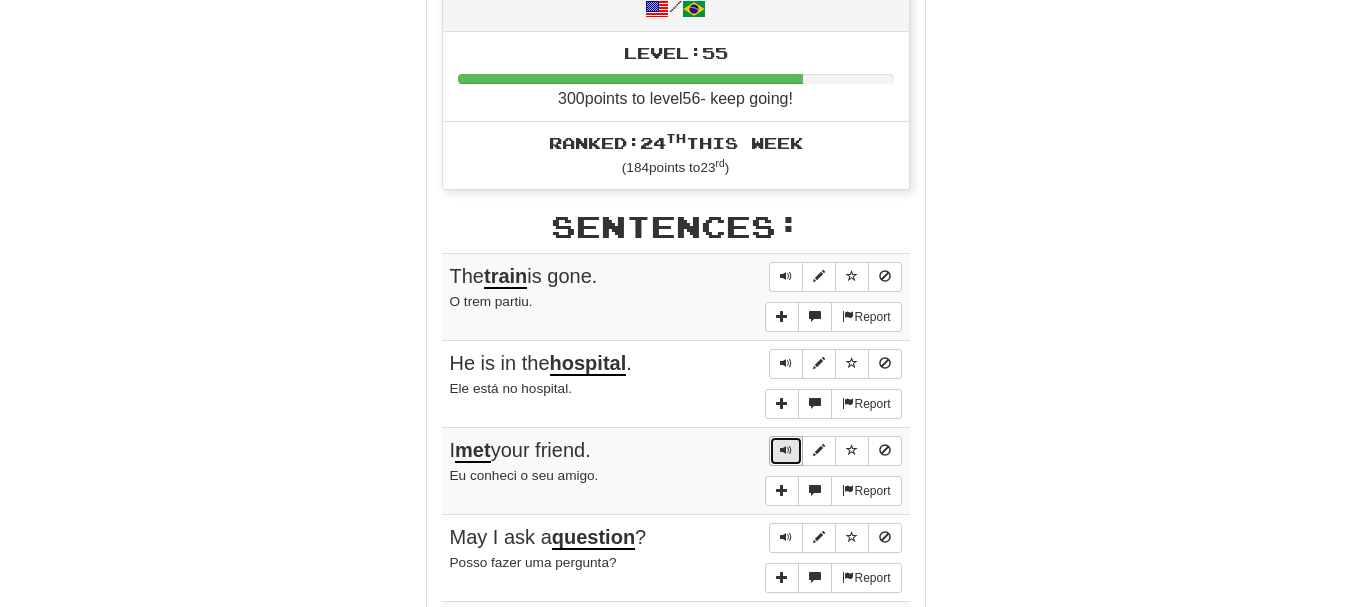 click at bounding box center (786, 450) 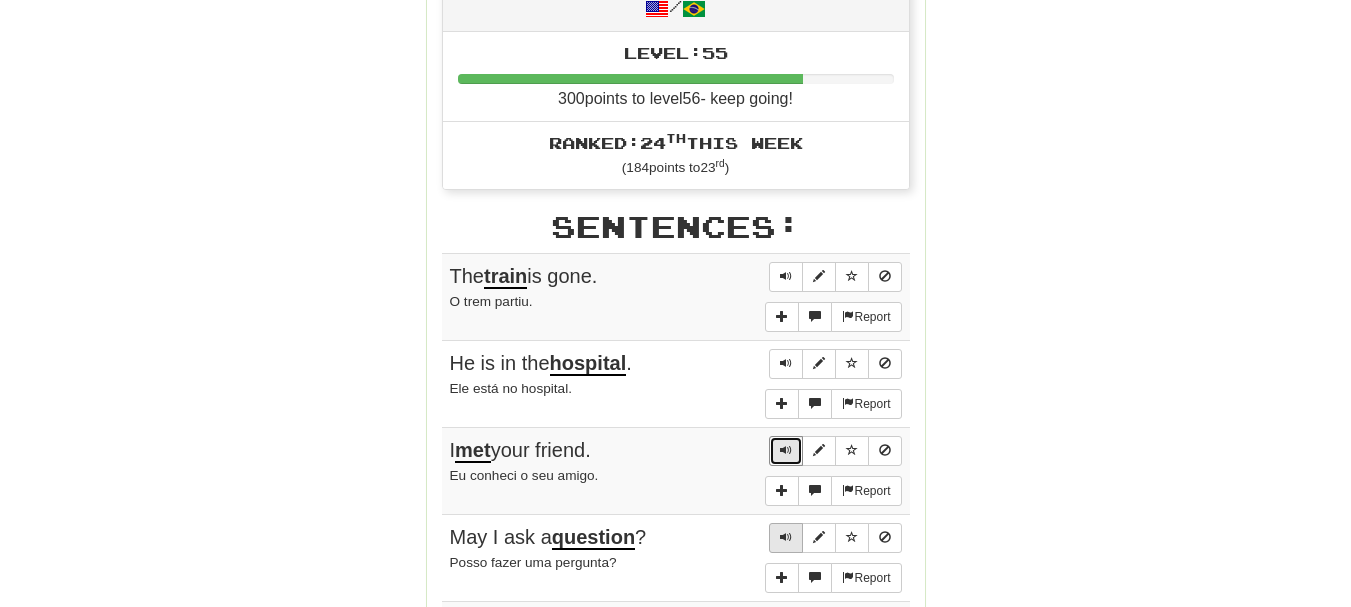 scroll, scrollTop: 1200, scrollLeft: 0, axis: vertical 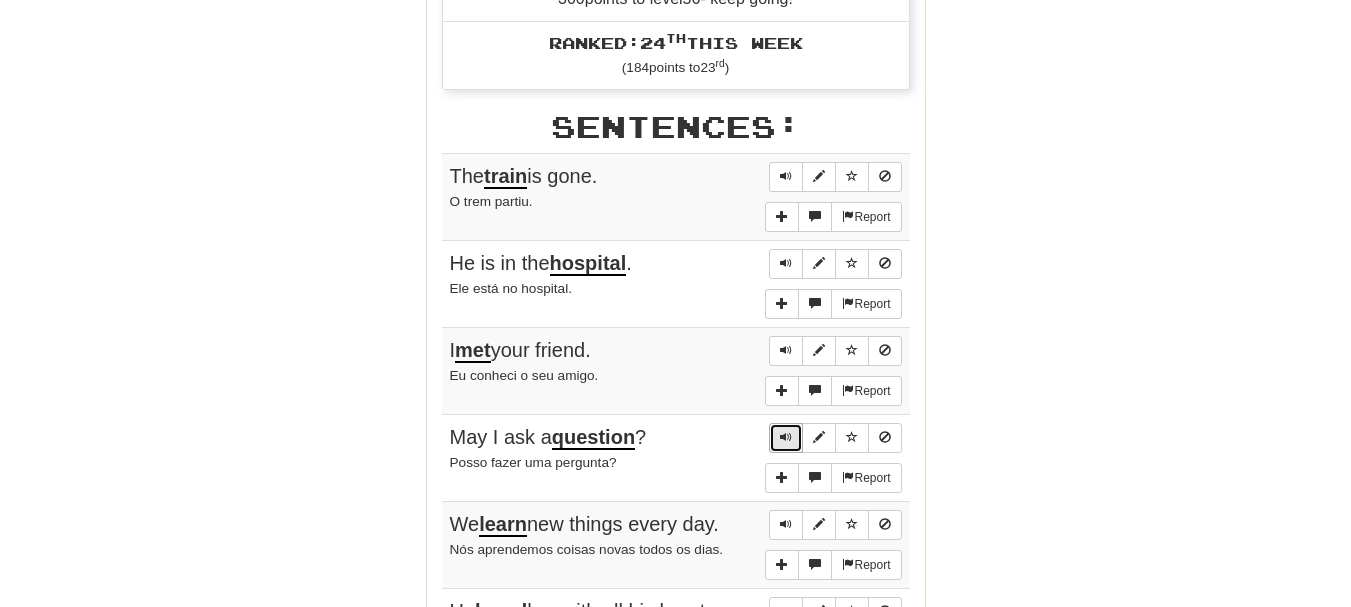 click at bounding box center (786, 438) 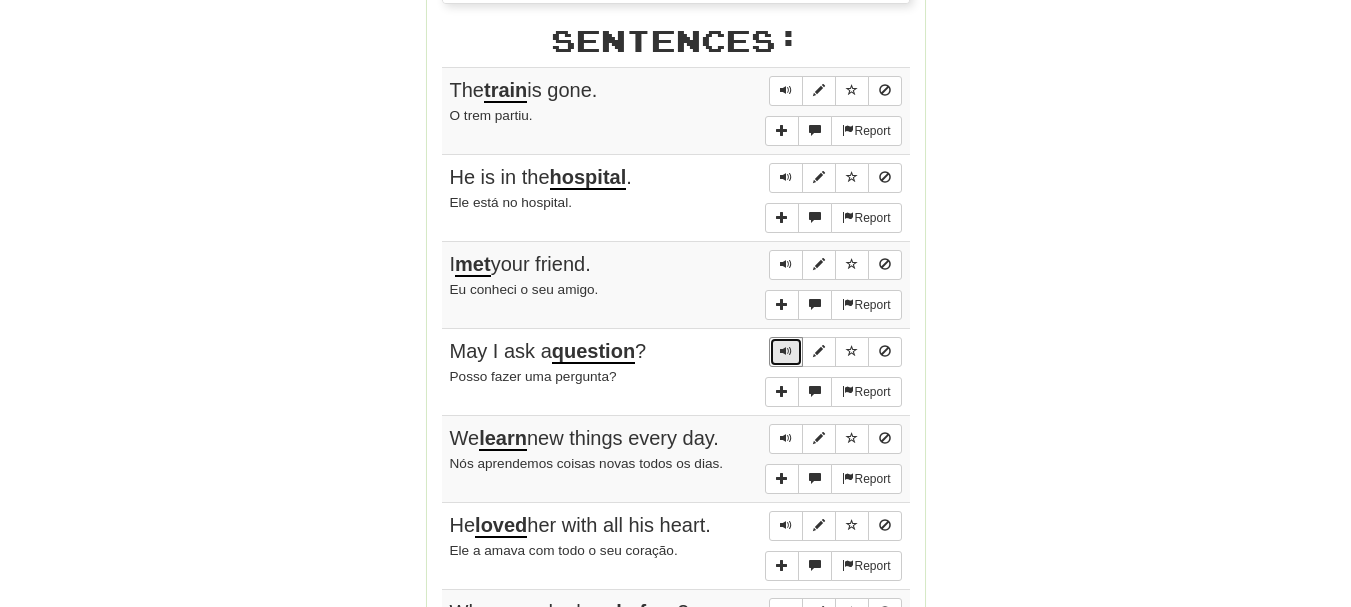 scroll, scrollTop: 1500, scrollLeft: 0, axis: vertical 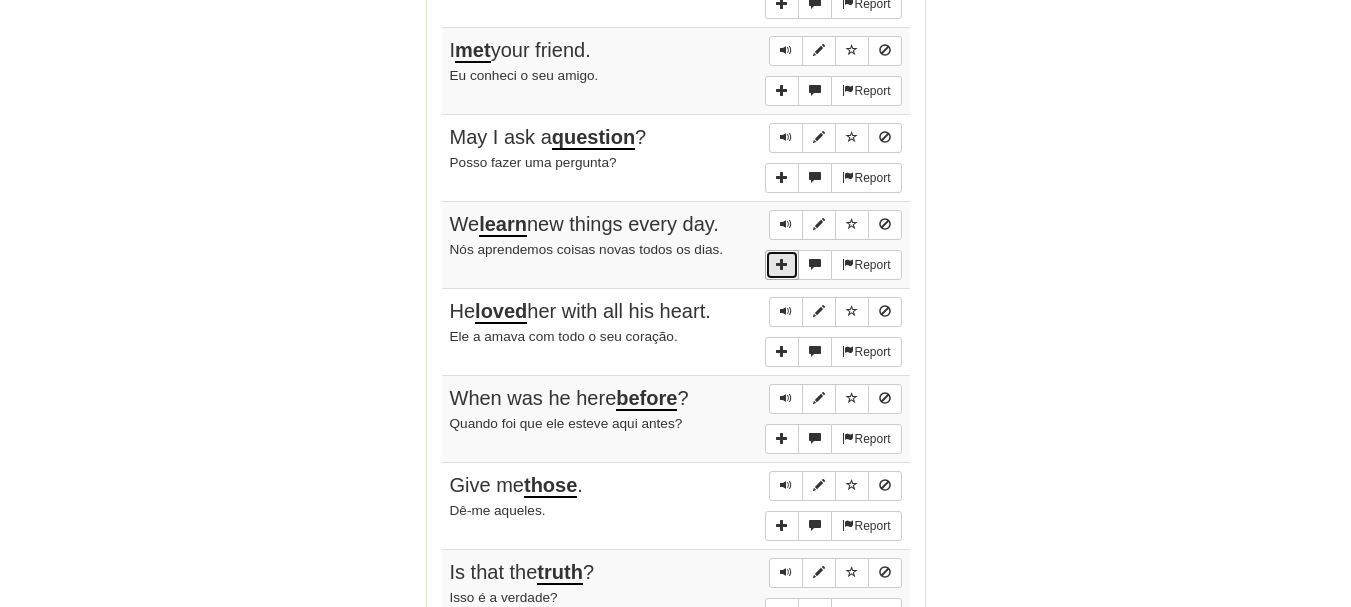 click at bounding box center (782, 264) 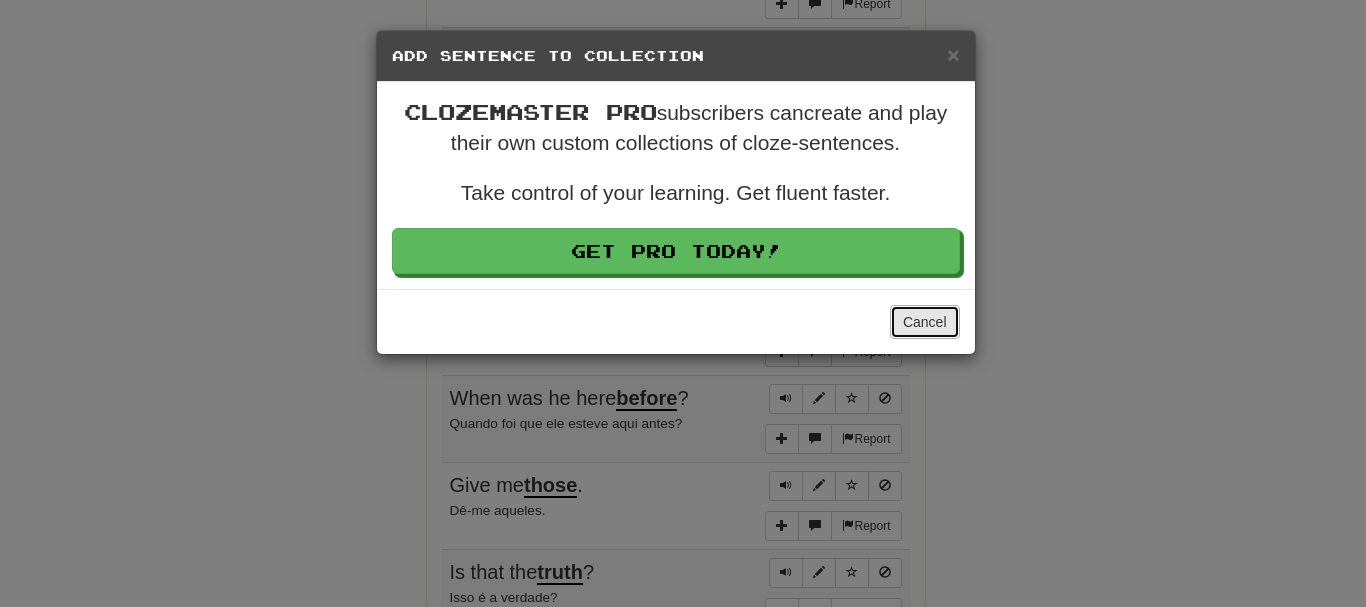 click on "Cancel" at bounding box center (925, 322) 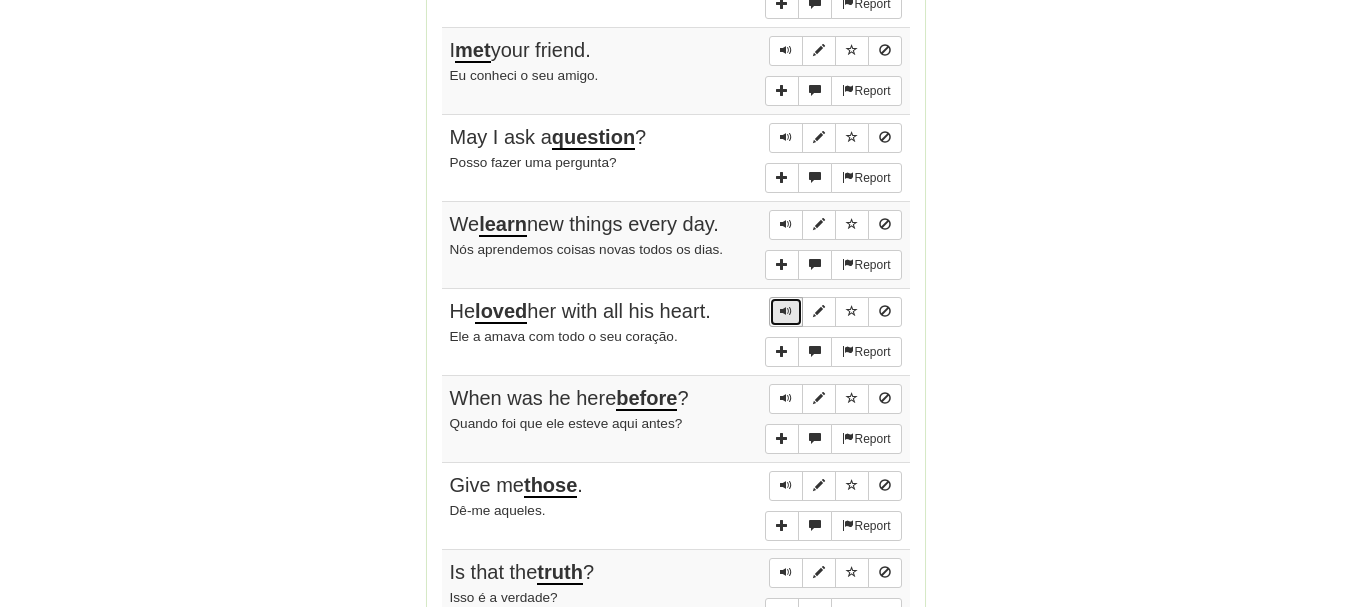 click at bounding box center [786, 312] 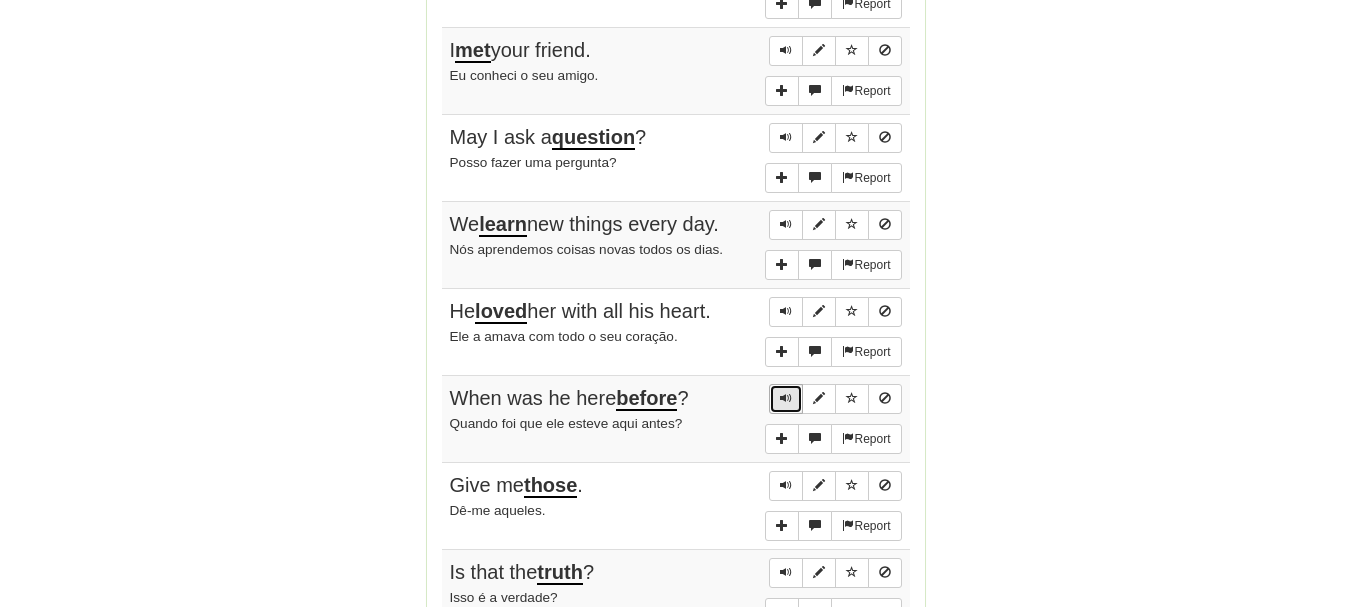 click at bounding box center [786, 398] 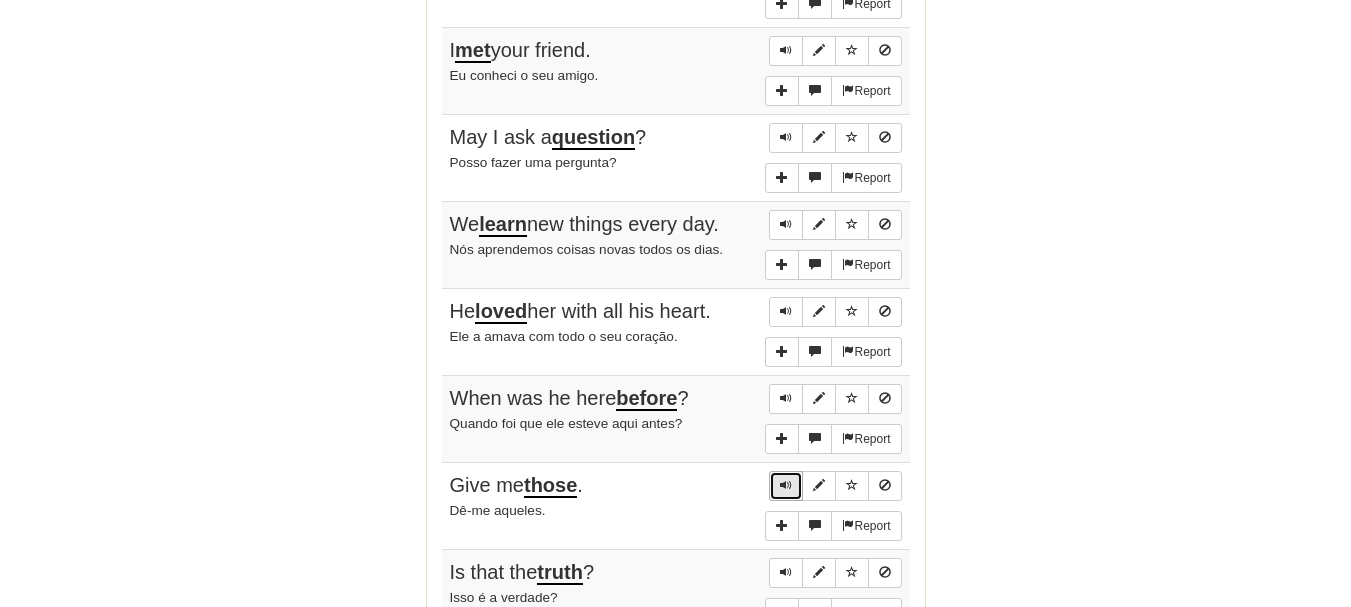click at bounding box center (786, 486) 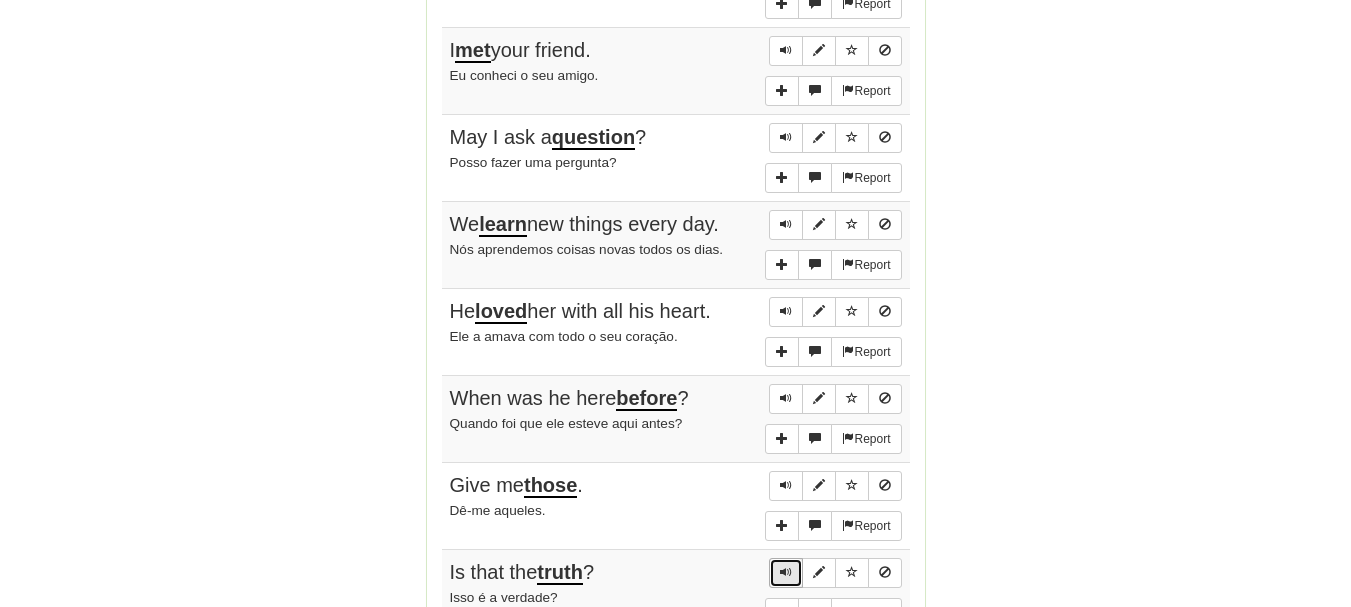 click at bounding box center (786, 572) 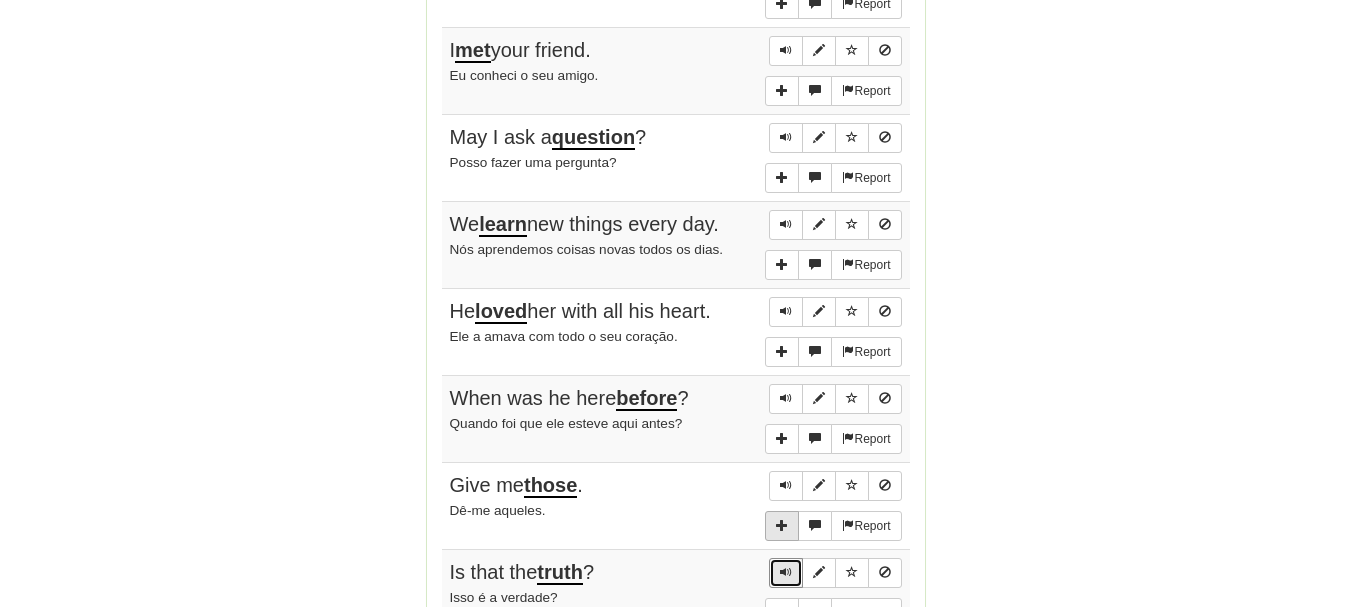 scroll, scrollTop: 1700, scrollLeft: 0, axis: vertical 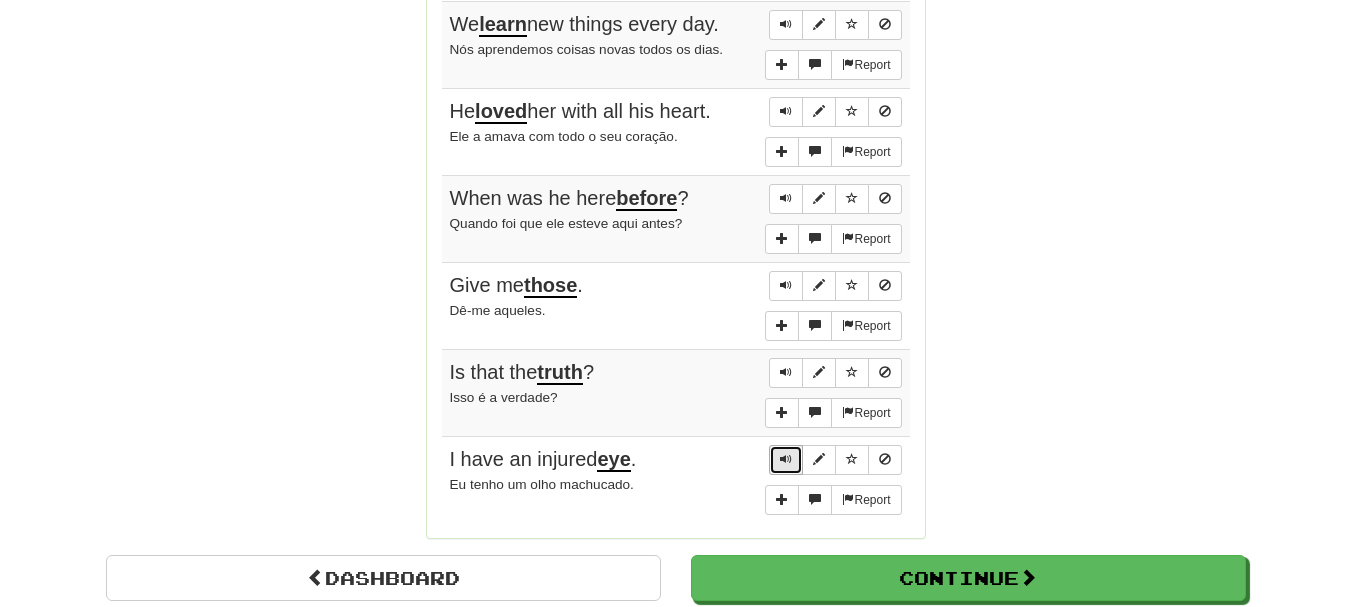 click at bounding box center [786, 460] 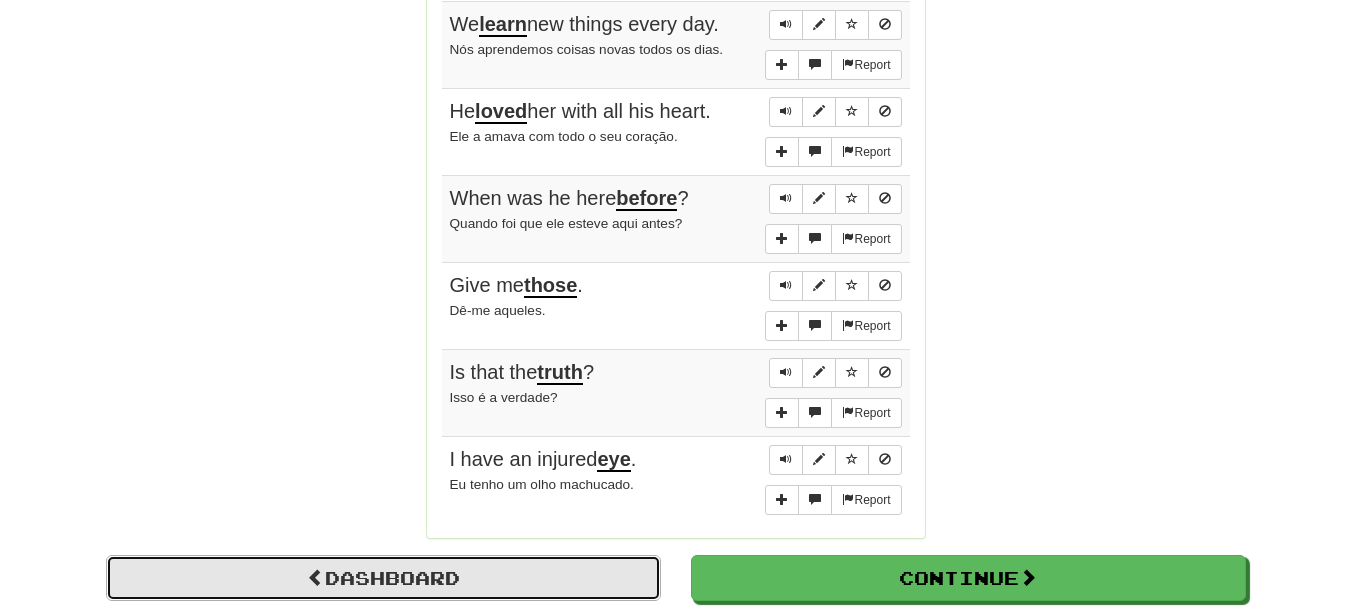 click on "Dashboard" at bounding box center (383, 578) 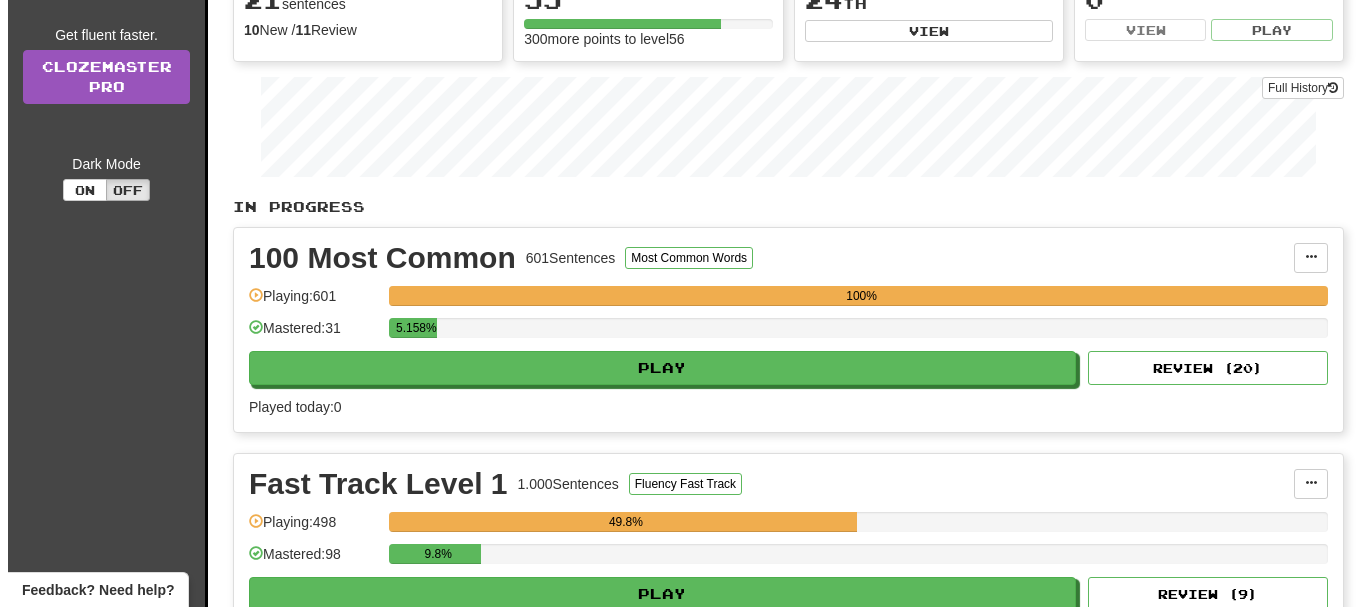 scroll, scrollTop: 200, scrollLeft: 0, axis: vertical 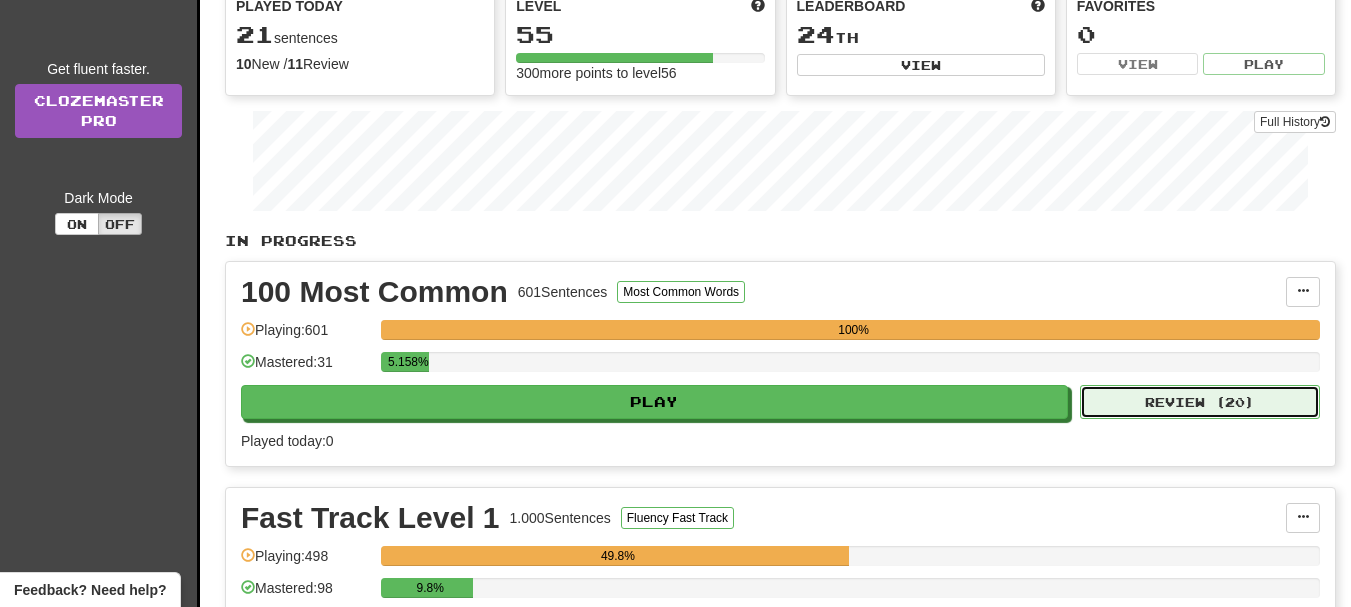click on "Review ( 20 )" at bounding box center [1200, 402] 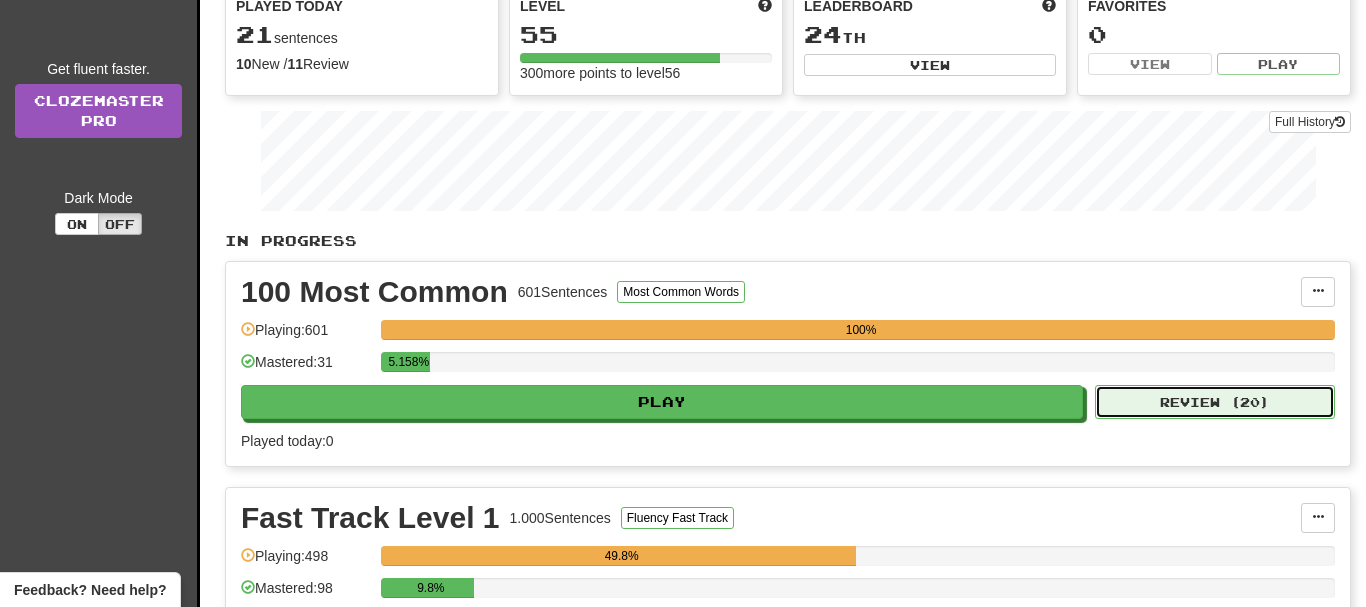 select on "**" 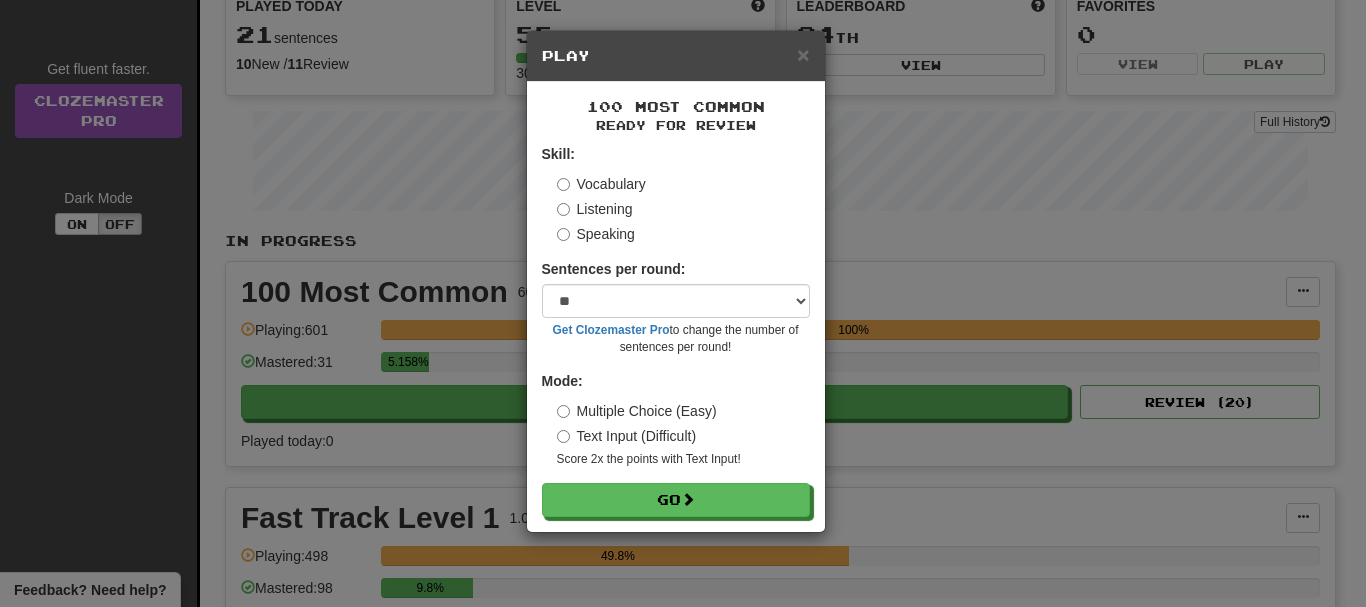 click on "Text Input (Difficult)" at bounding box center [627, 436] 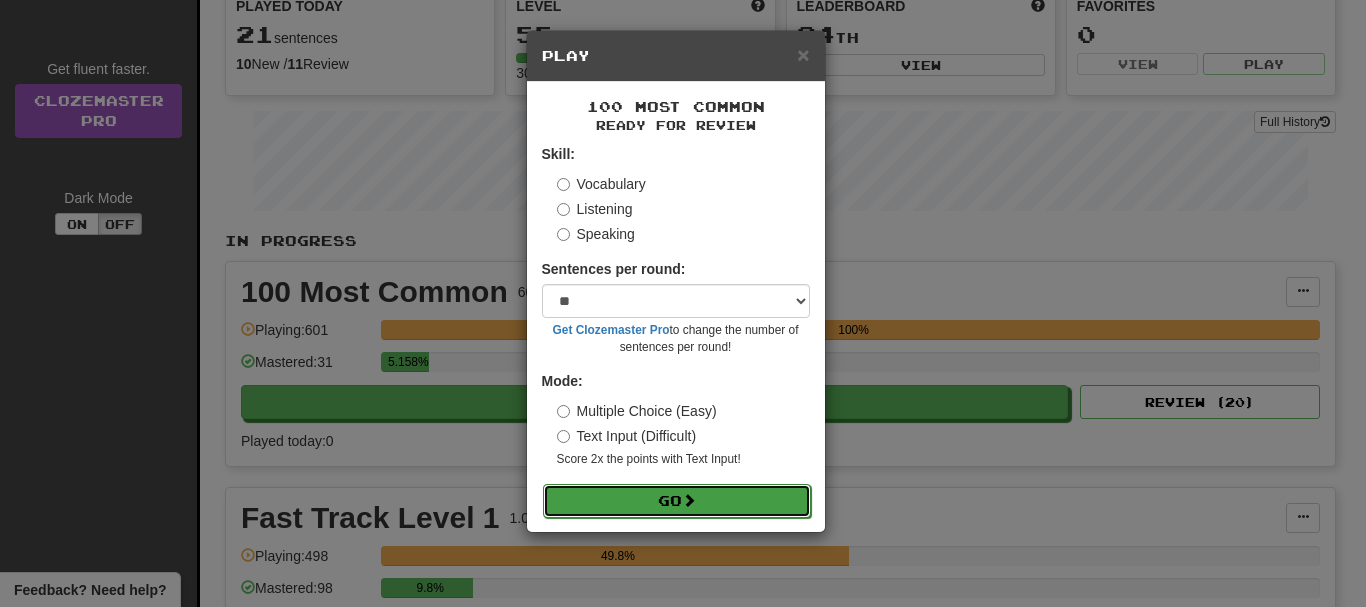 click on "Go" at bounding box center [677, 501] 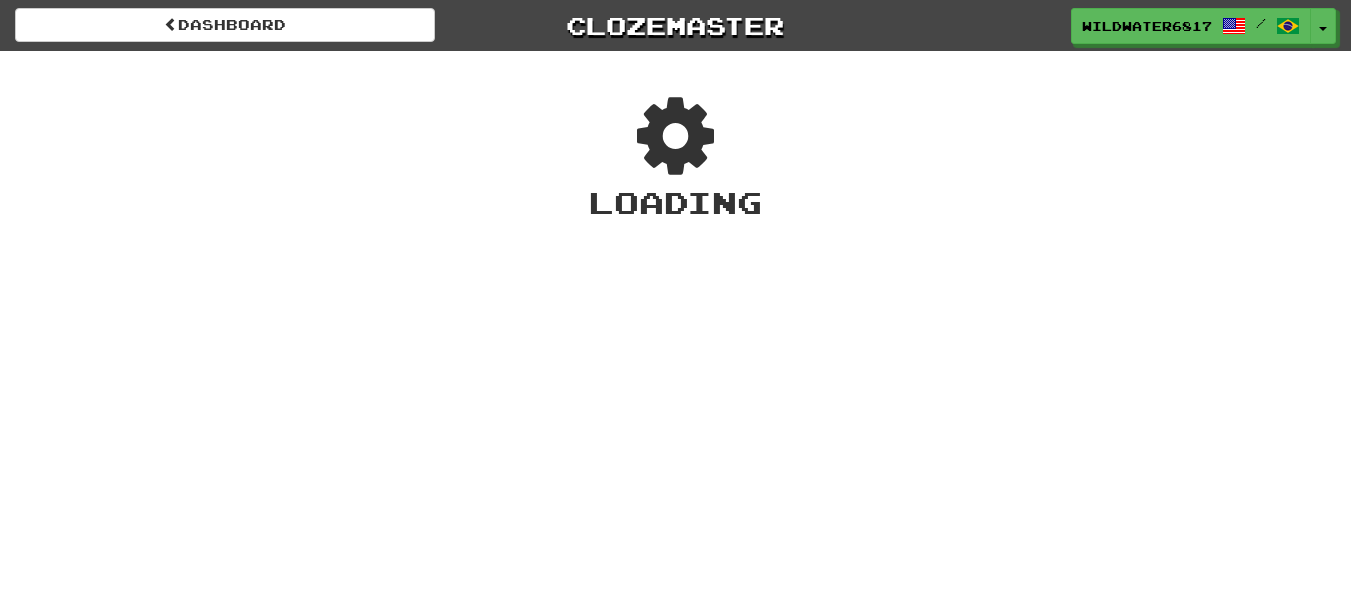 scroll, scrollTop: 0, scrollLeft: 0, axis: both 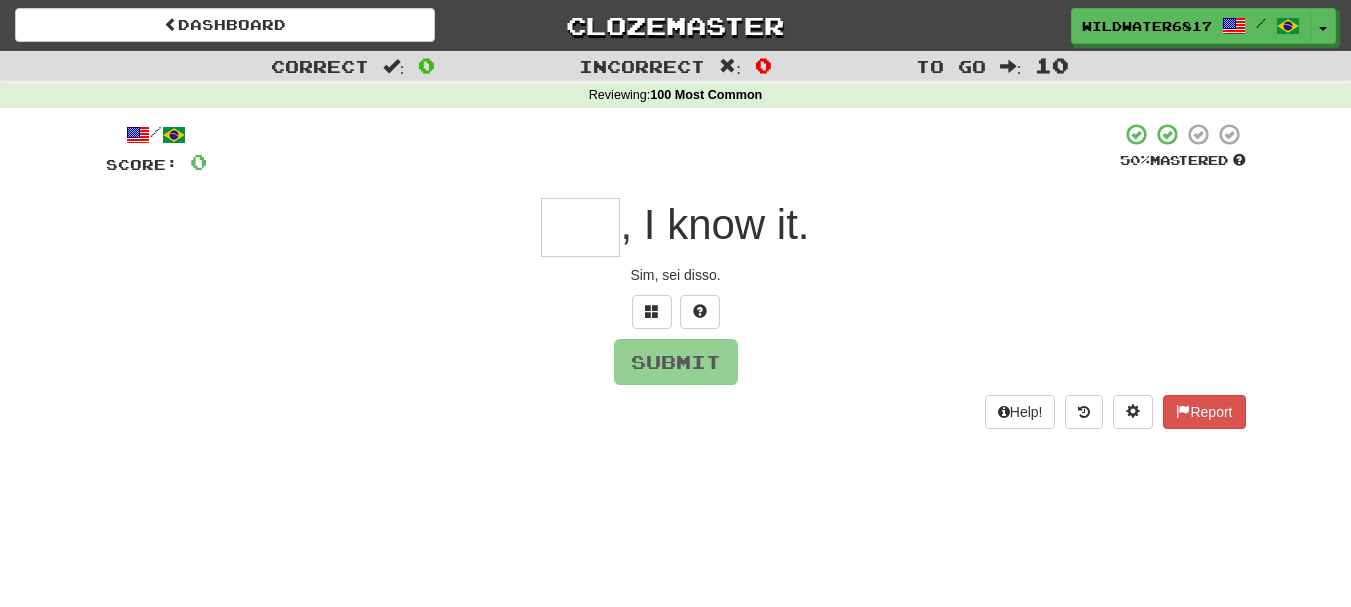 click at bounding box center [580, 227] 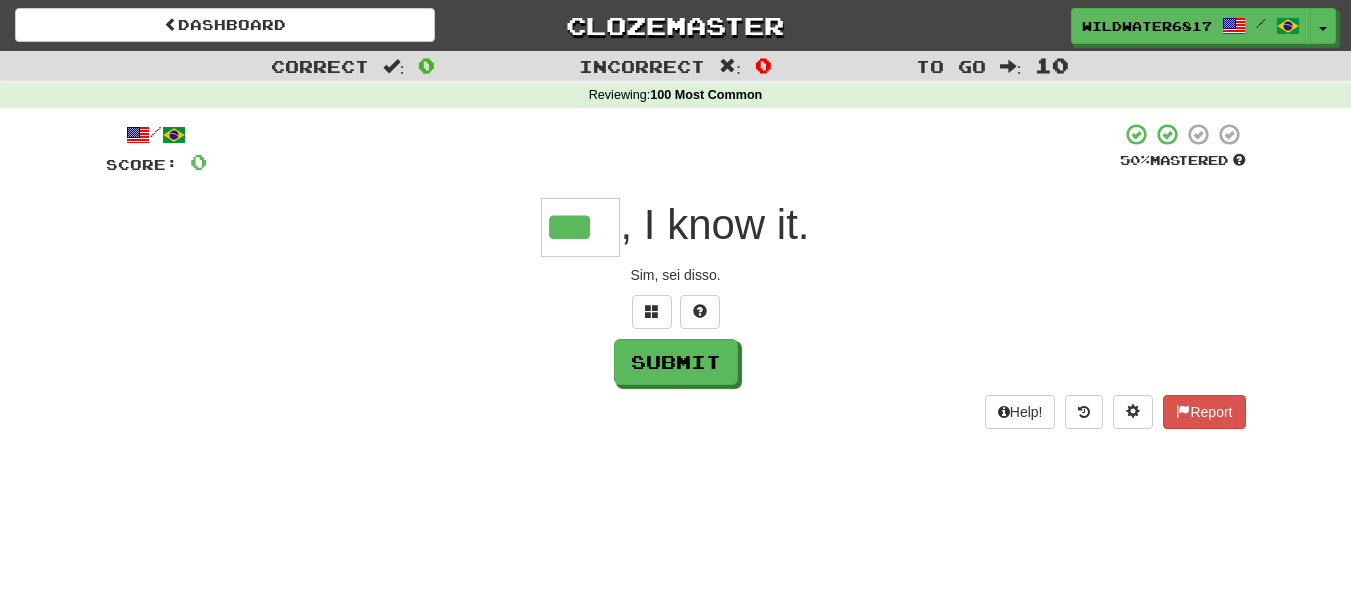 scroll, scrollTop: 0, scrollLeft: 13, axis: horizontal 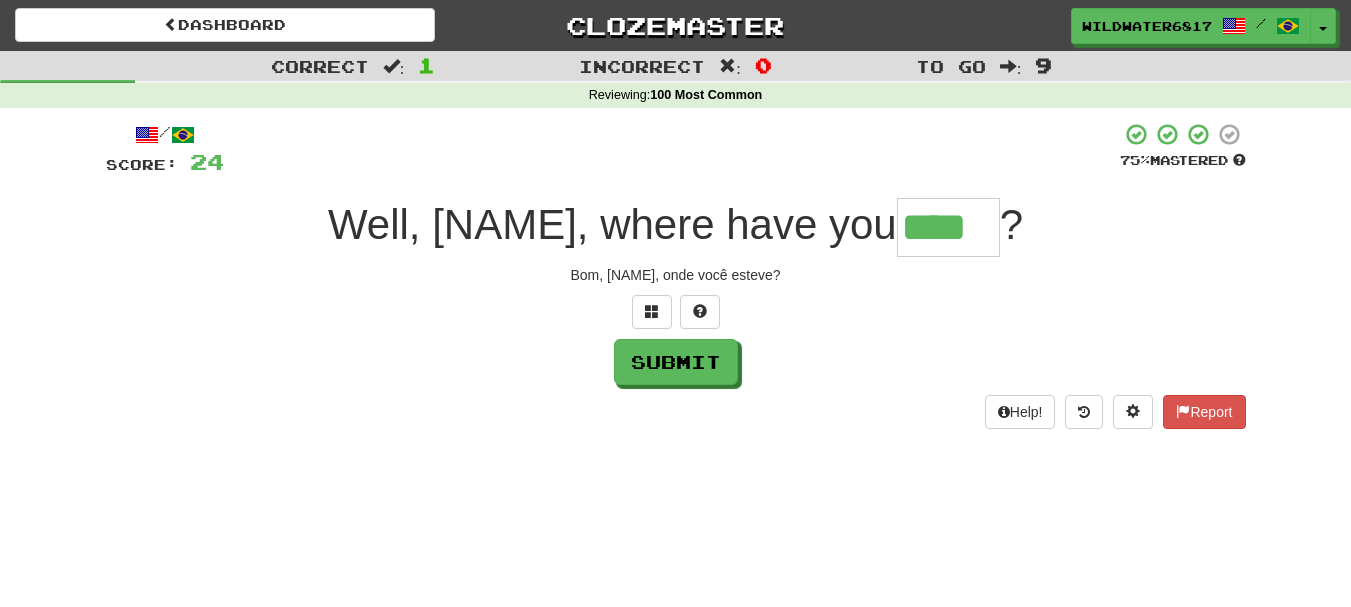 type on "****" 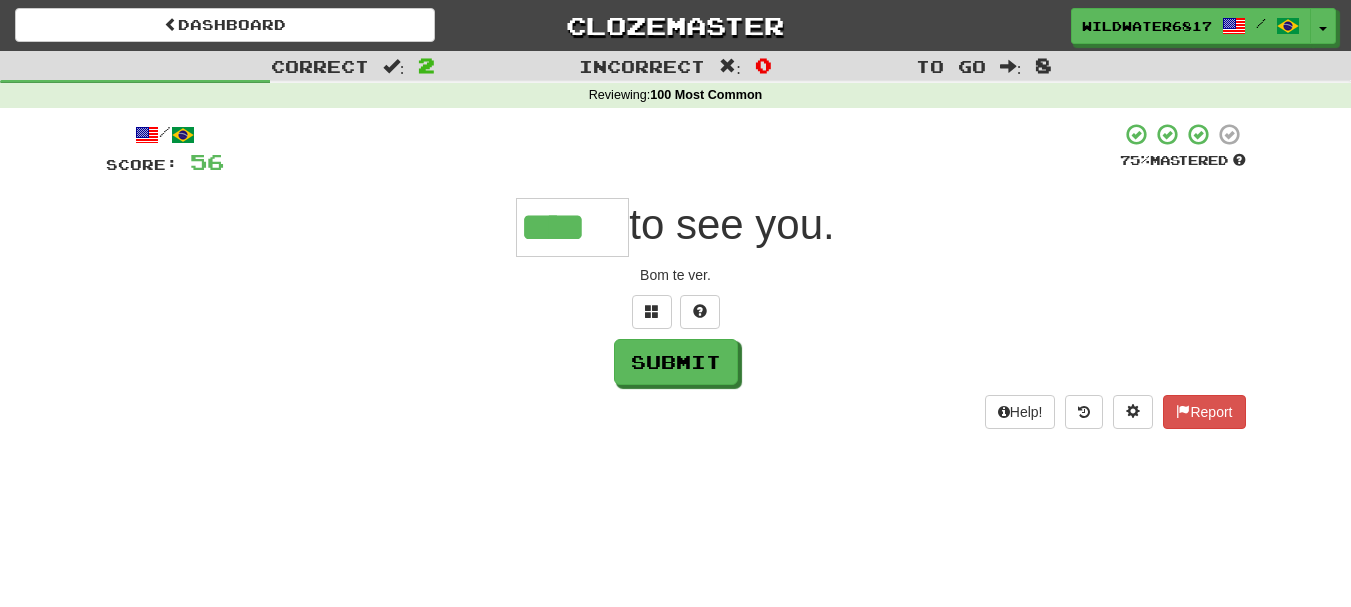 type on "****" 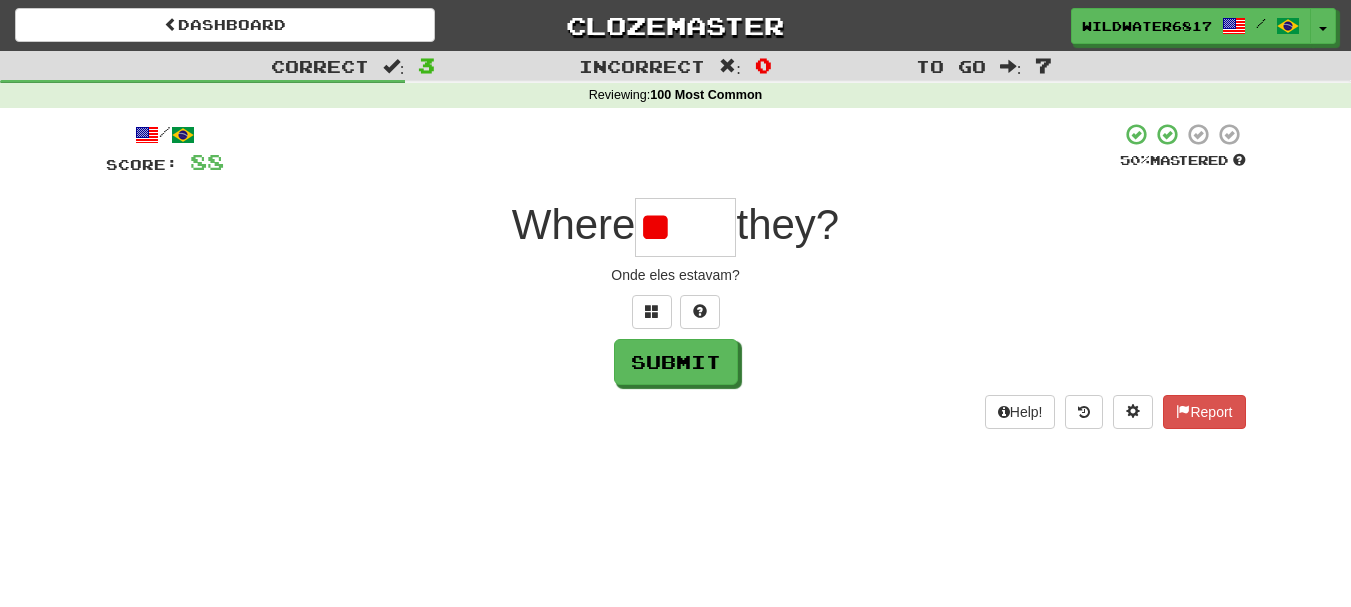 type on "*" 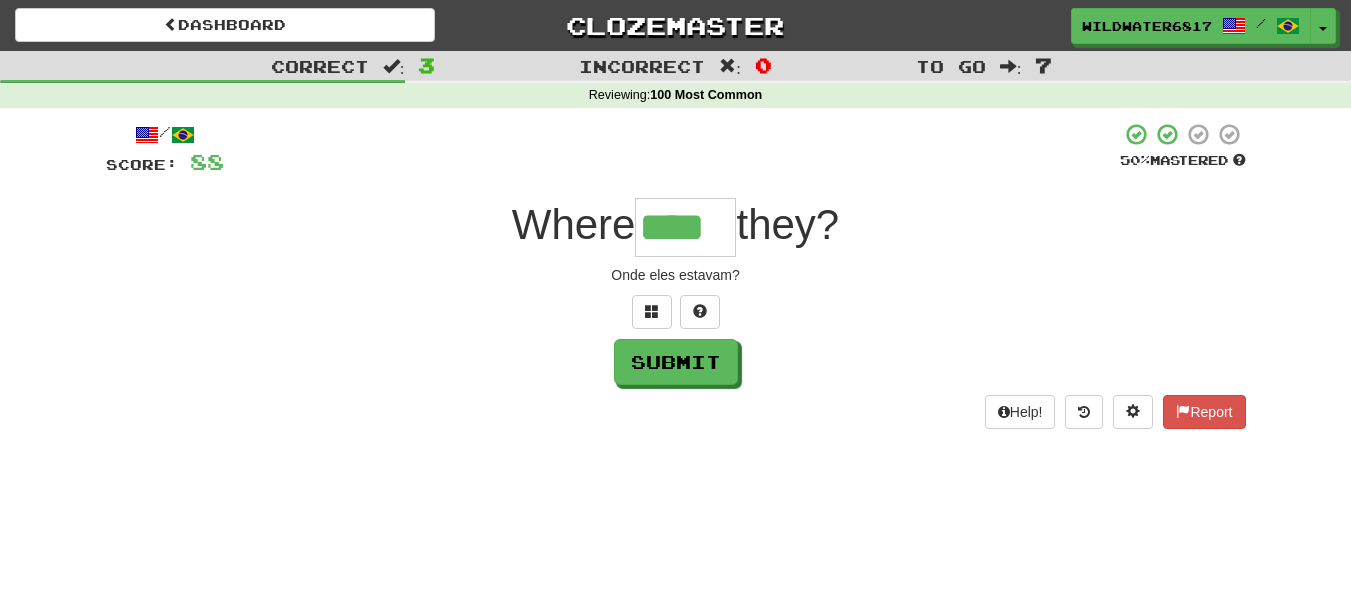 type on "****" 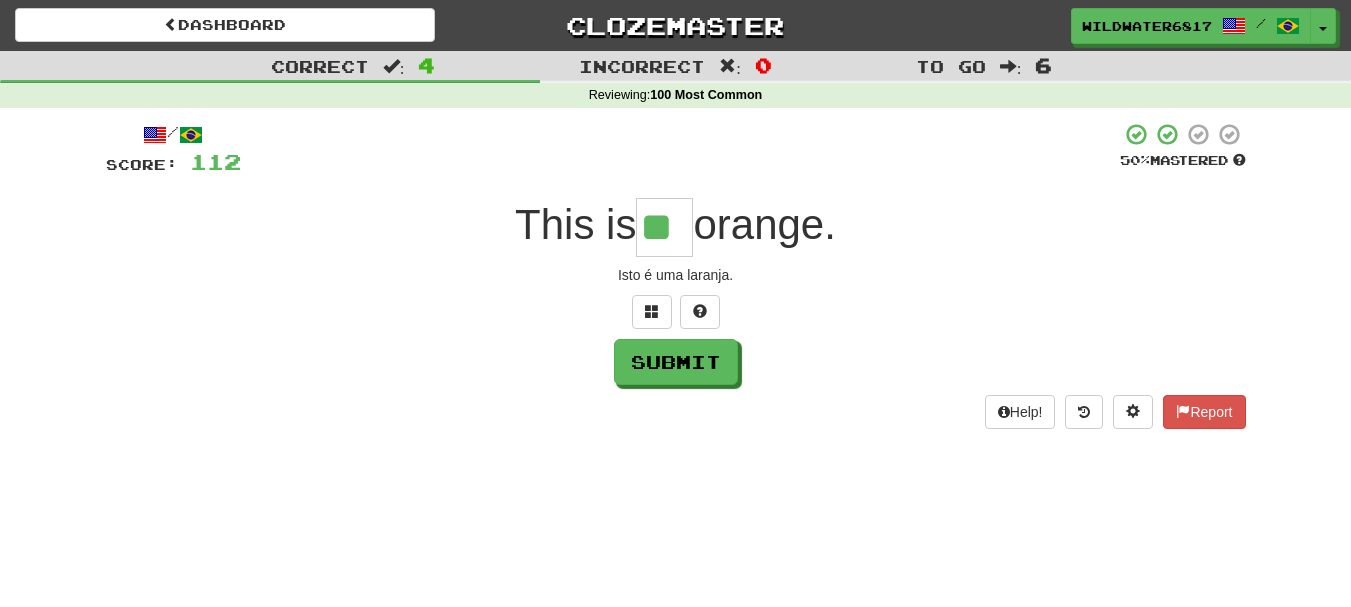 type on "**" 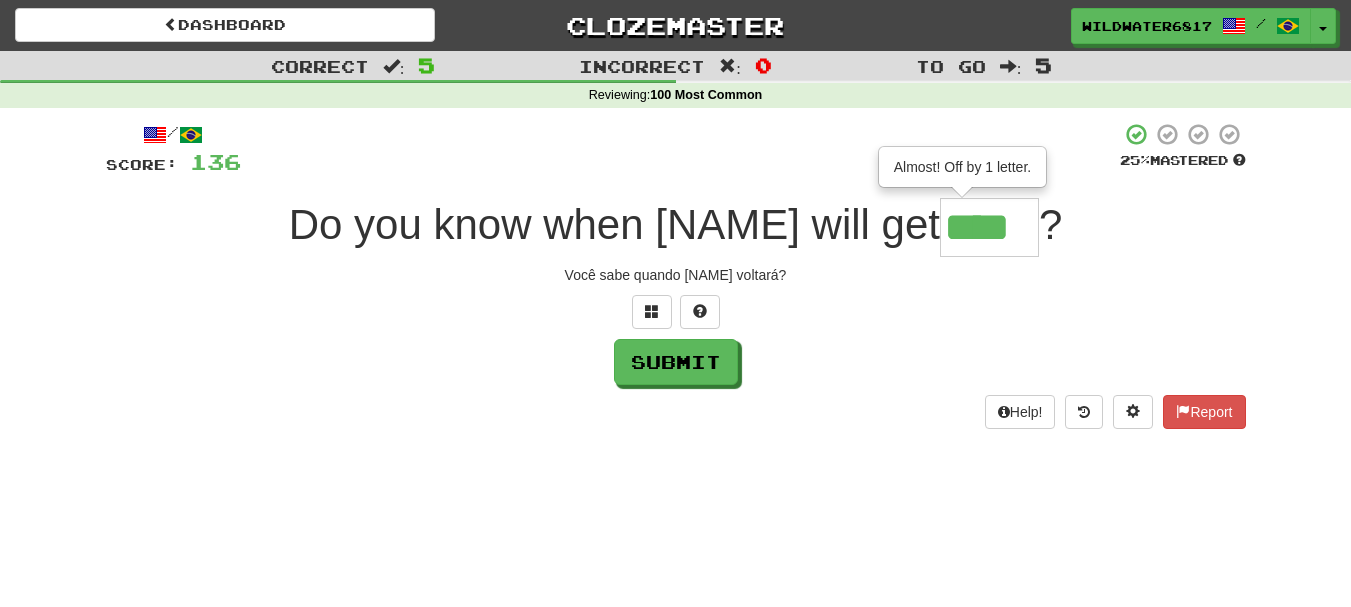 type on "****" 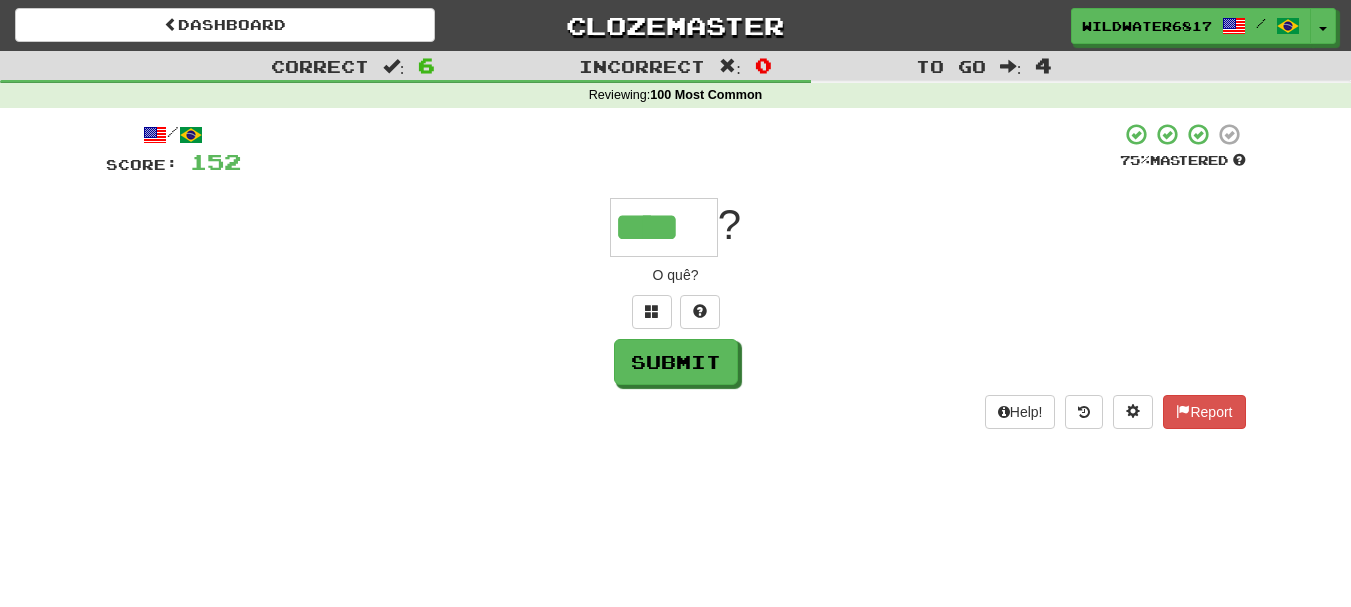 type on "****" 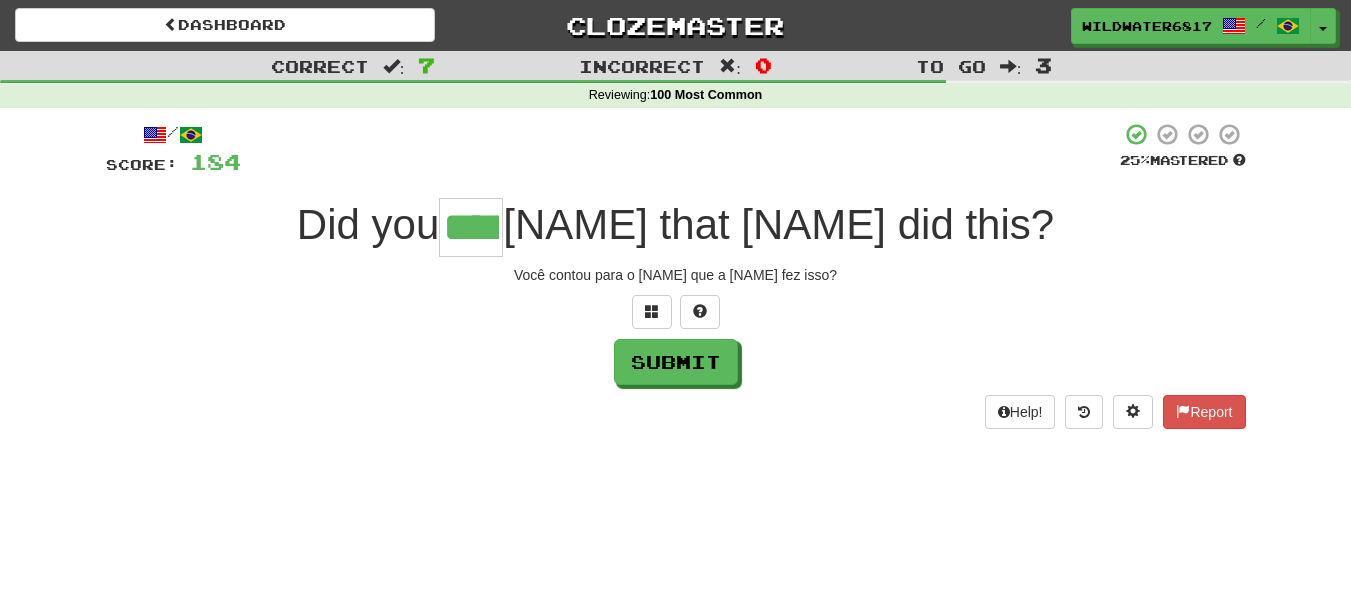 type on "****" 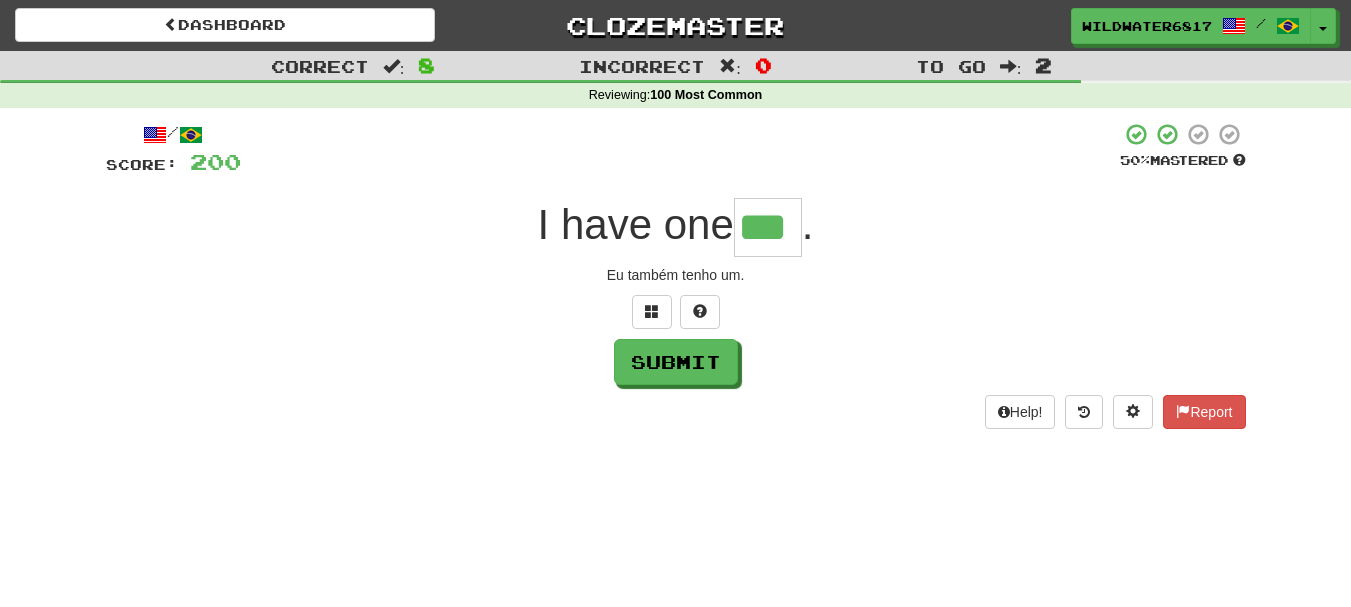 type on "***" 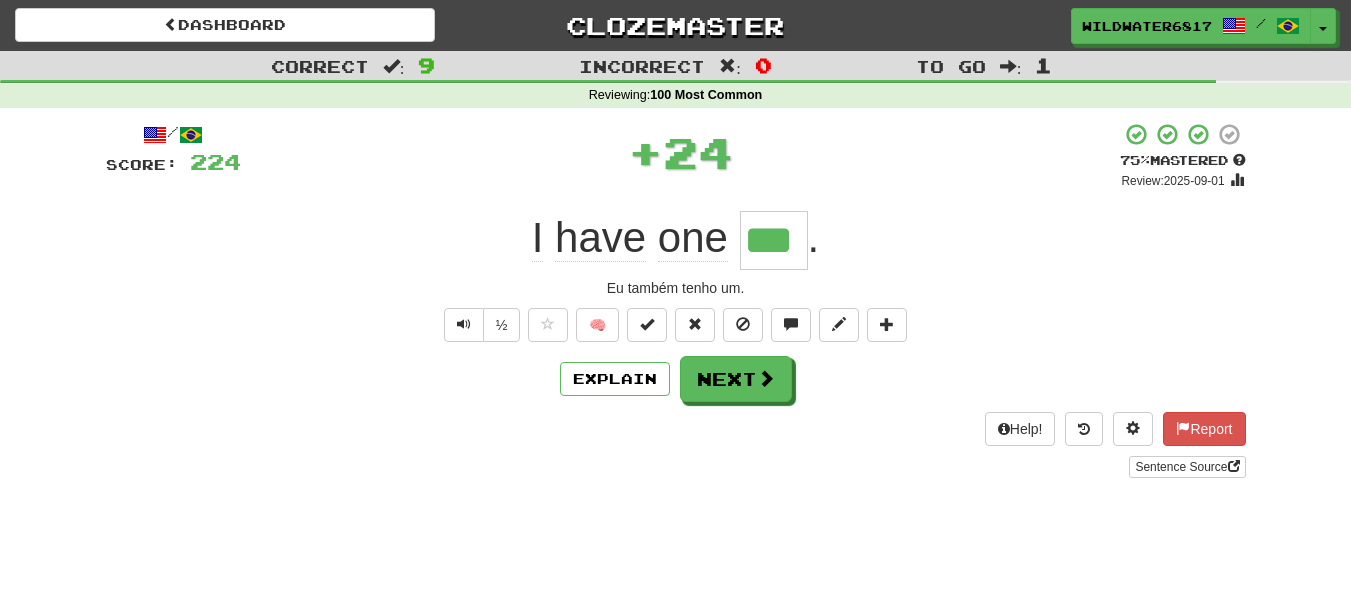type 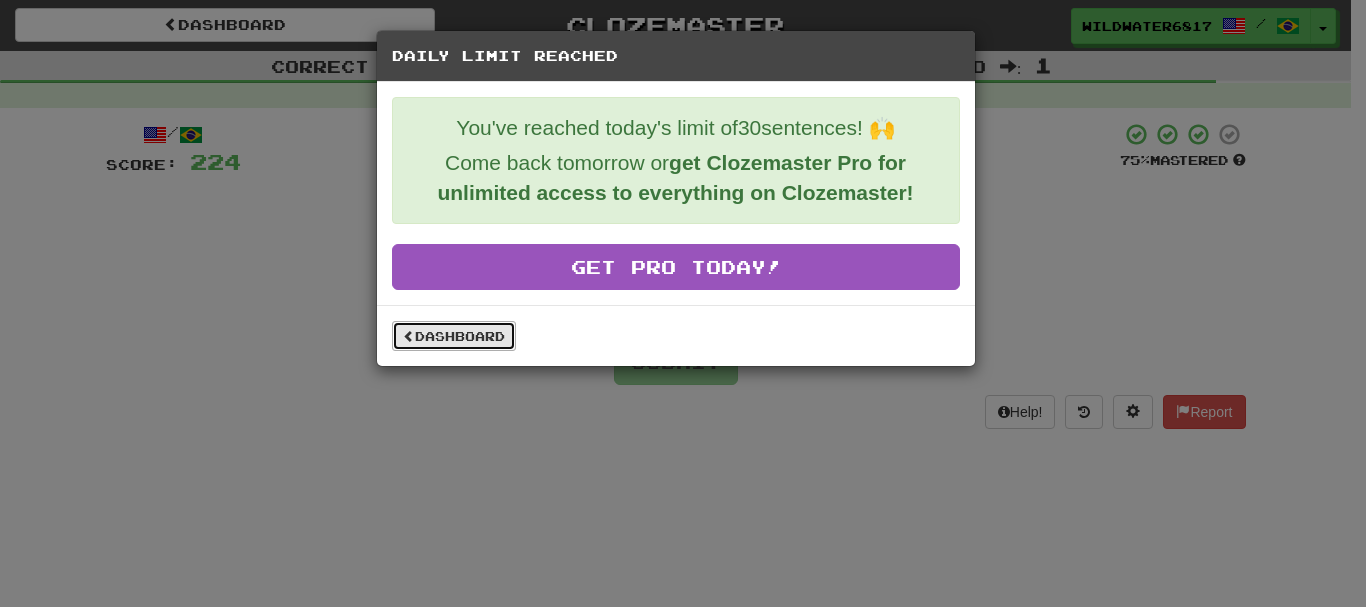 click on "Dashboard" at bounding box center [454, 336] 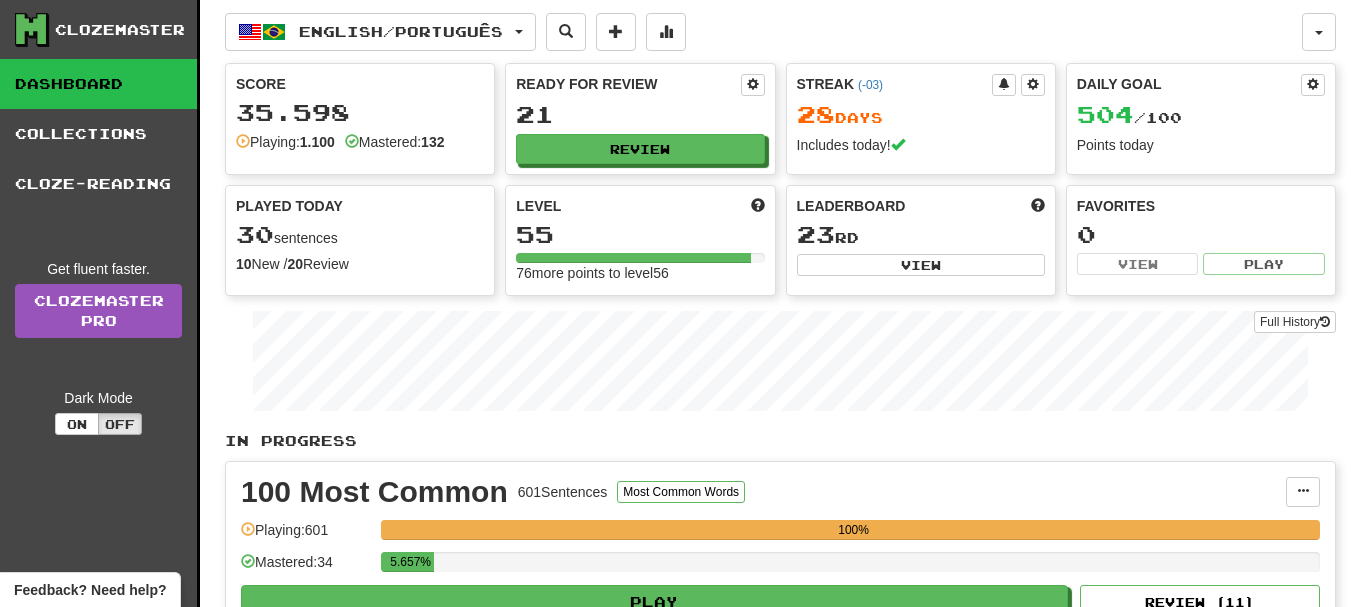 scroll, scrollTop: 0, scrollLeft: 0, axis: both 